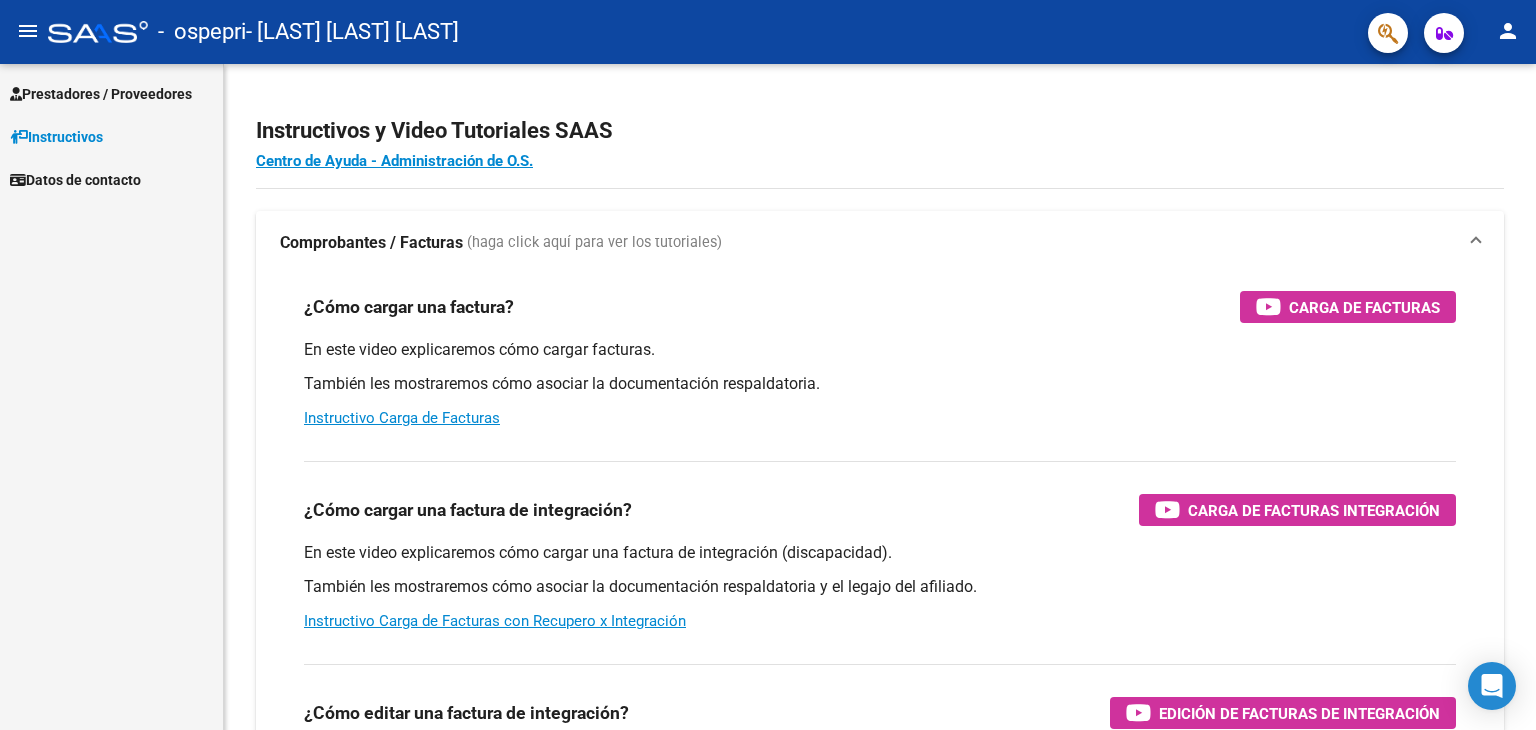 scroll, scrollTop: 0, scrollLeft: 0, axis: both 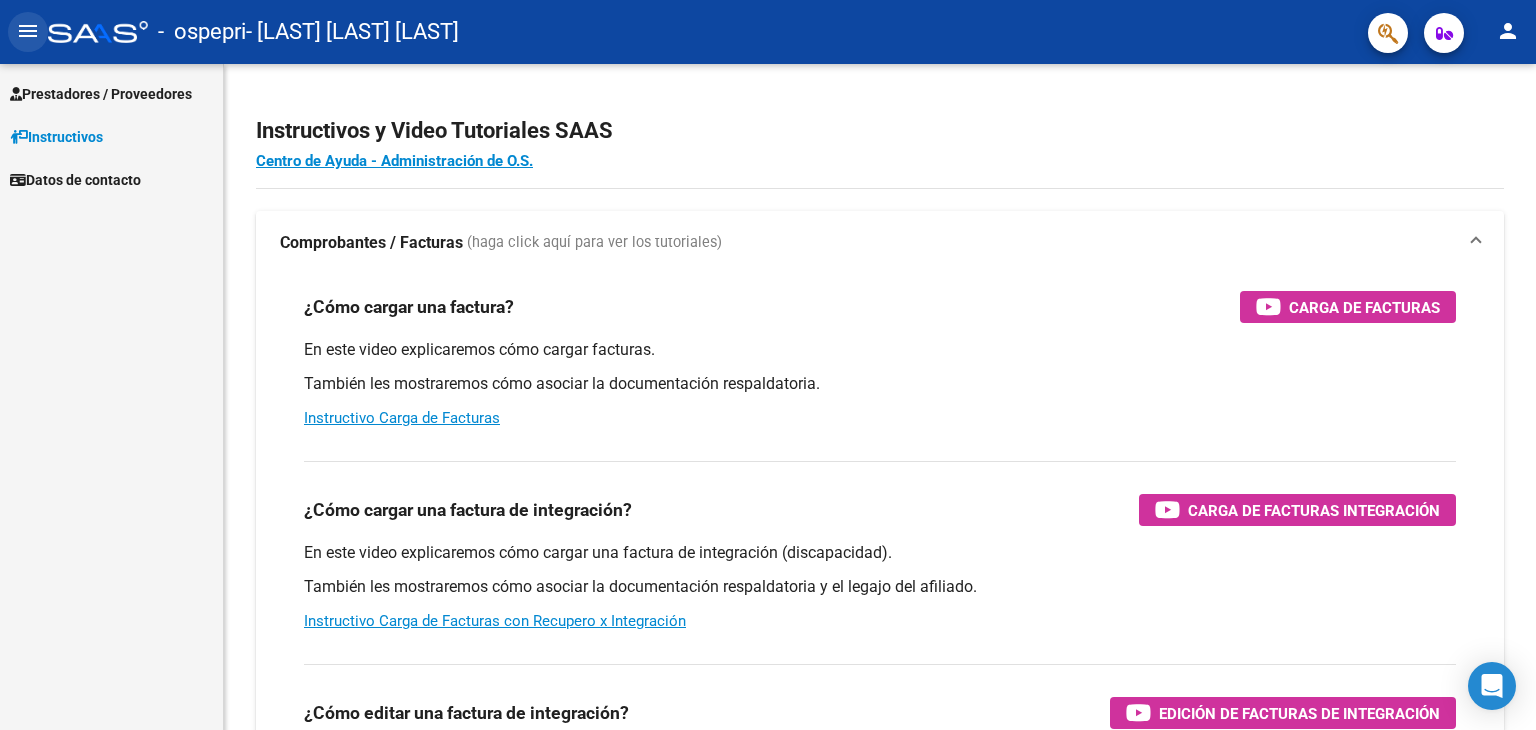 click on "menu" 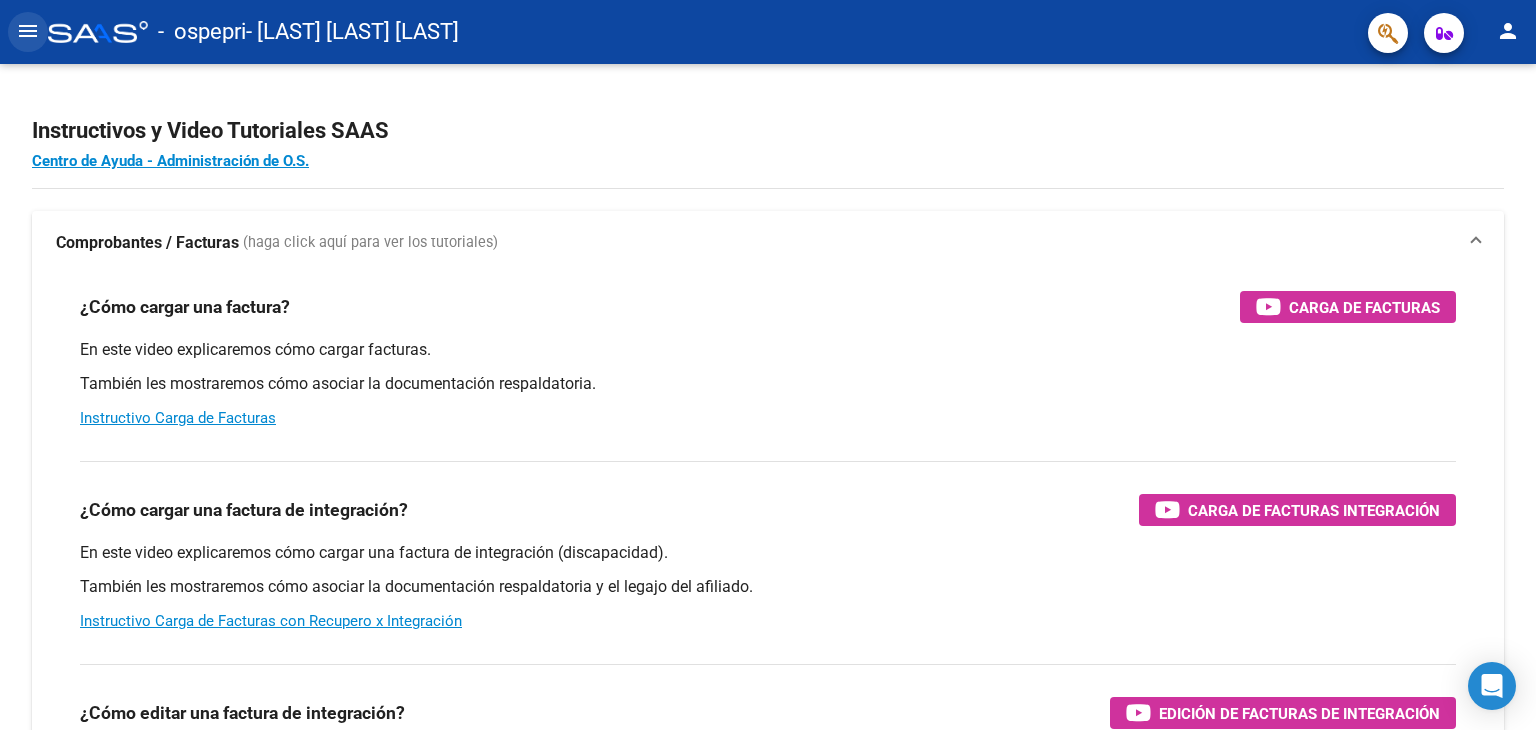 click on "menu" 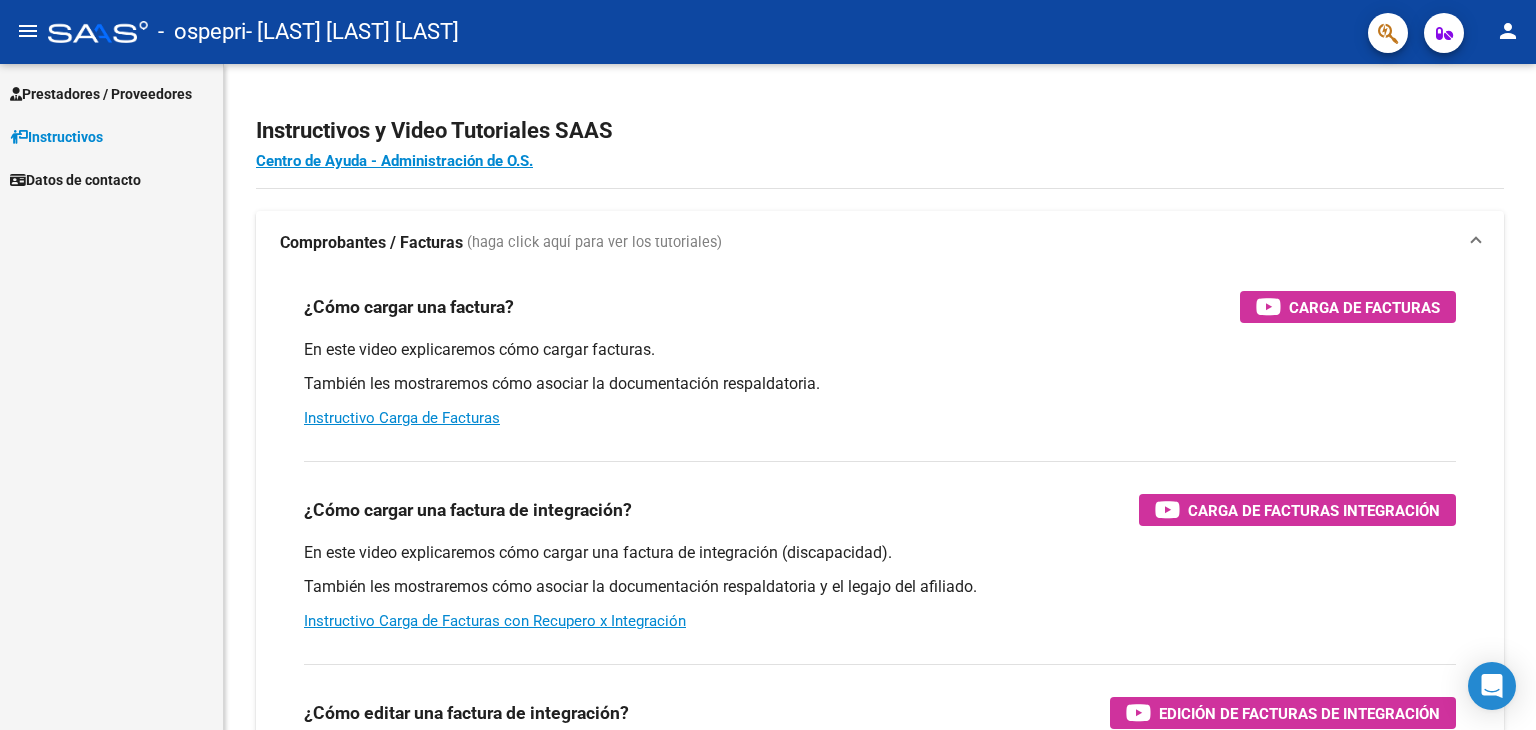 click on "Prestadores / Proveedores" at bounding box center (101, 94) 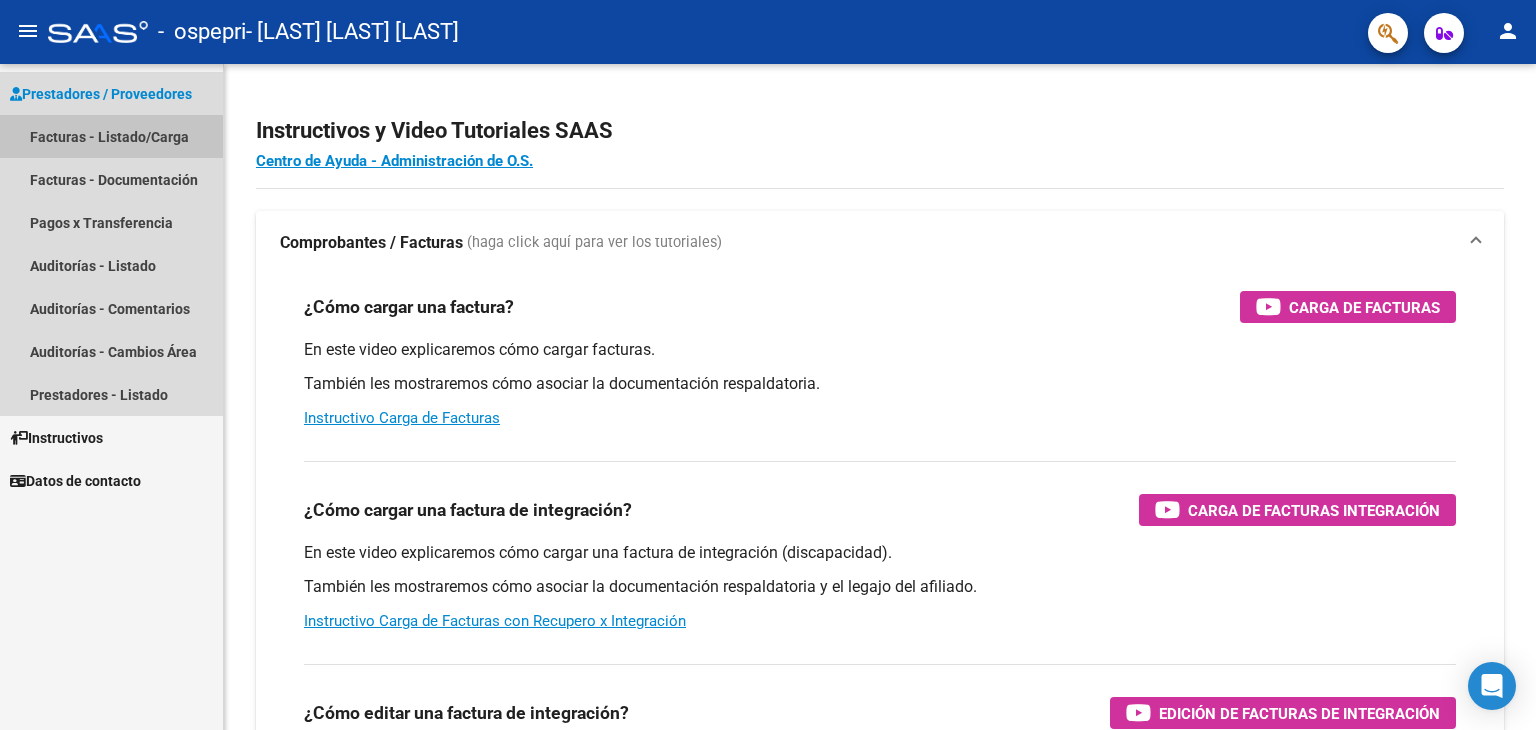 click on "Facturas - Listado/Carga" at bounding box center (111, 136) 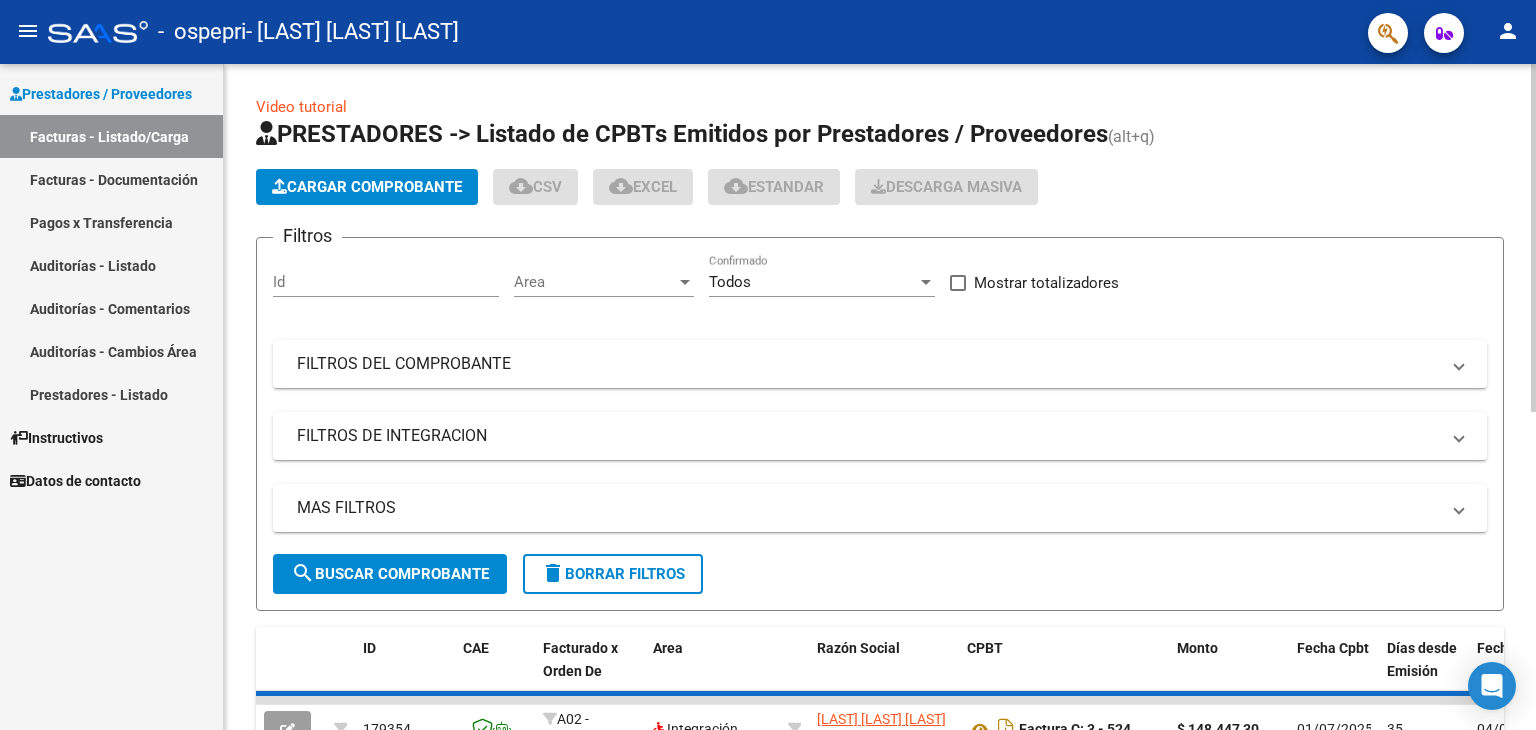 click on "Cargar Comprobante" 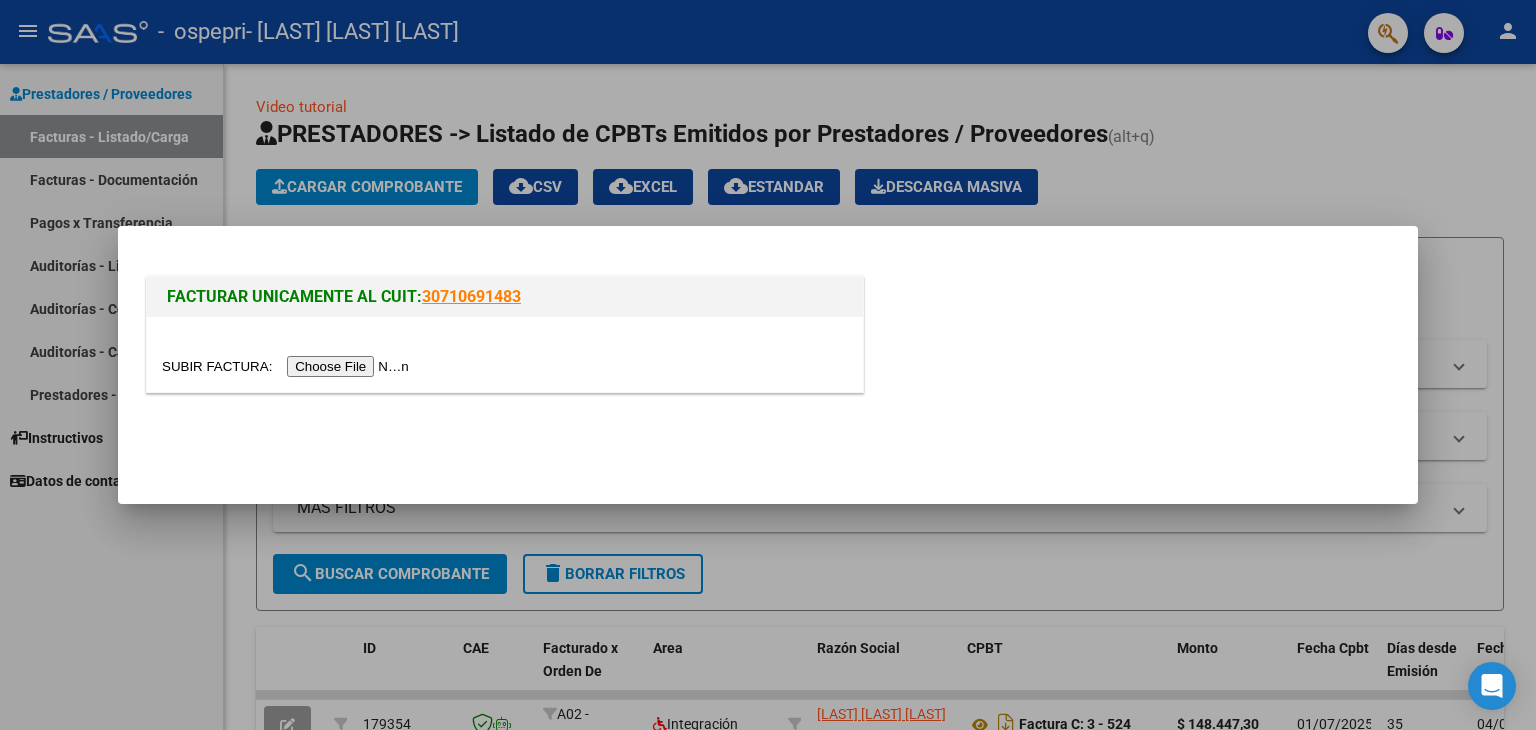 click at bounding box center (288, 366) 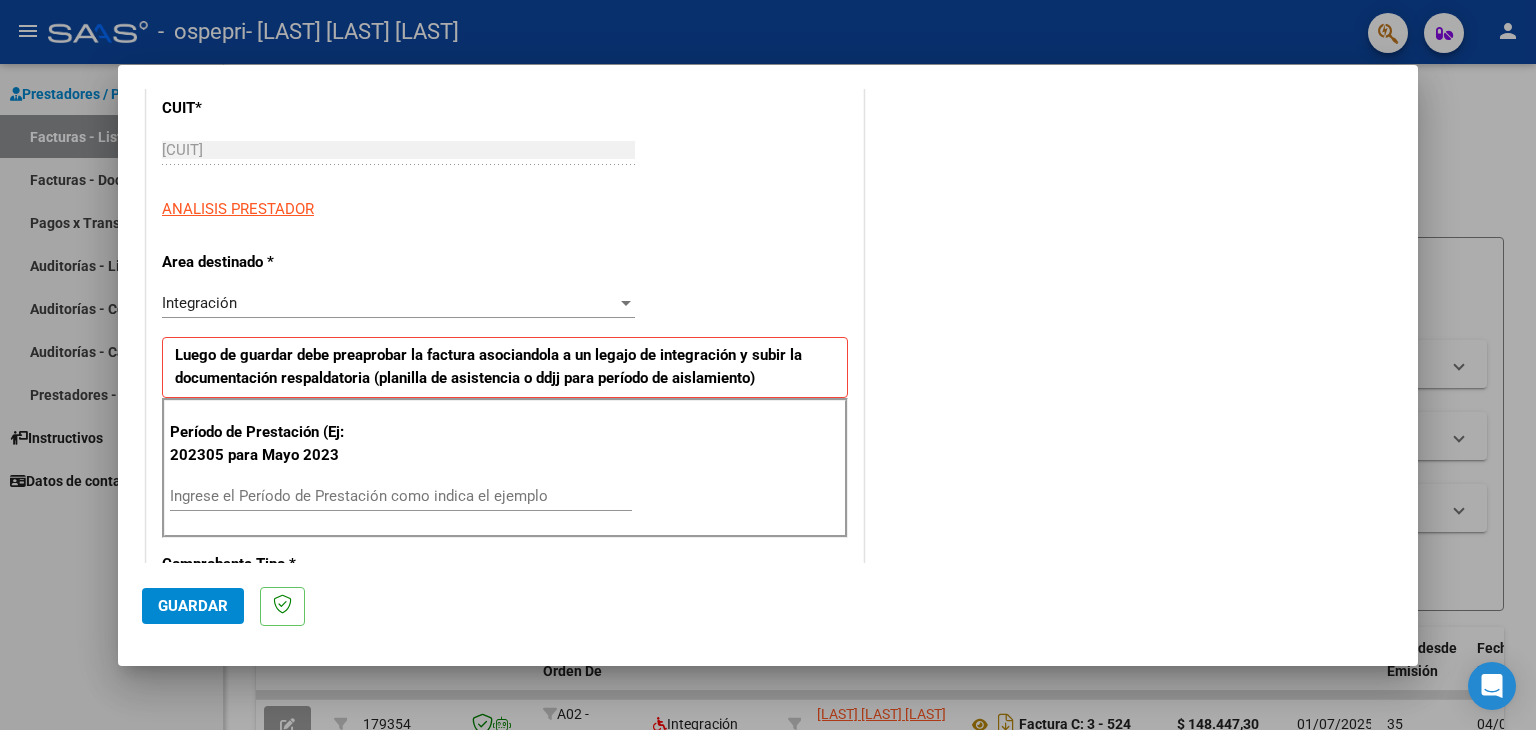 scroll, scrollTop: 383, scrollLeft: 0, axis: vertical 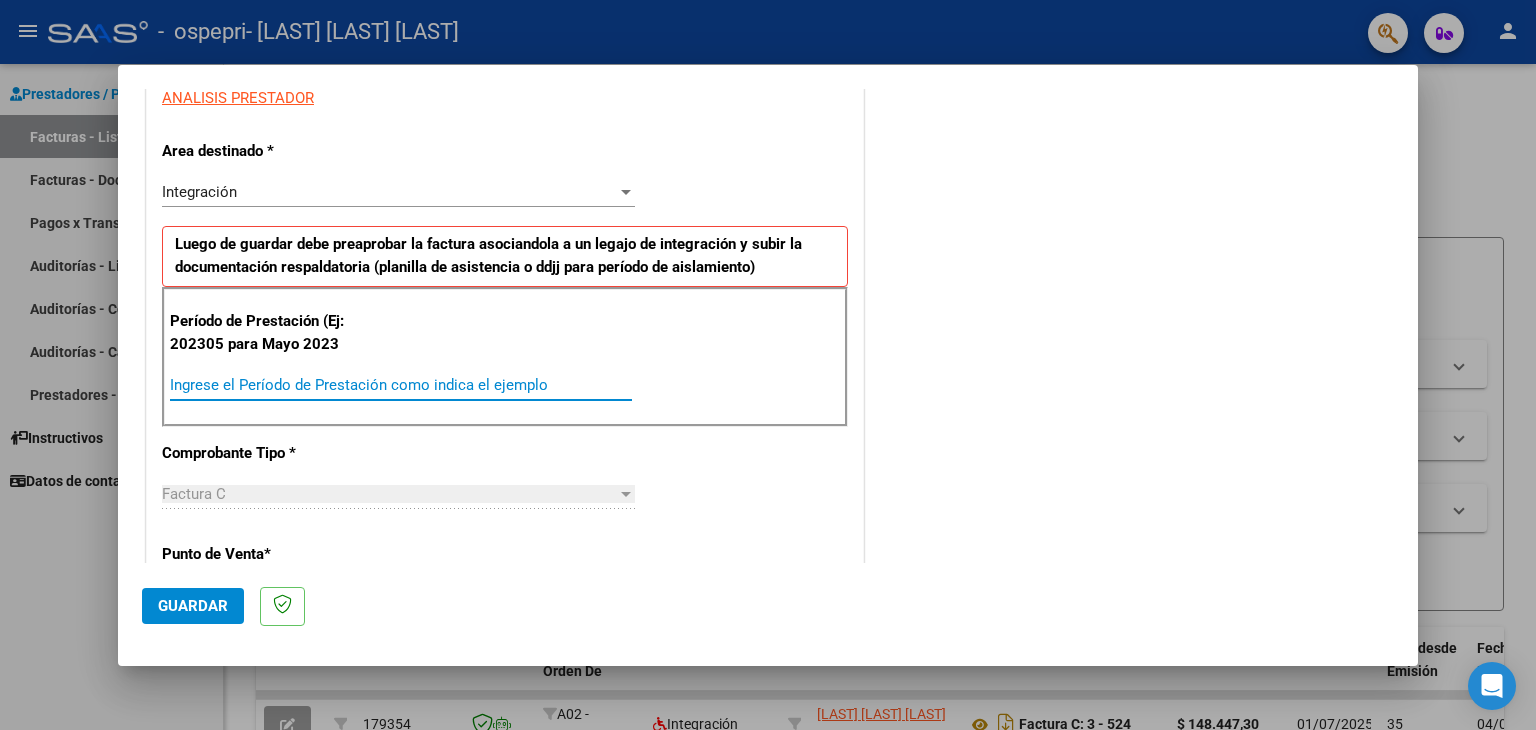 click on "Ingrese el Período de Prestación como indica el ejemplo" at bounding box center (401, 385) 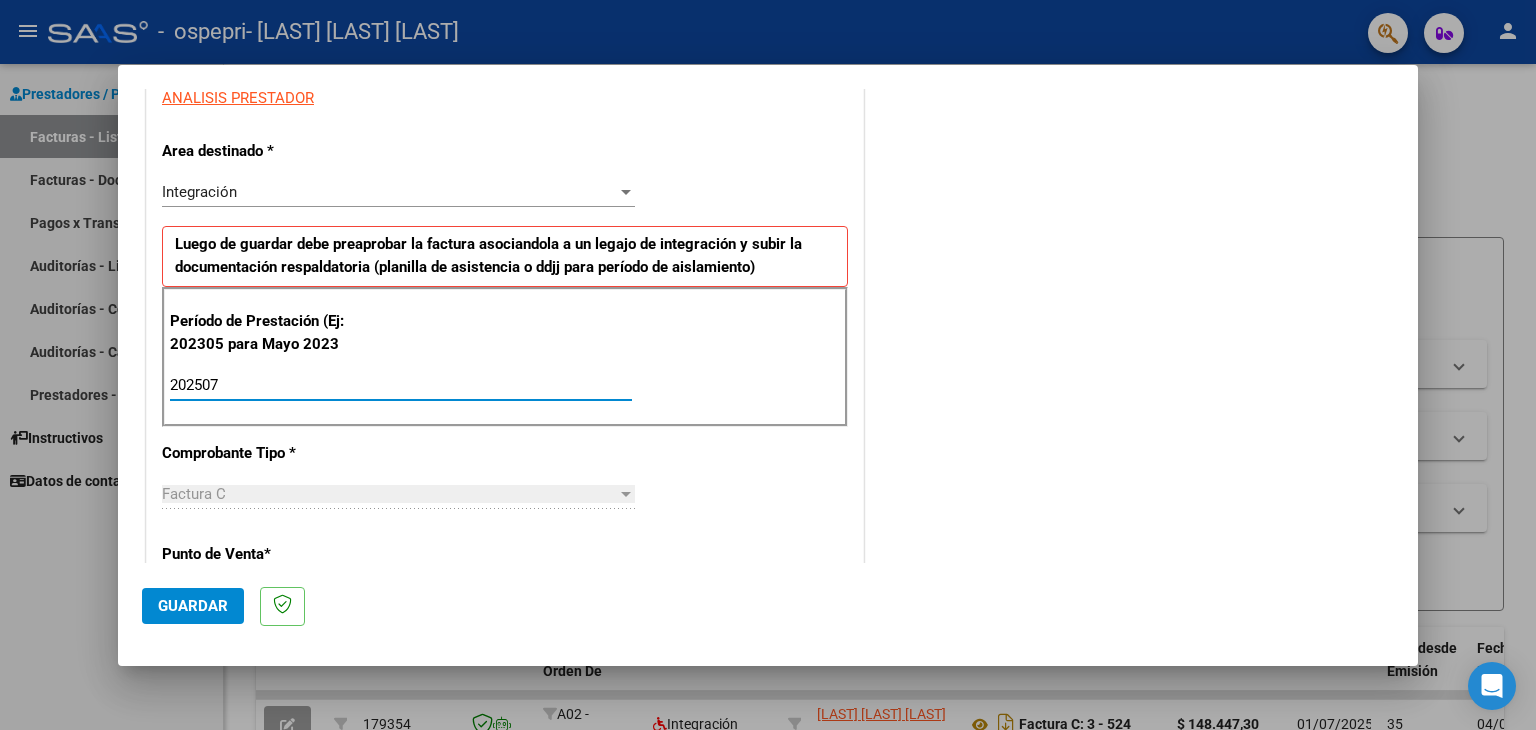 type on "202507" 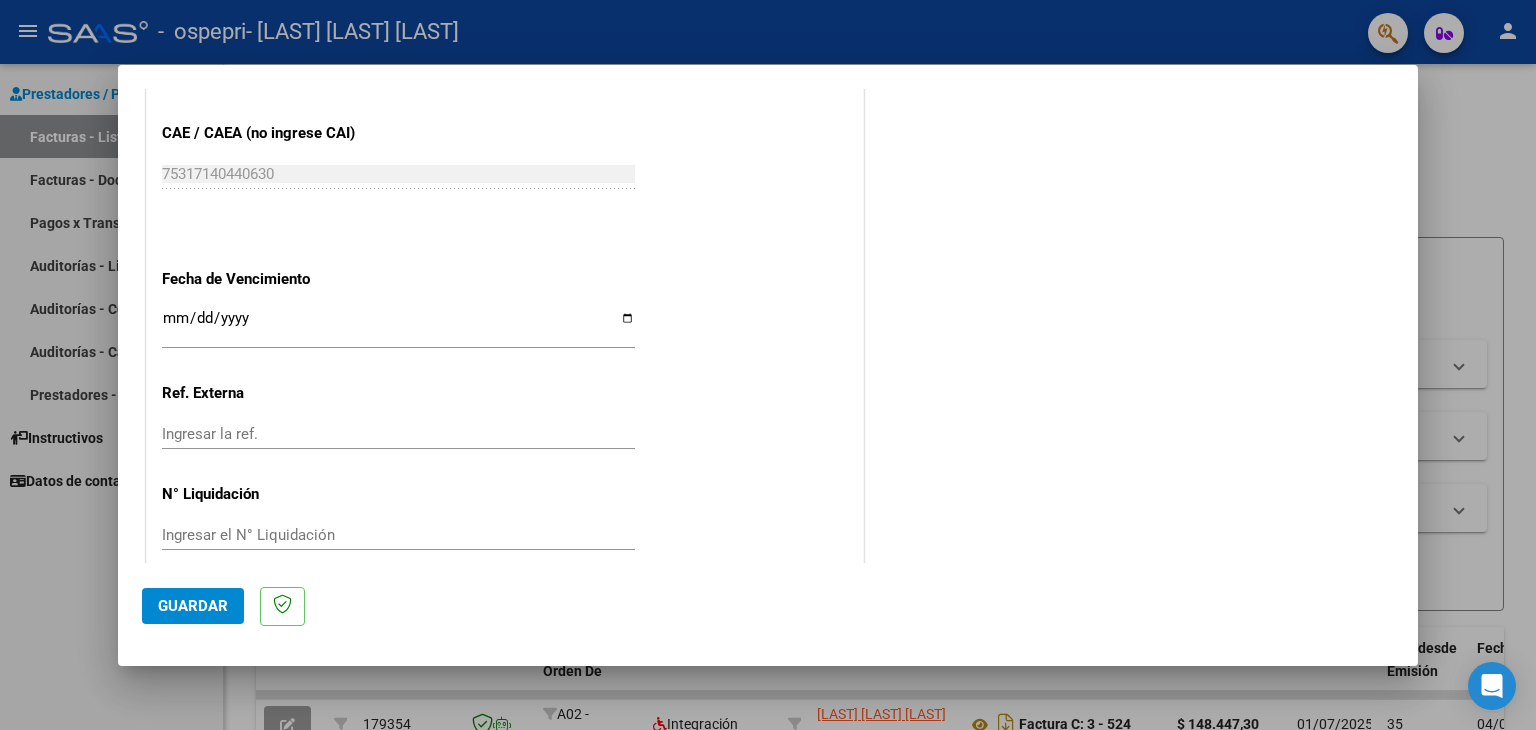 scroll, scrollTop: 1245, scrollLeft: 0, axis: vertical 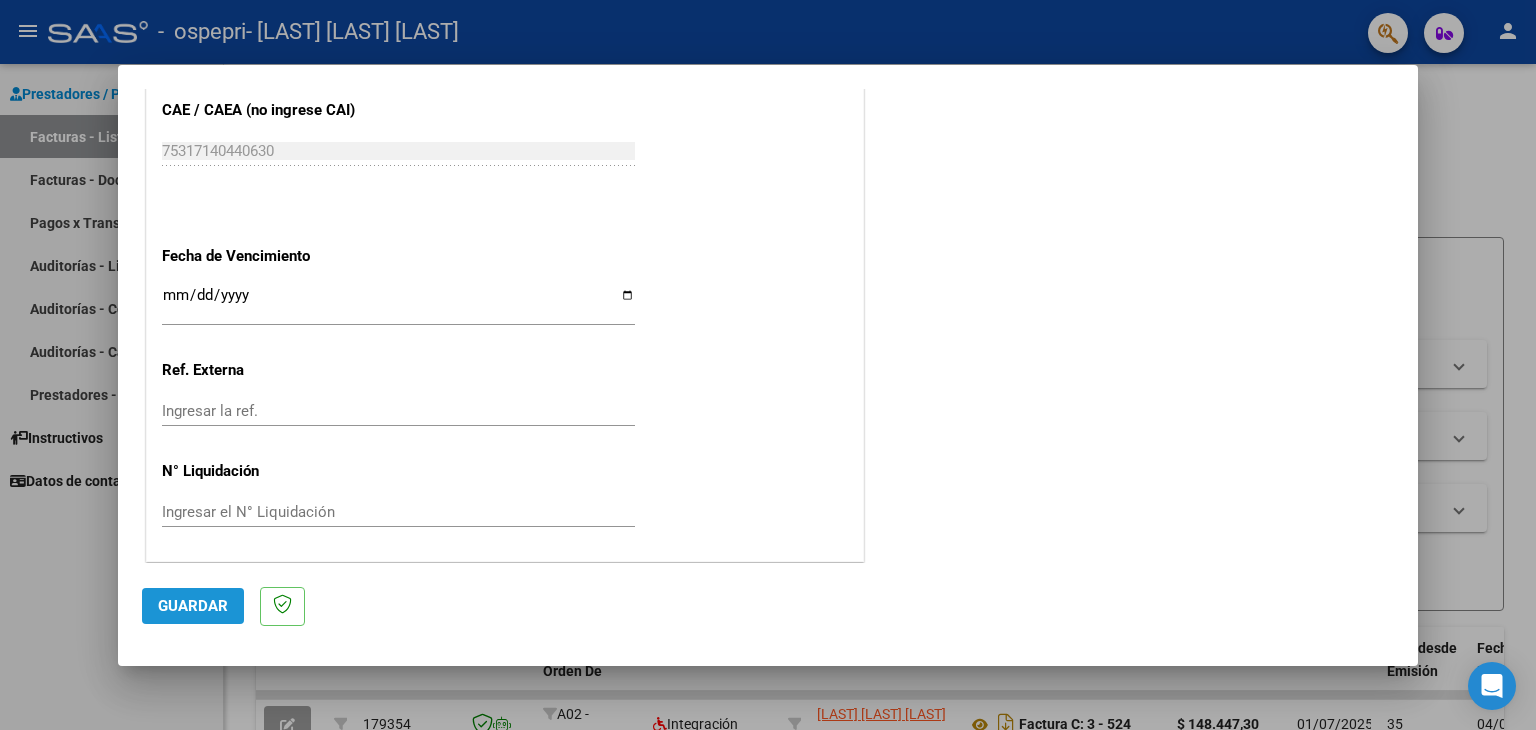 click on "Guardar" 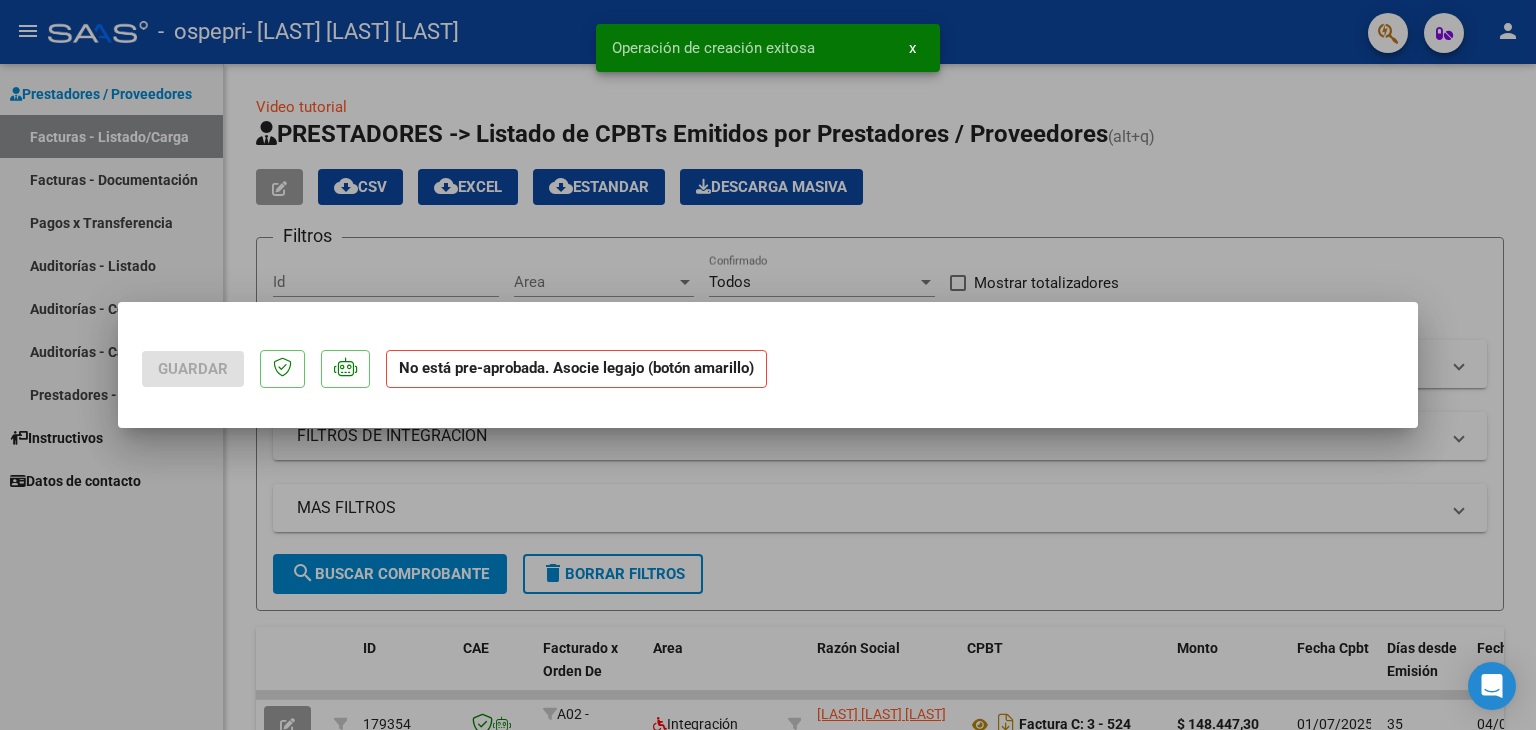 scroll, scrollTop: 0, scrollLeft: 0, axis: both 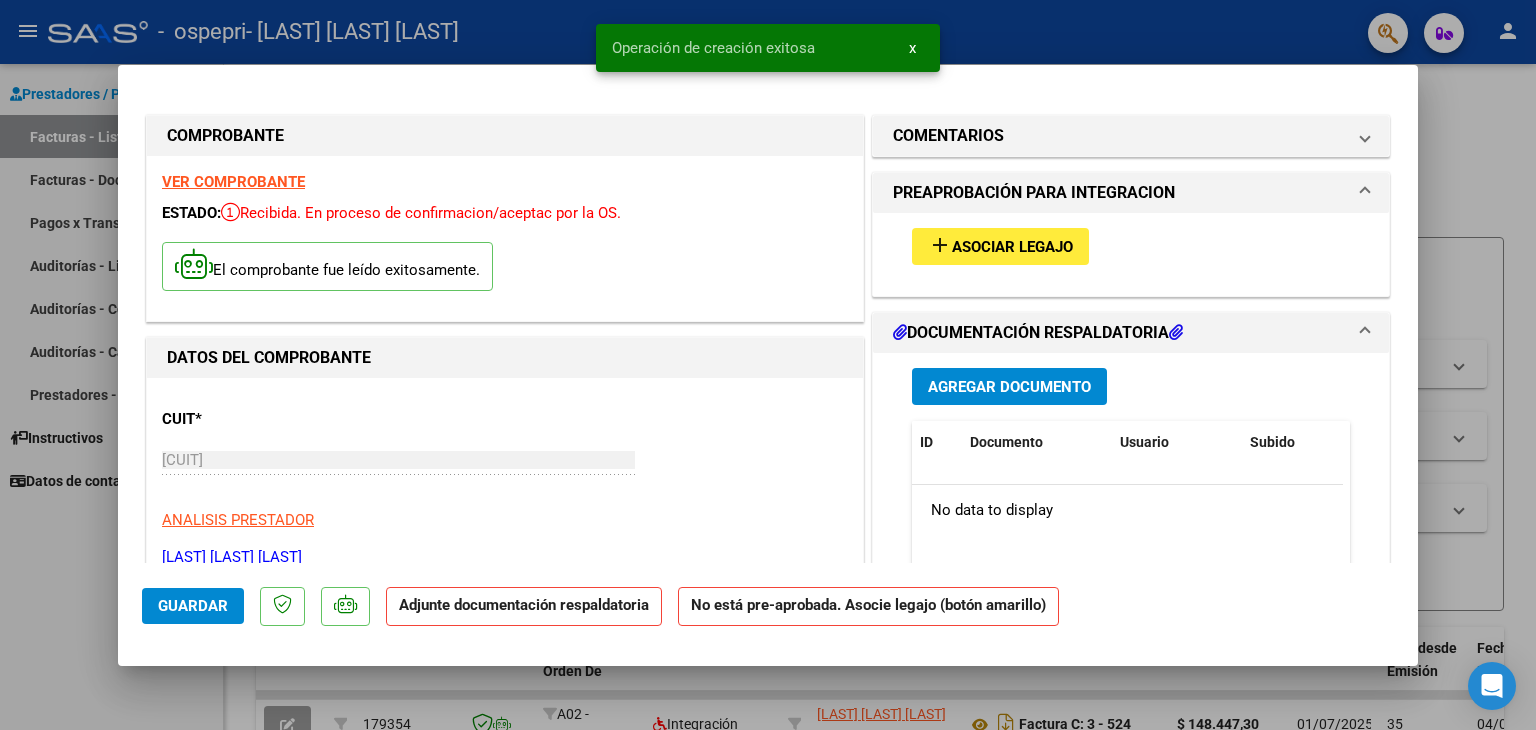 click on "Asociar Legajo" at bounding box center (1012, 247) 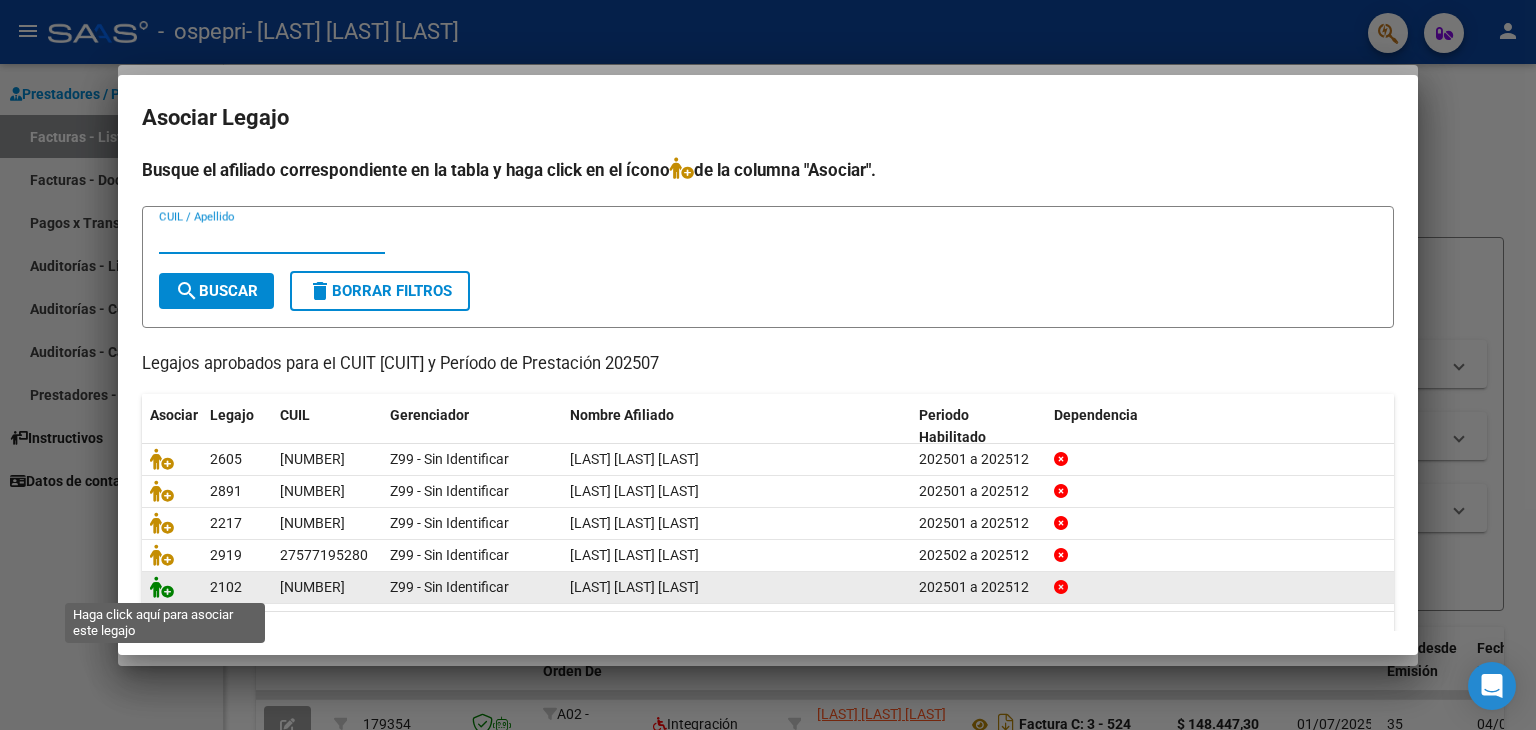click 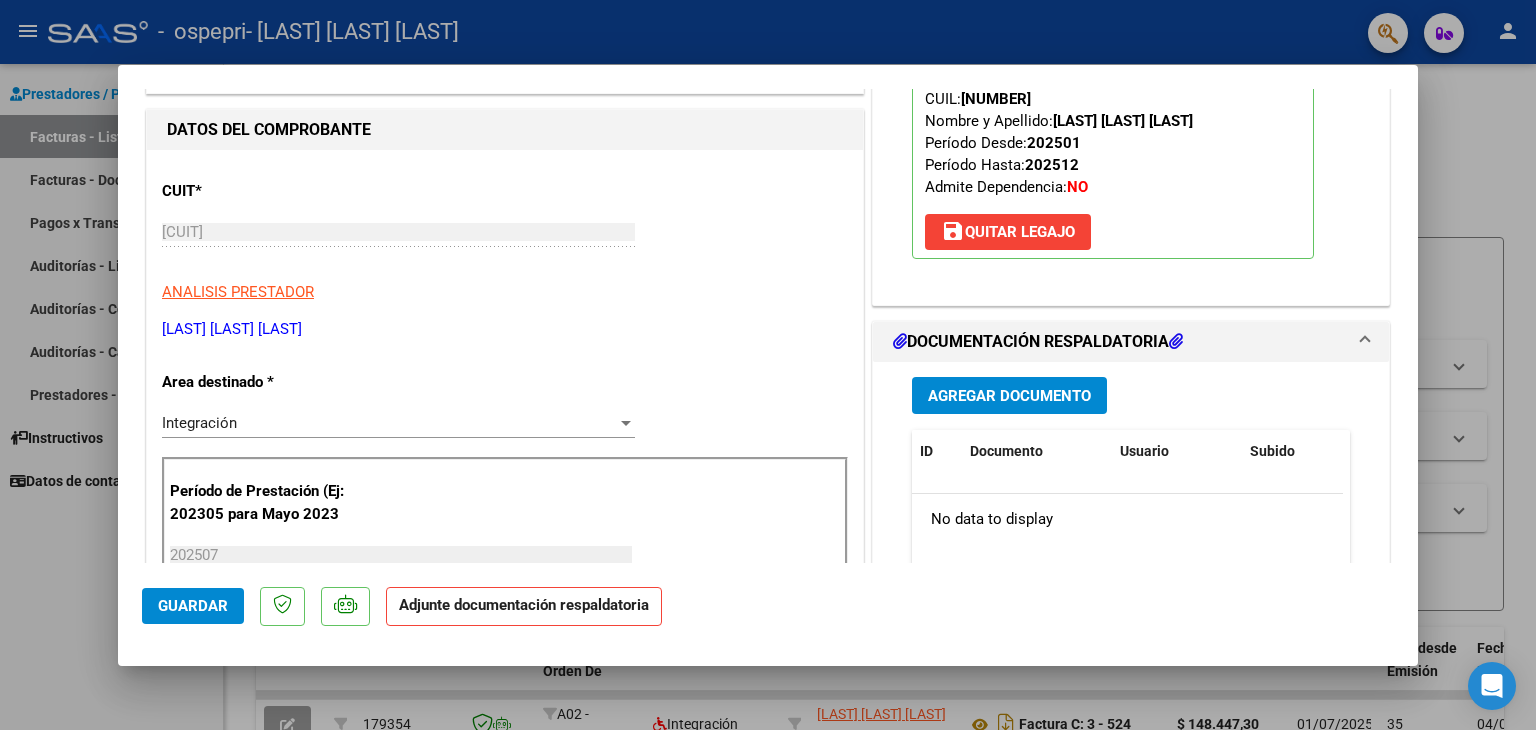 scroll, scrollTop: 368, scrollLeft: 0, axis: vertical 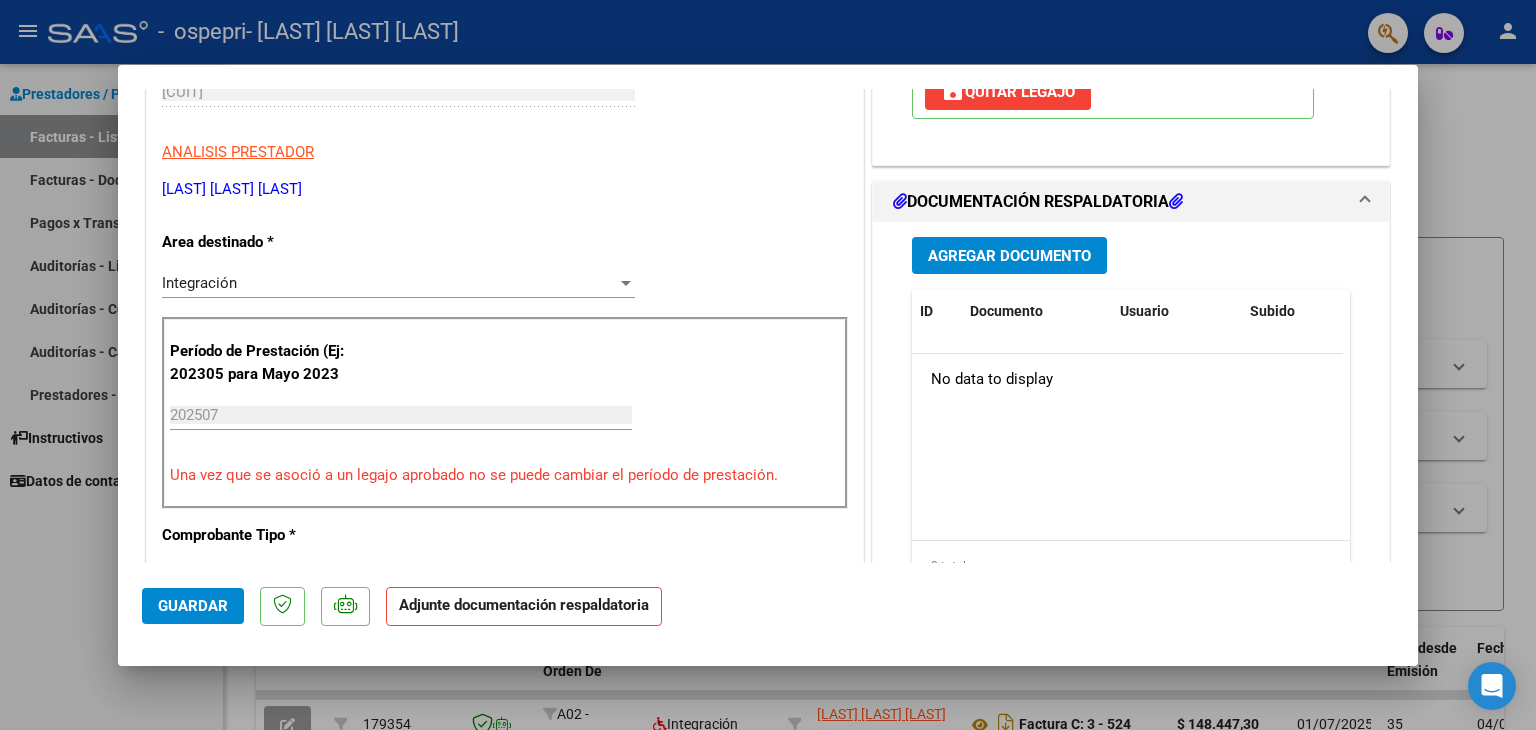 click on "Agregar Documento" at bounding box center (1009, 255) 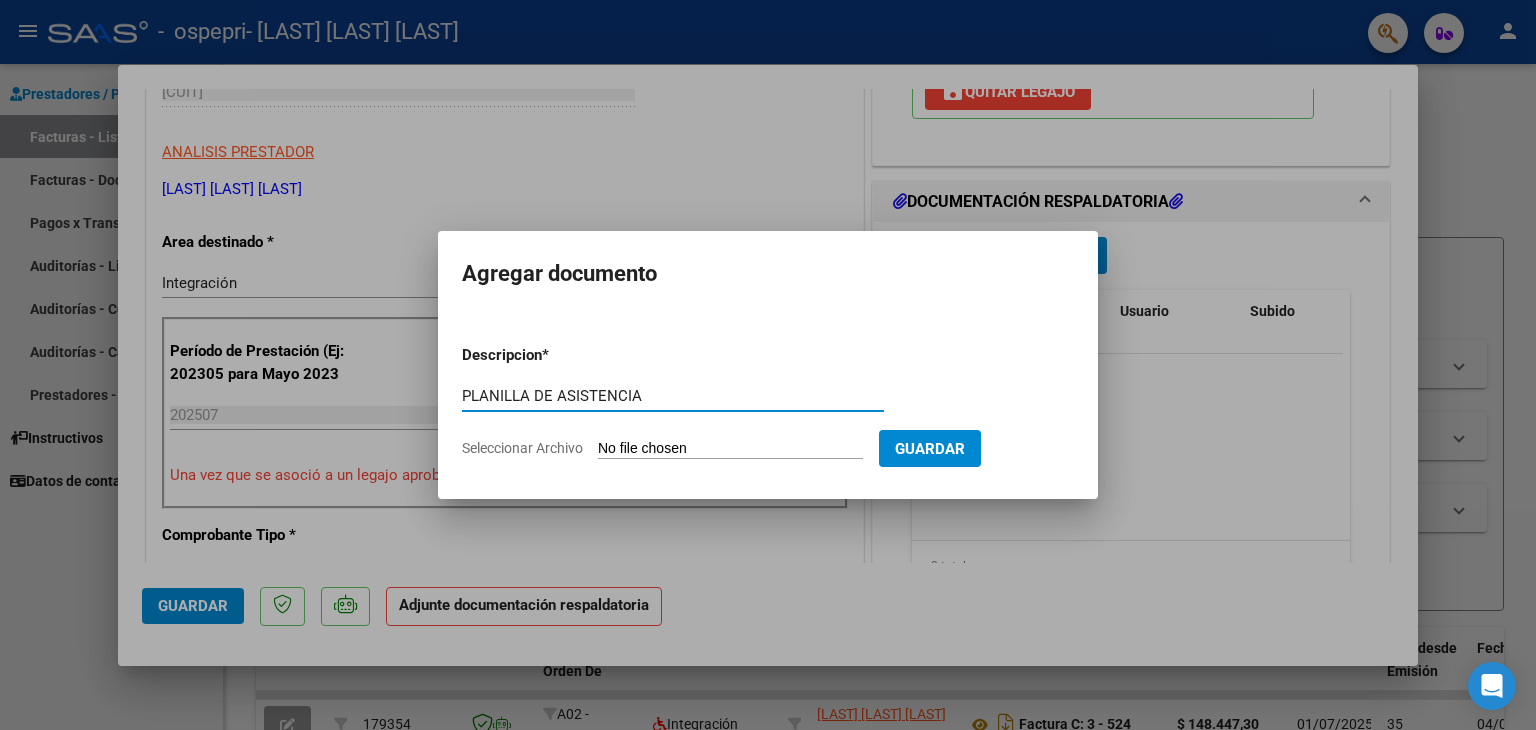 type on "PLANILLA DE ASISTENCIA" 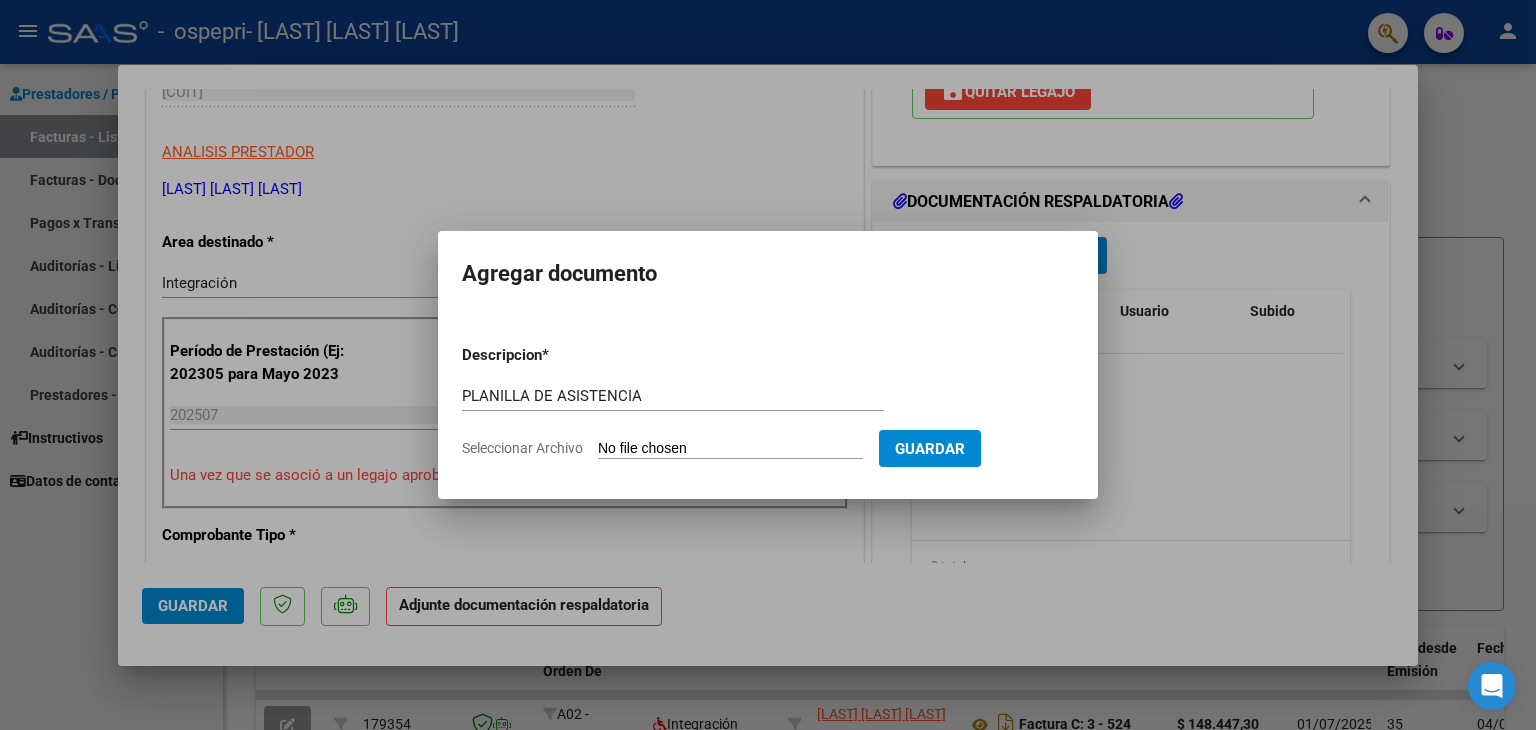 click on "Seleccionar Archivo" at bounding box center (730, 449) 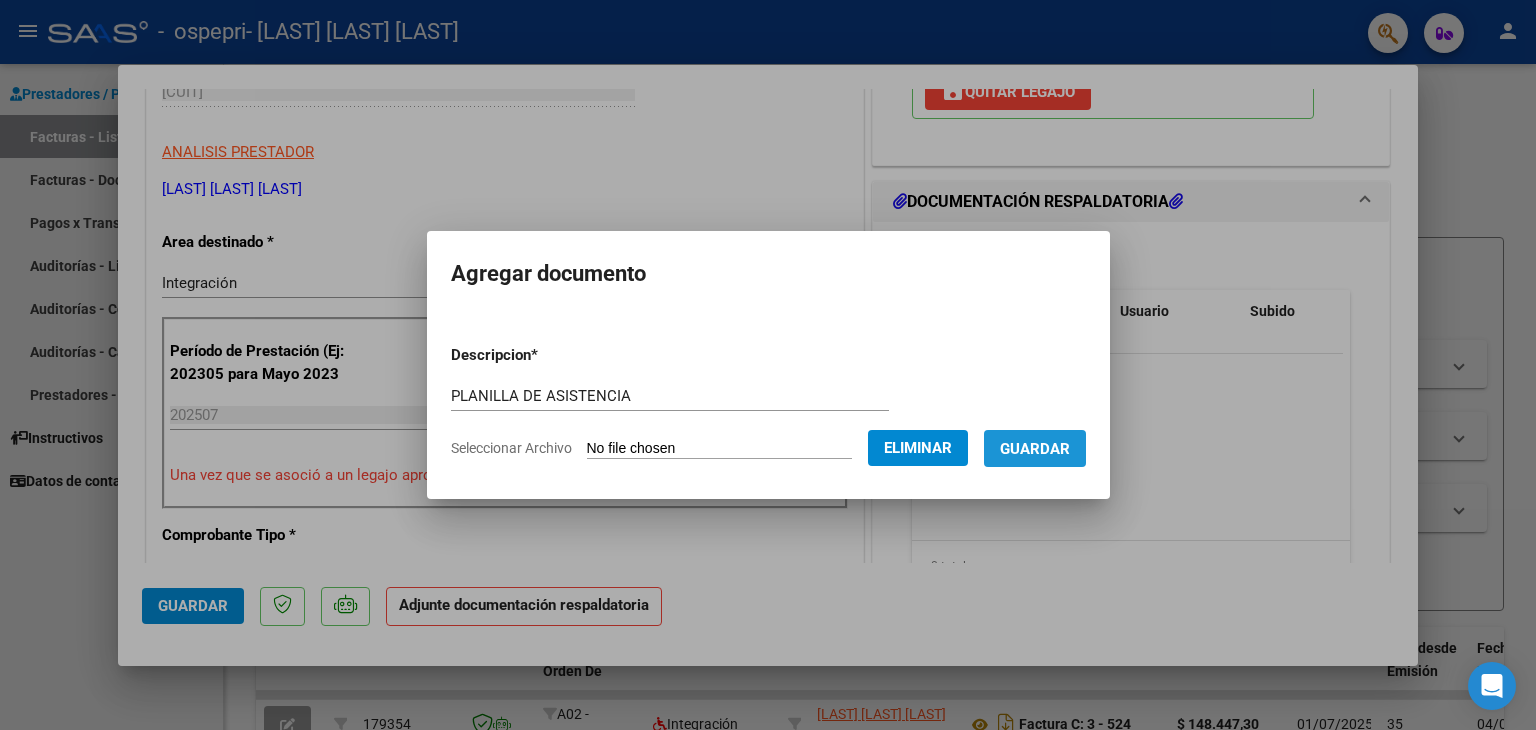click on "Guardar" at bounding box center (1035, 449) 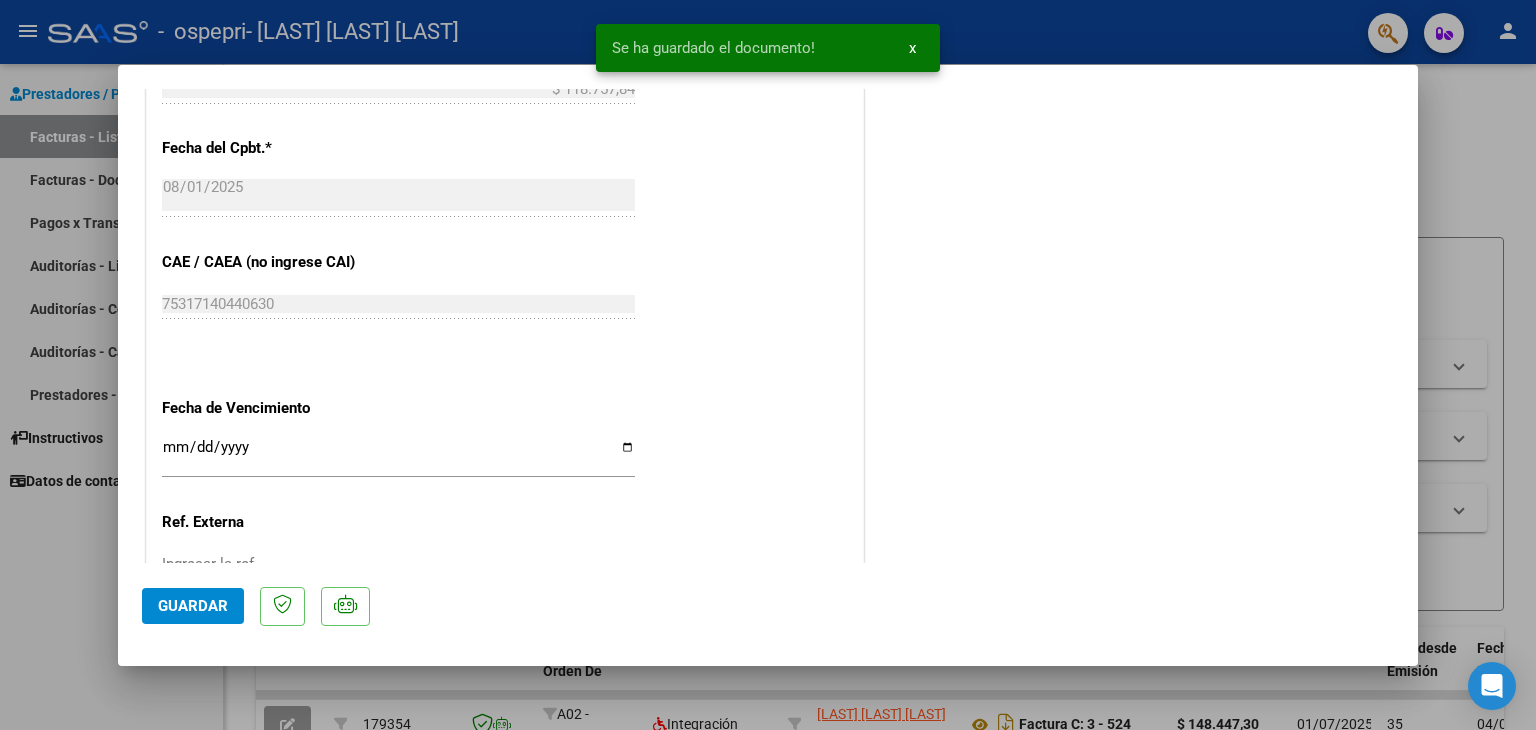 scroll, scrollTop: 1313, scrollLeft: 0, axis: vertical 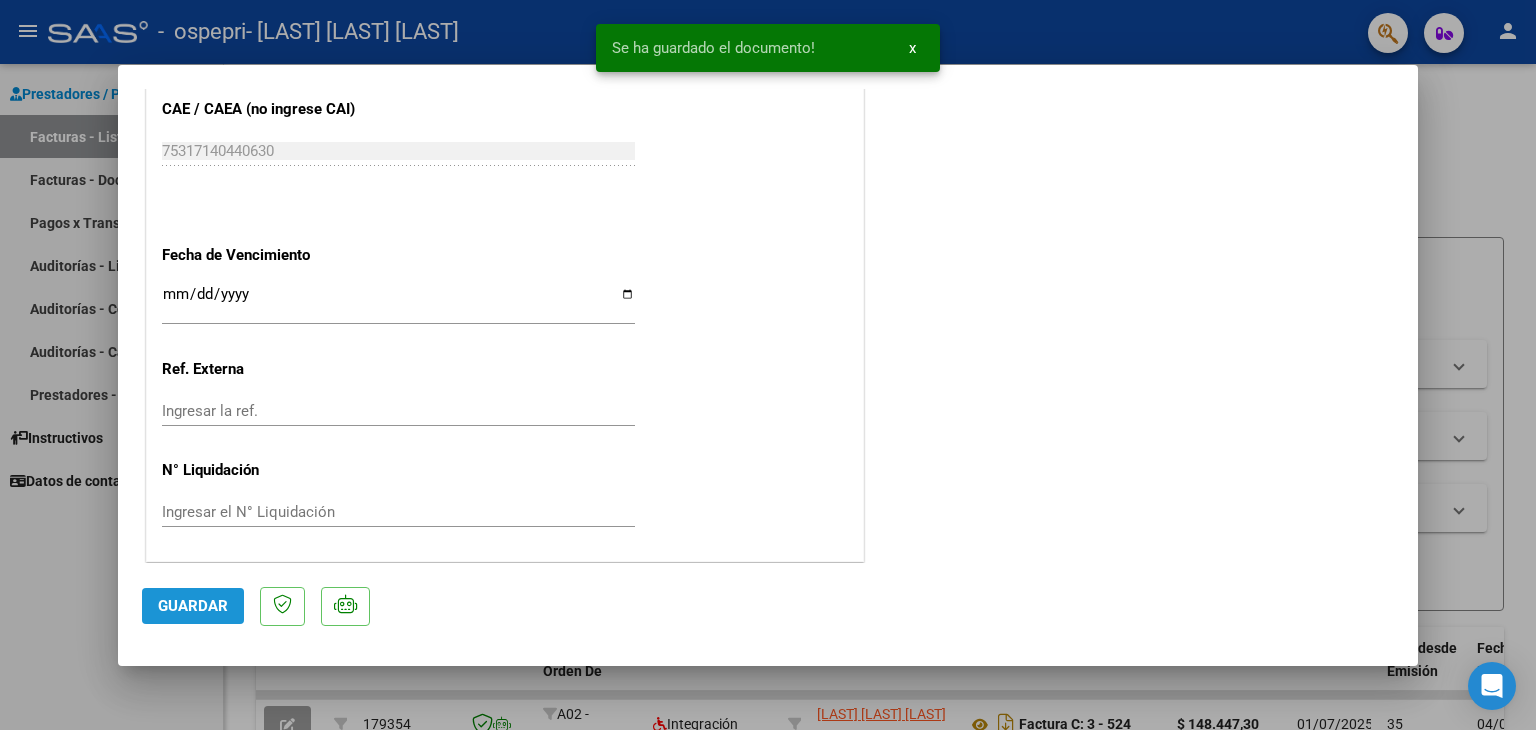 click on "Guardar" 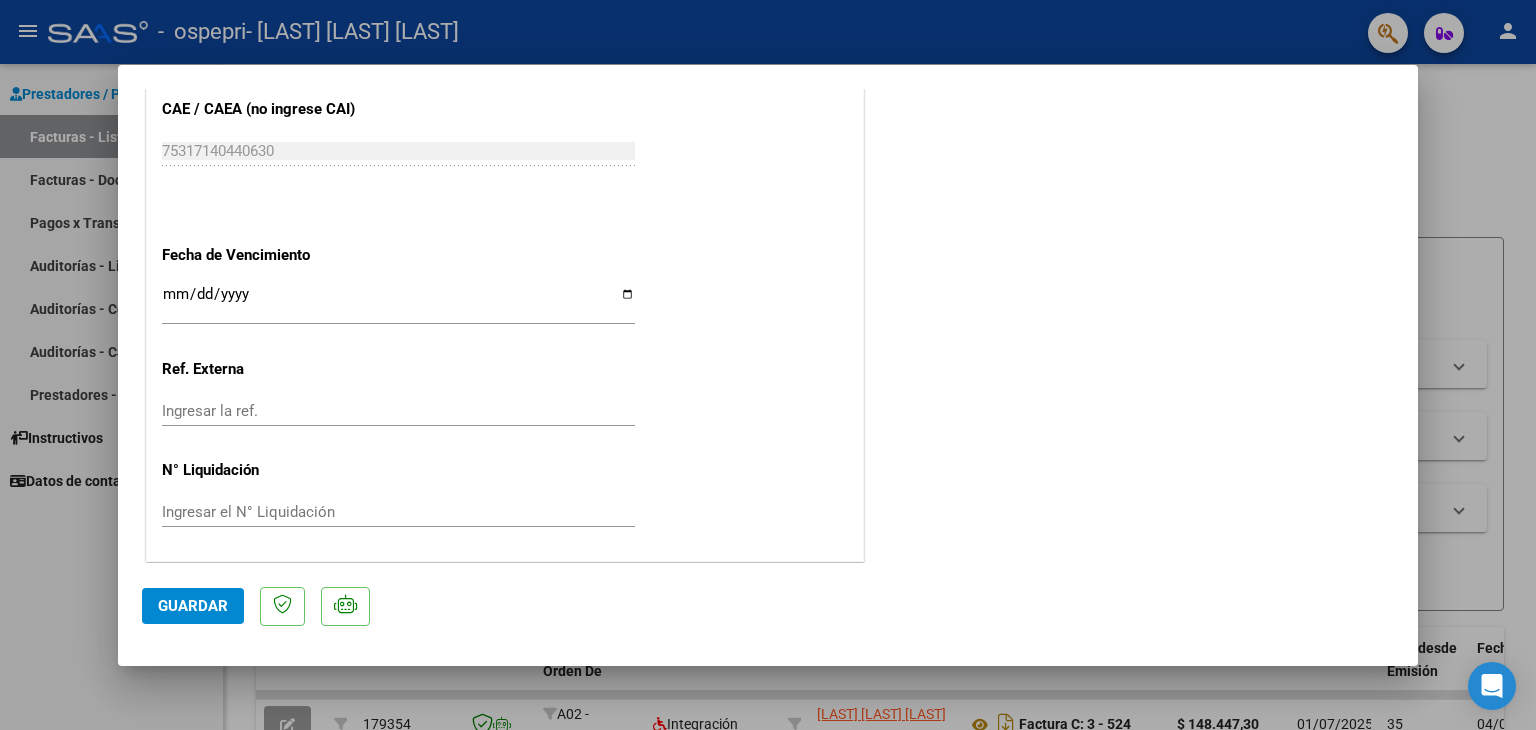 click at bounding box center (768, 365) 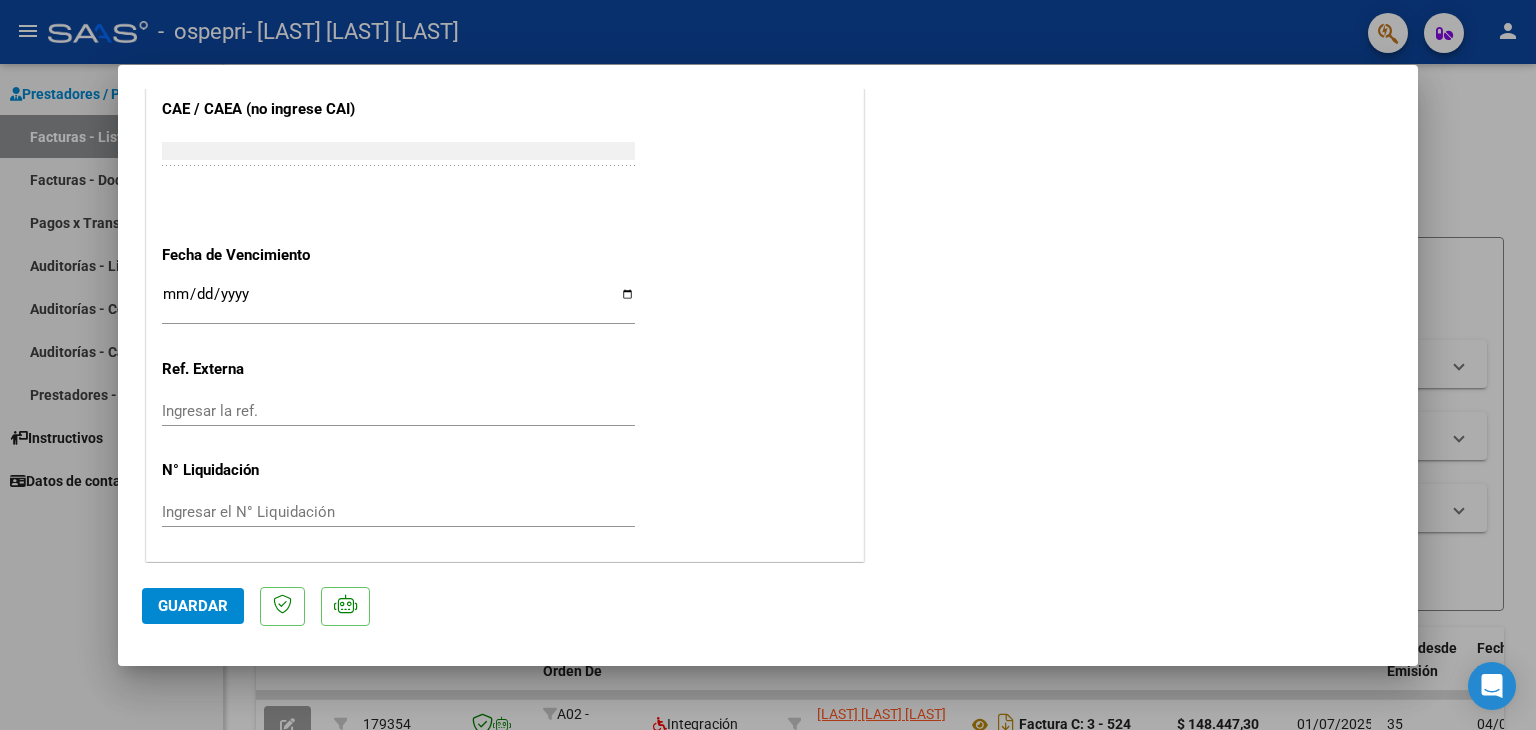scroll, scrollTop: 1464, scrollLeft: 0, axis: vertical 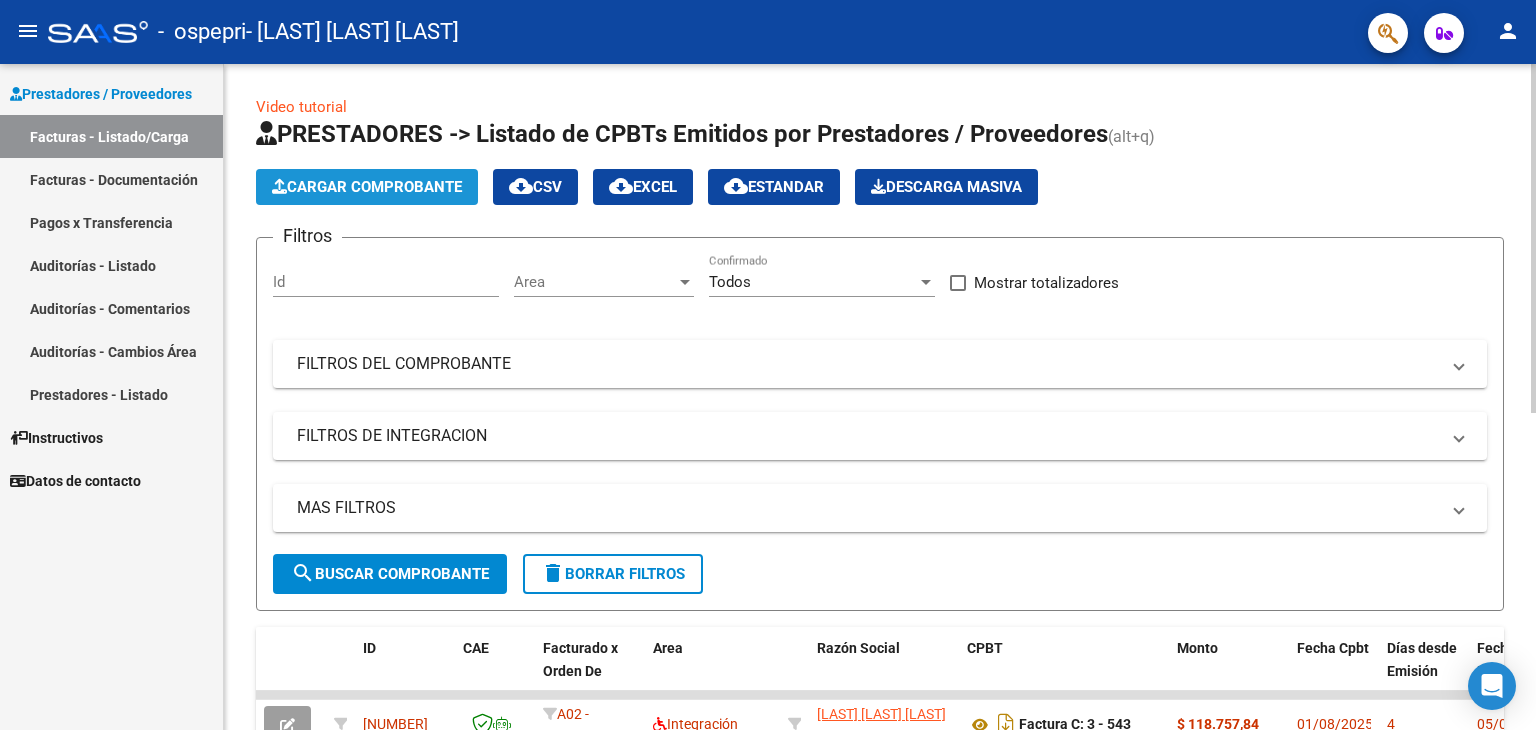 click on "Cargar Comprobante" 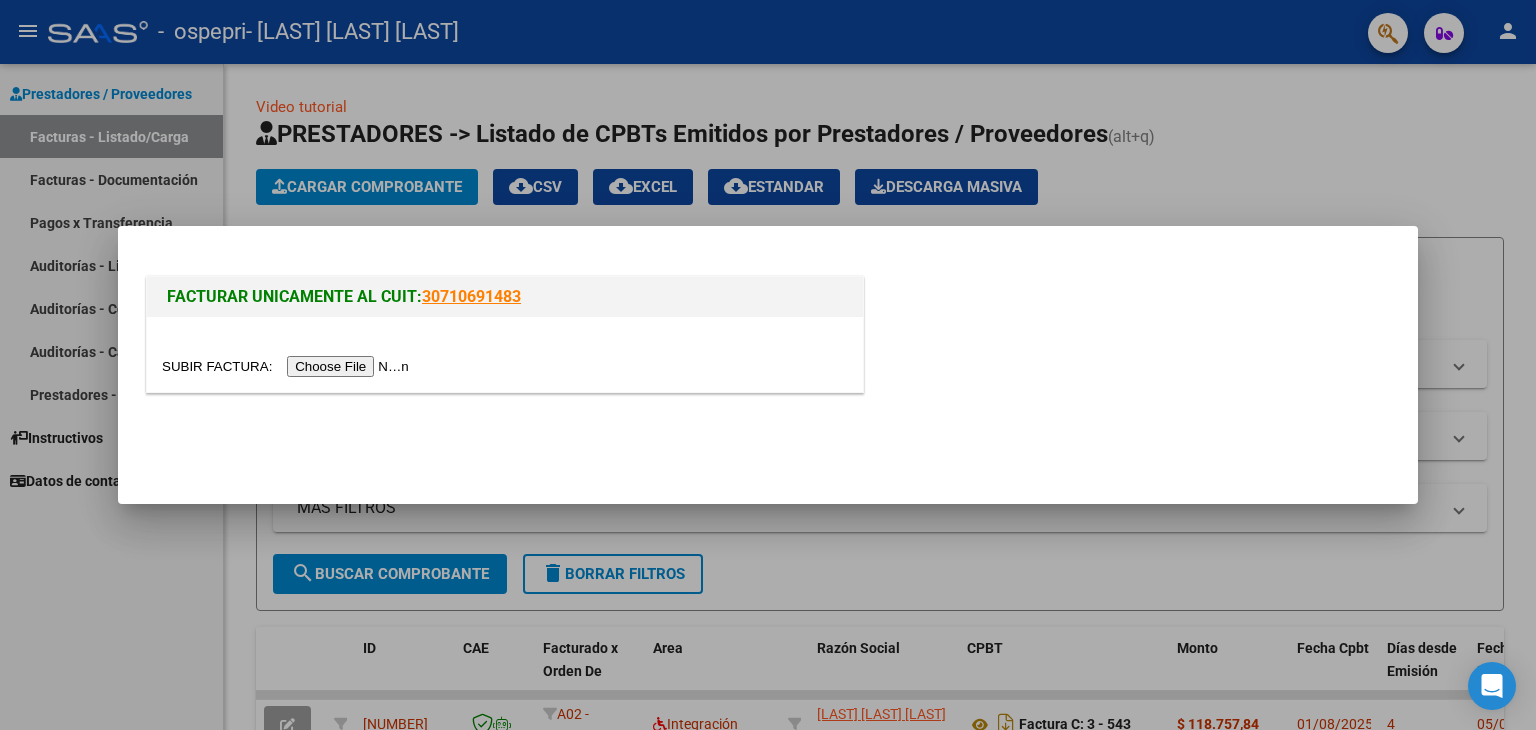 click at bounding box center (288, 366) 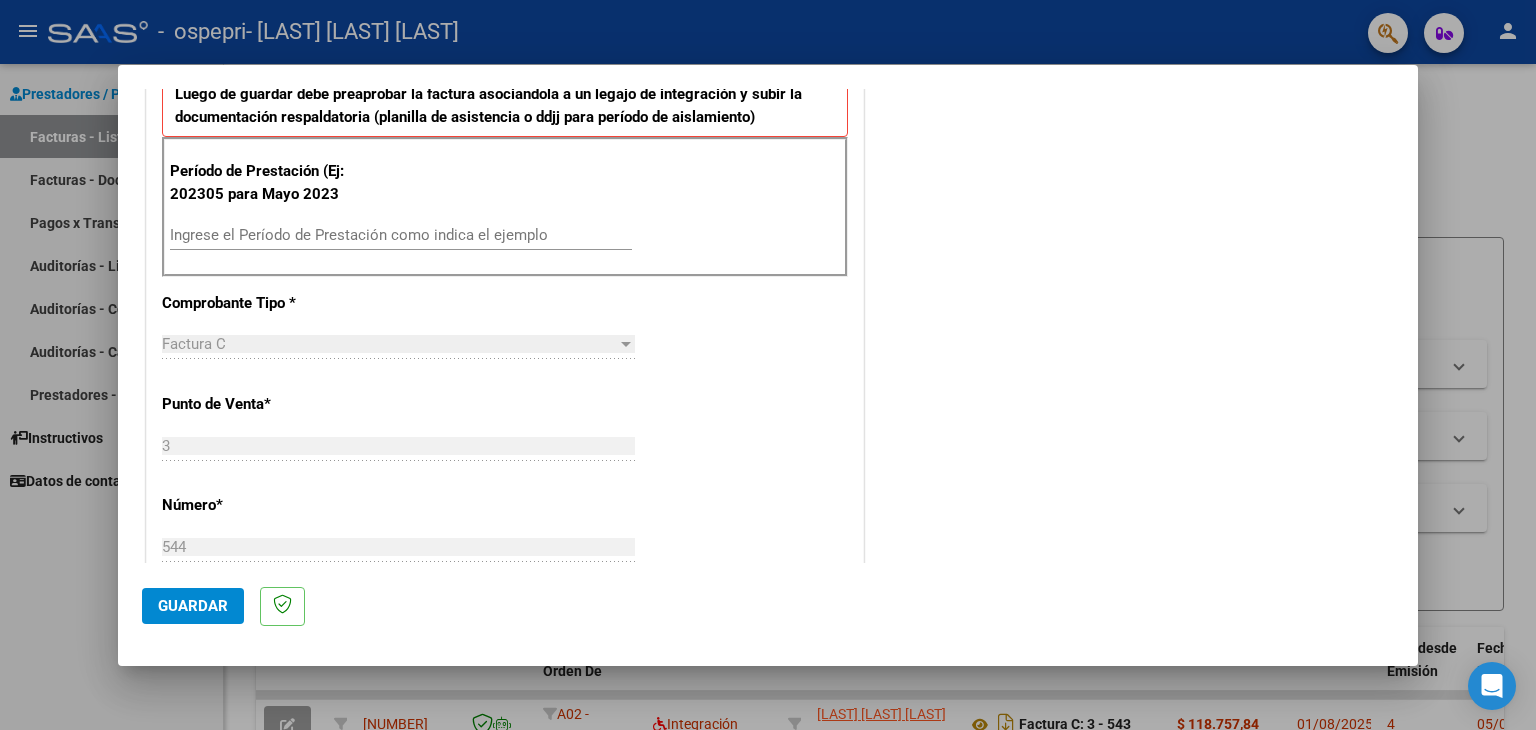 scroll, scrollTop: 496, scrollLeft: 0, axis: vertical 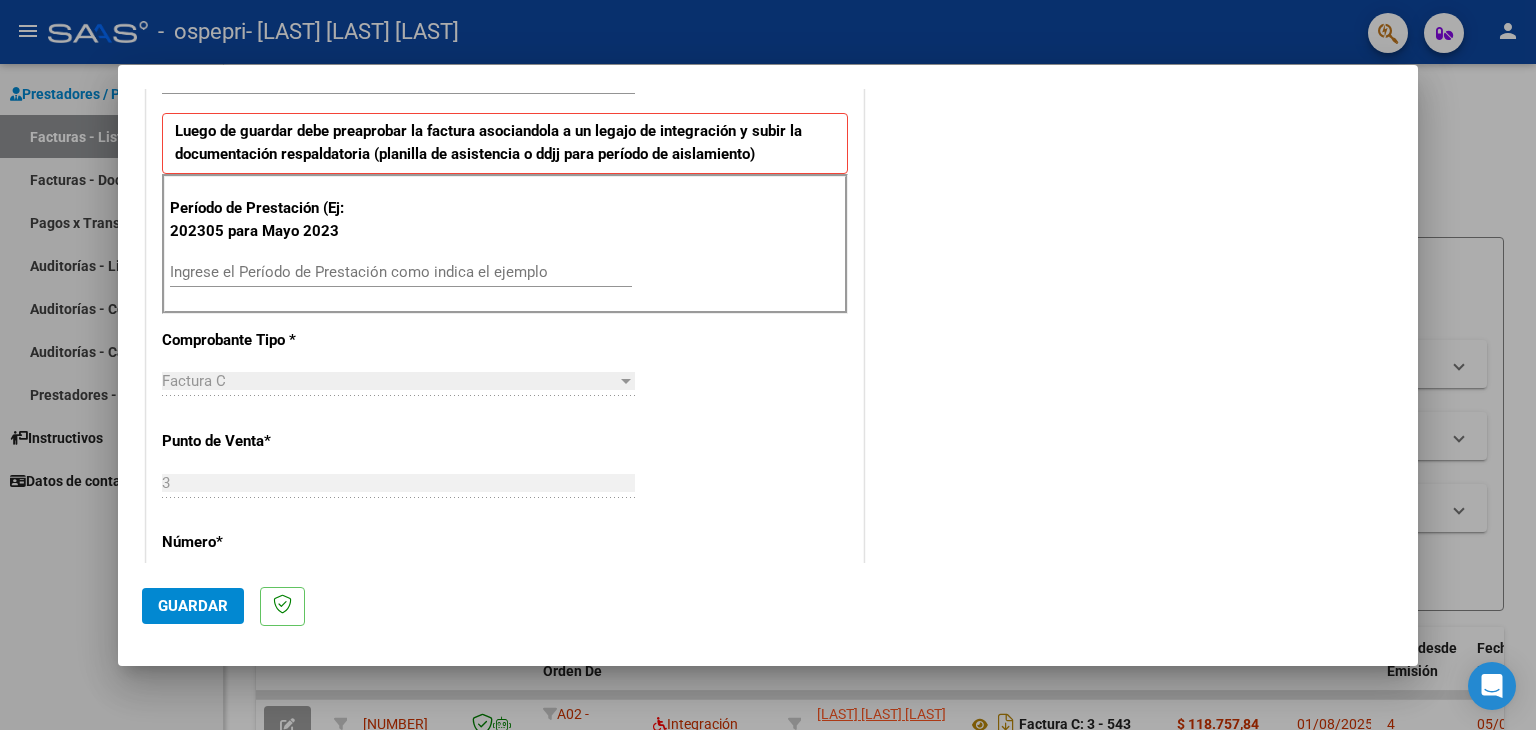 click on "Ingrese el Período de Prestación como indica el ejemplo" at bounding box center [401, 272] 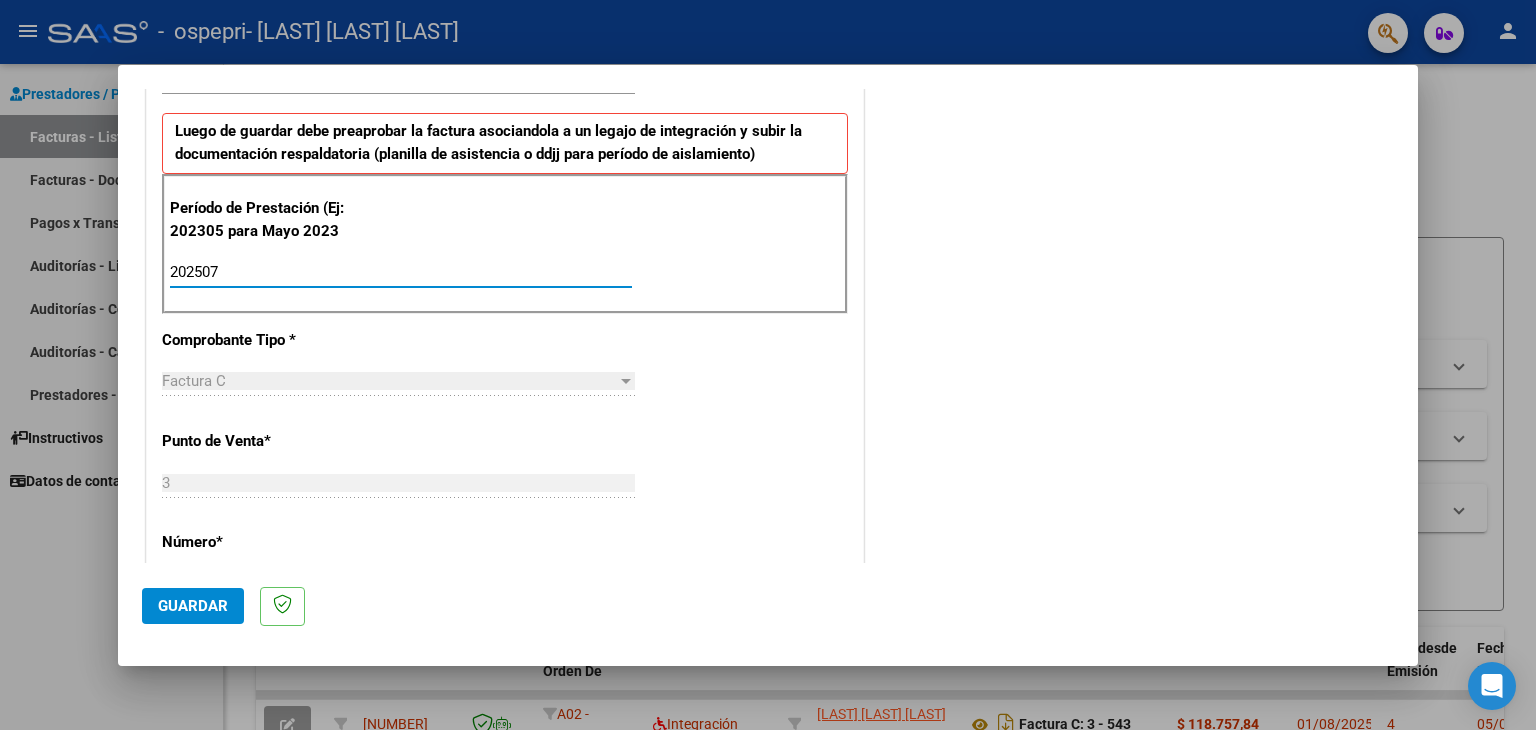 type on "202507" 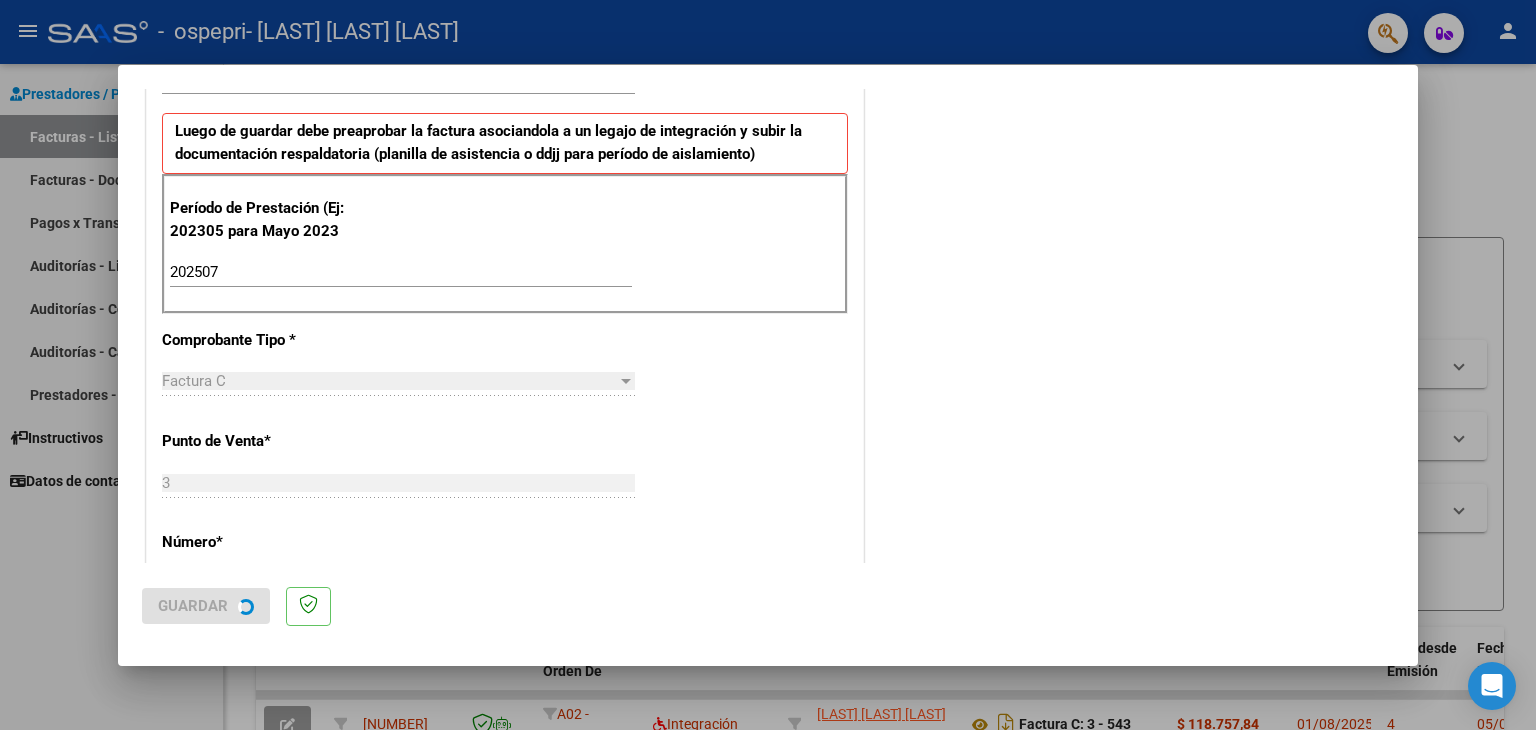 scroll, scrollTop: 0, scrollLeft: 0, axis: both 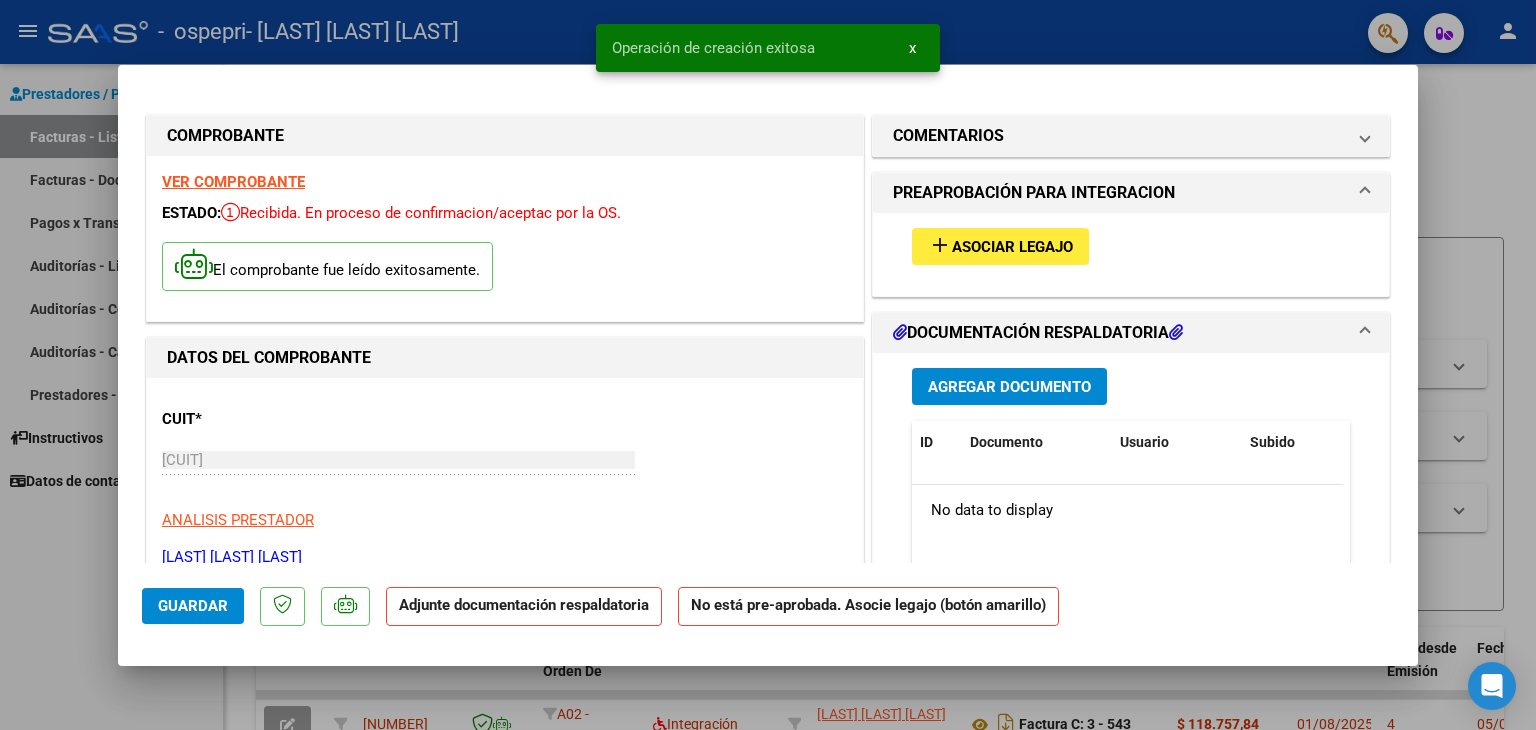click on "Asociar Legajo" at bounding box center [1012, 247] 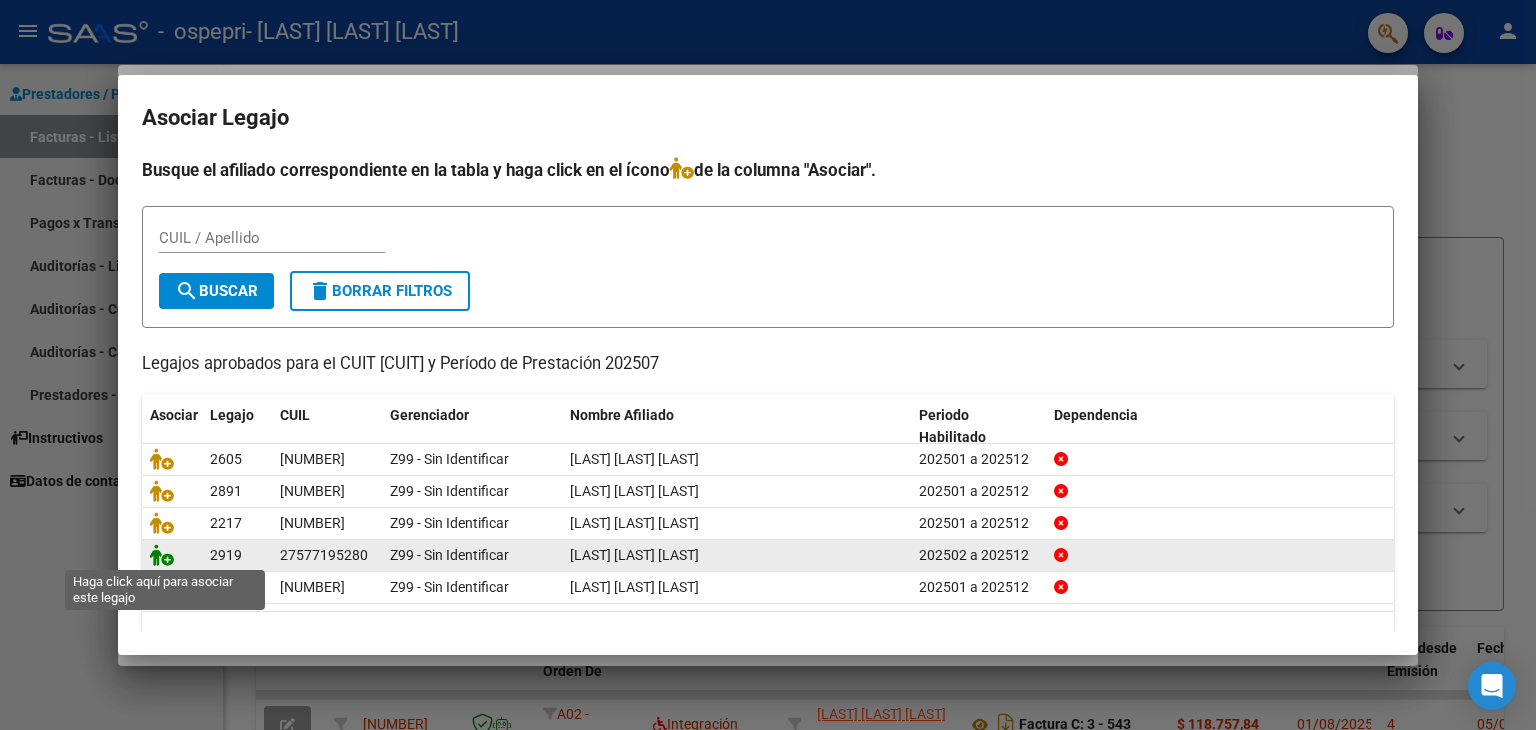 click 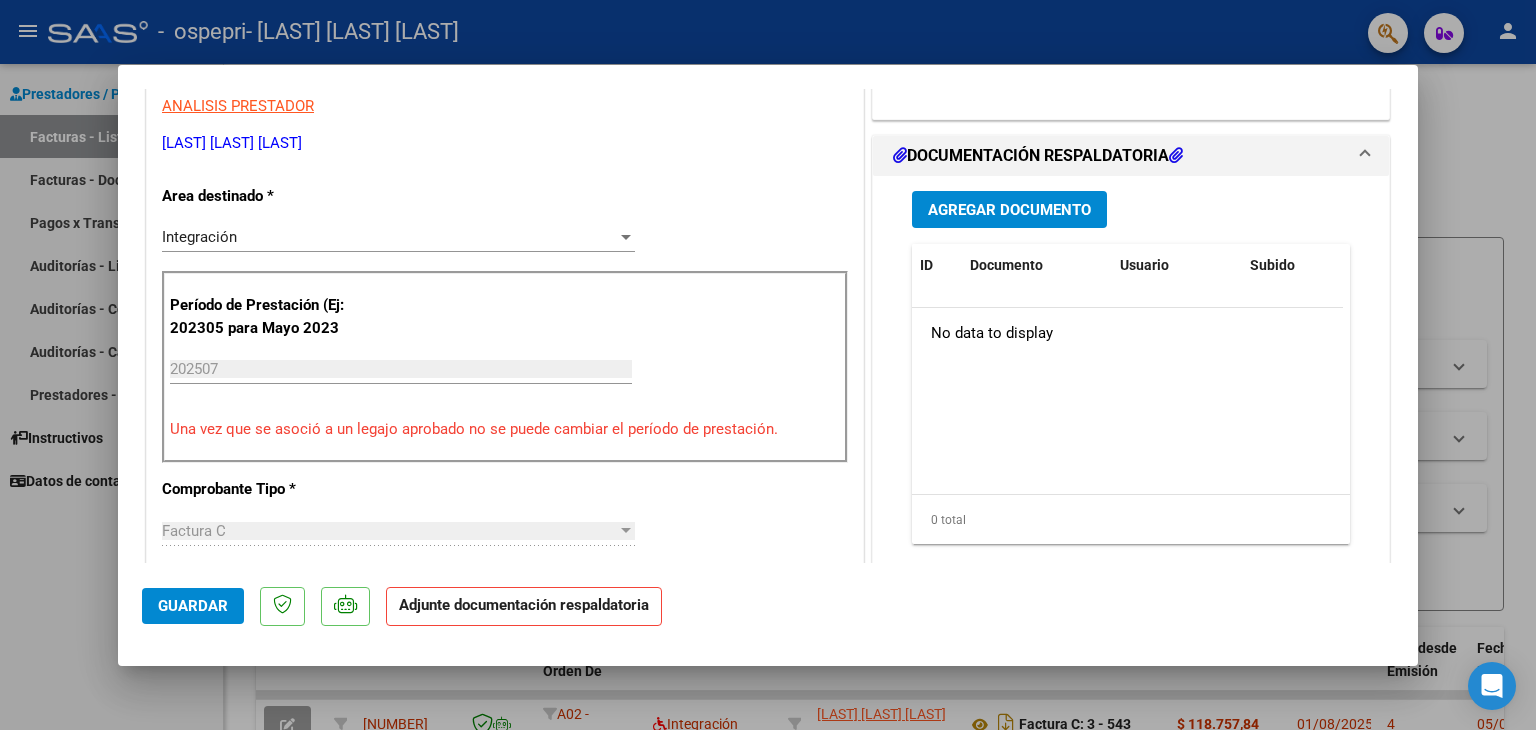 scroll, scrollTop: 417, scrollLeft: 0, axis: vertical 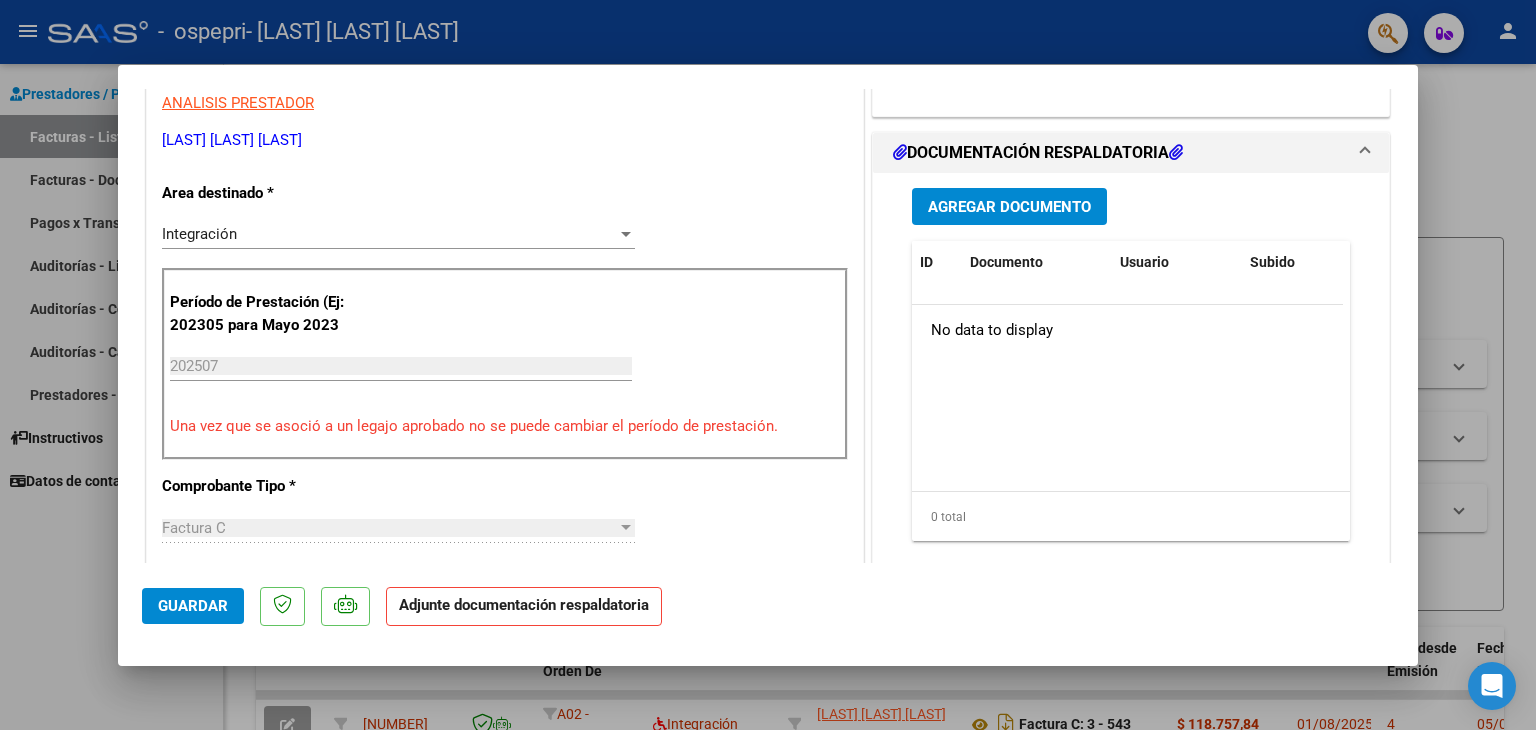 click on "Agregar Documento" at bounding box center [1009, 207] 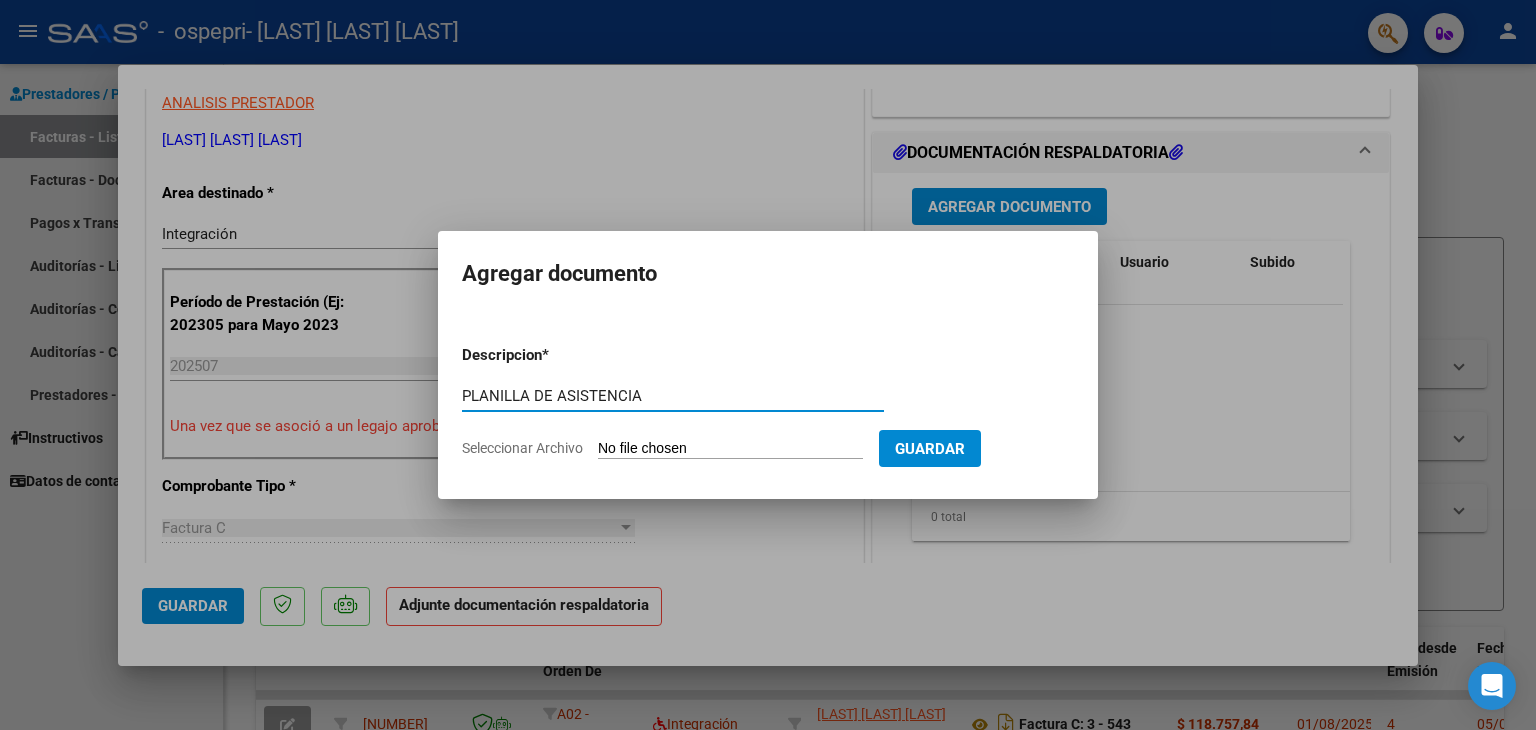 type on "PLANILLA DE ASISTENCIA" 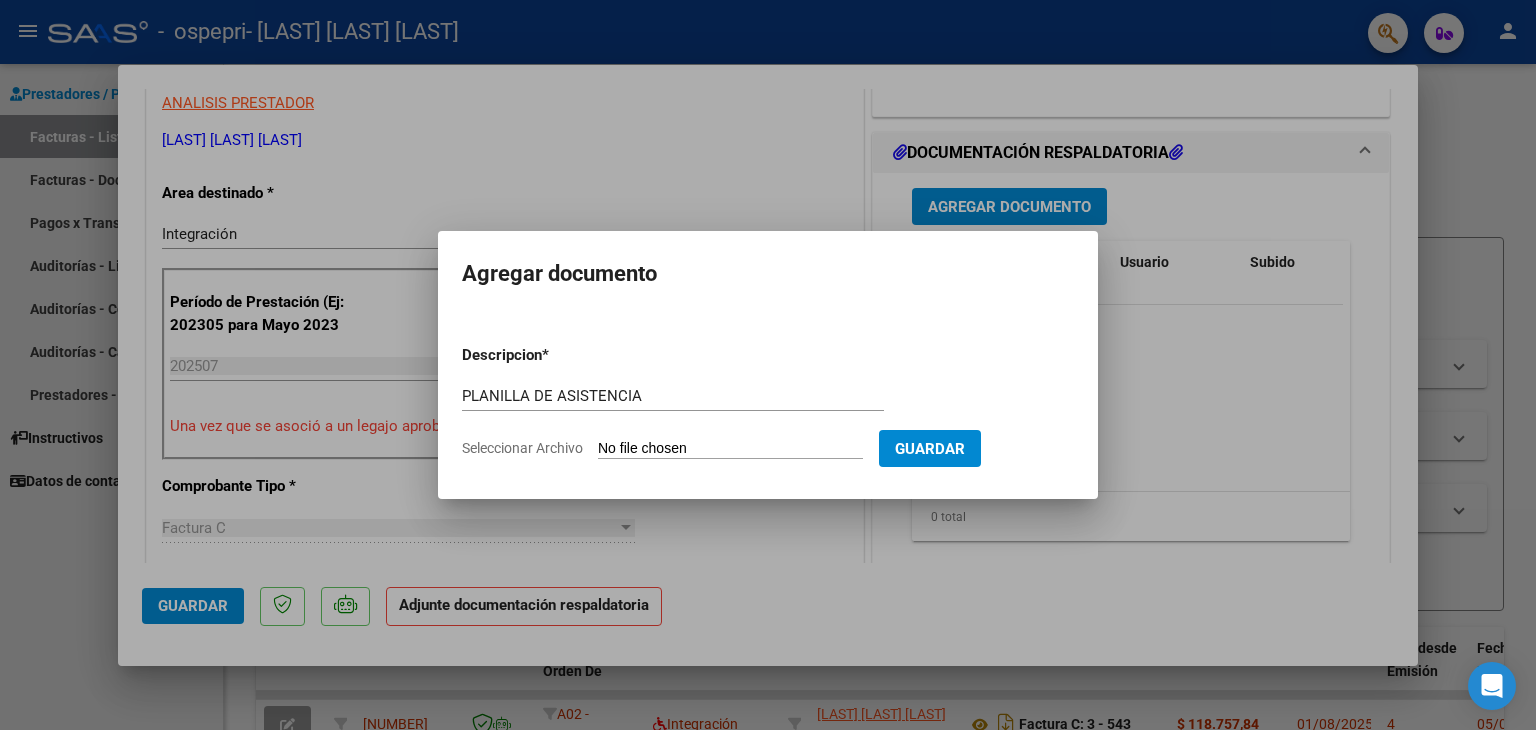type on "C:\fakepath\[NAME] julio 2025.pdf" 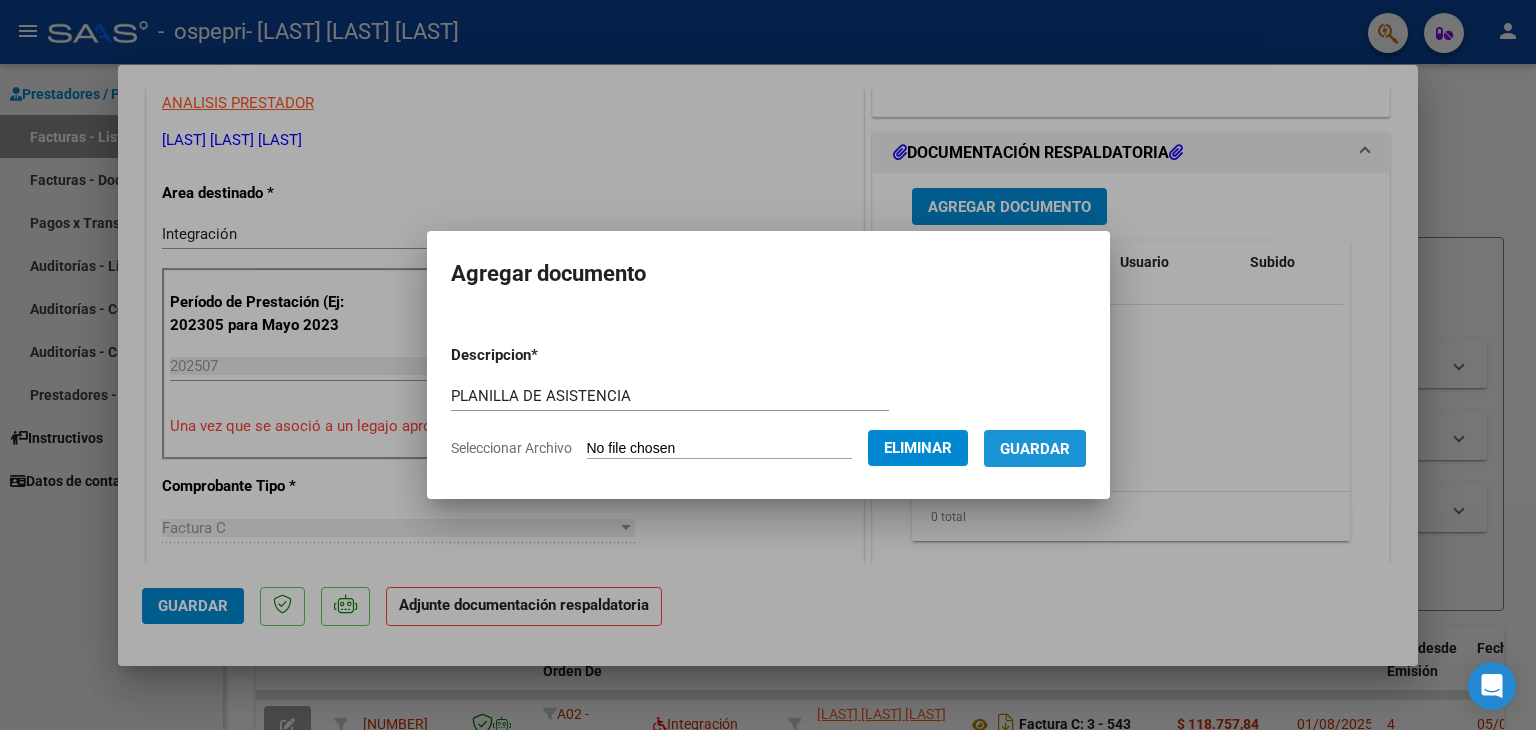 click on "Guardar" at bounding box center [1035, 449] 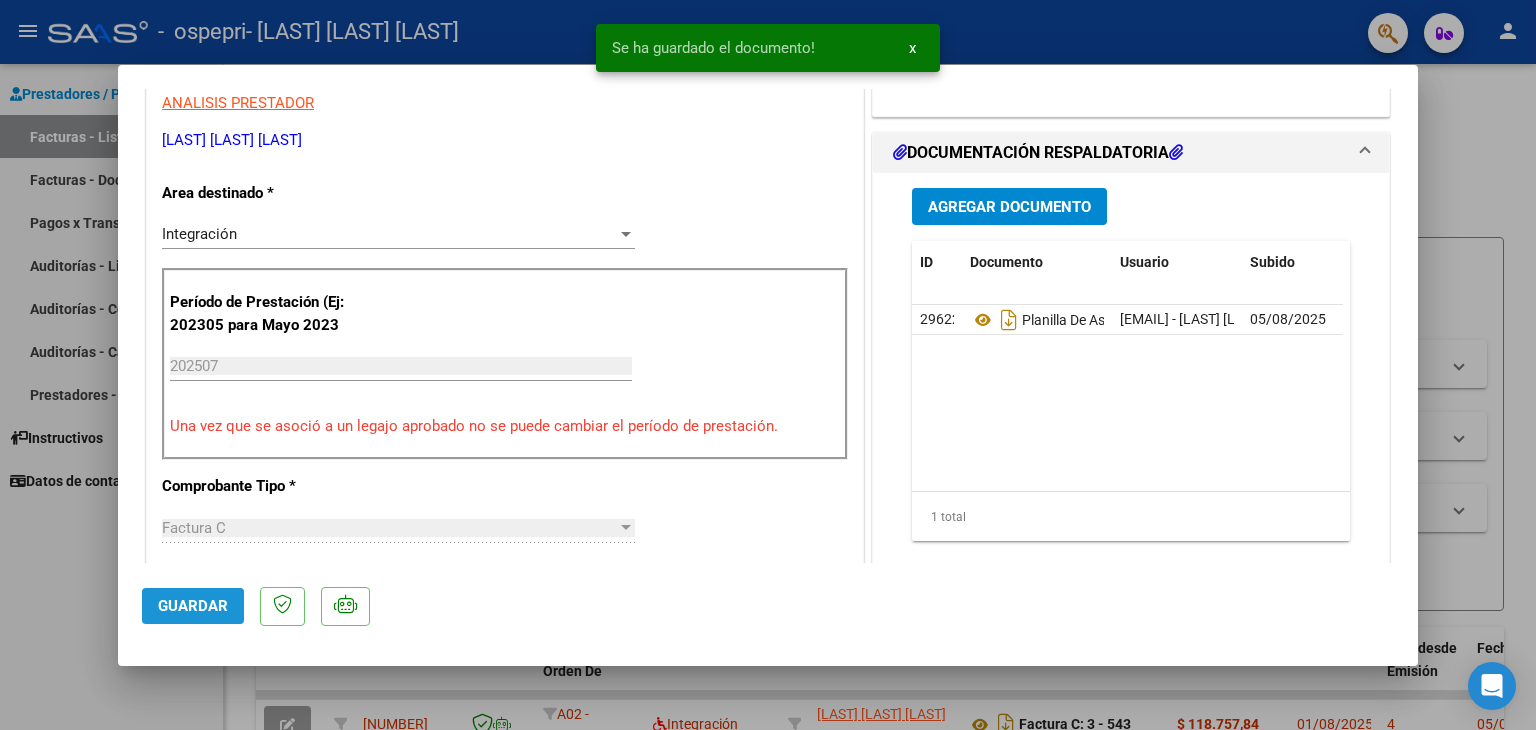 click on "Guardar" 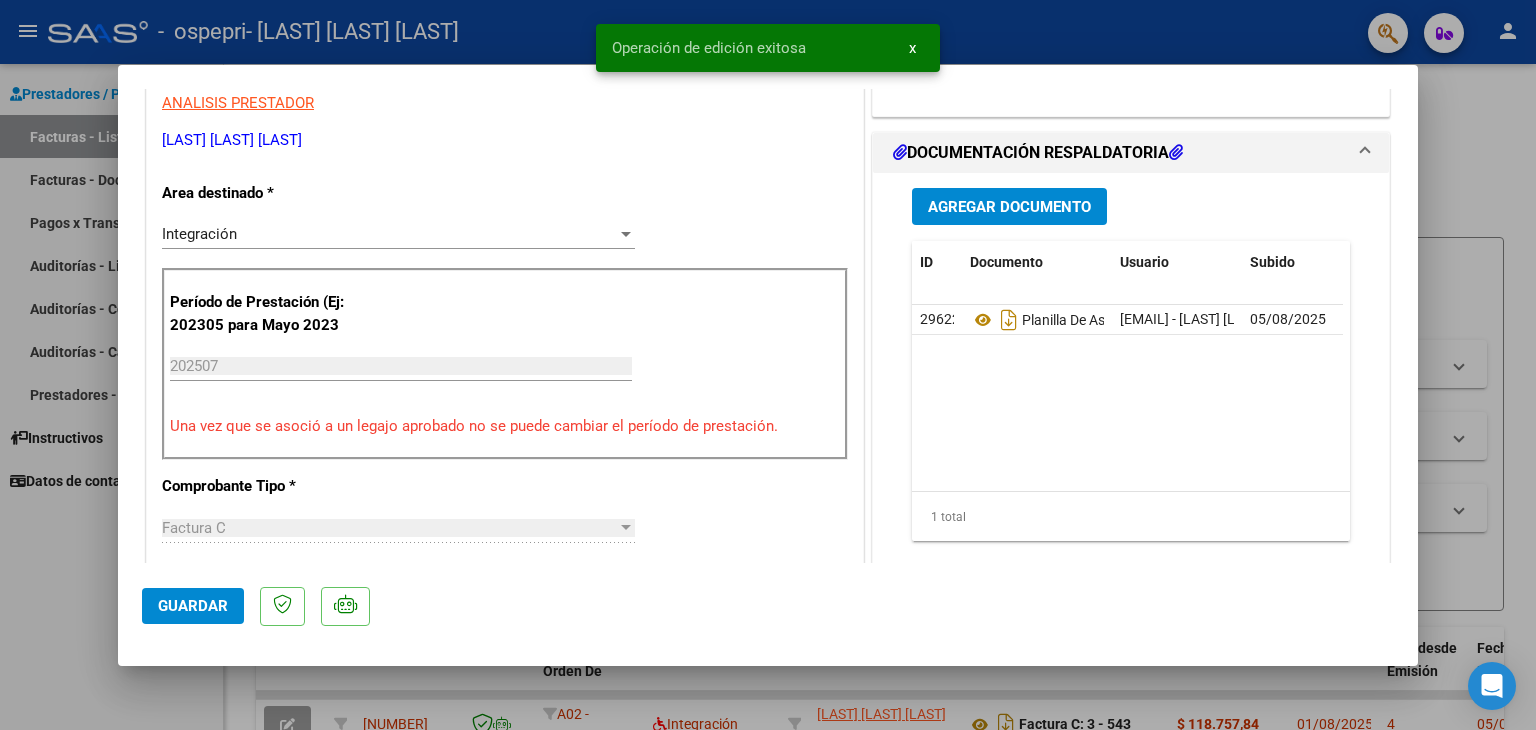 click at bounding box center (768, 365) 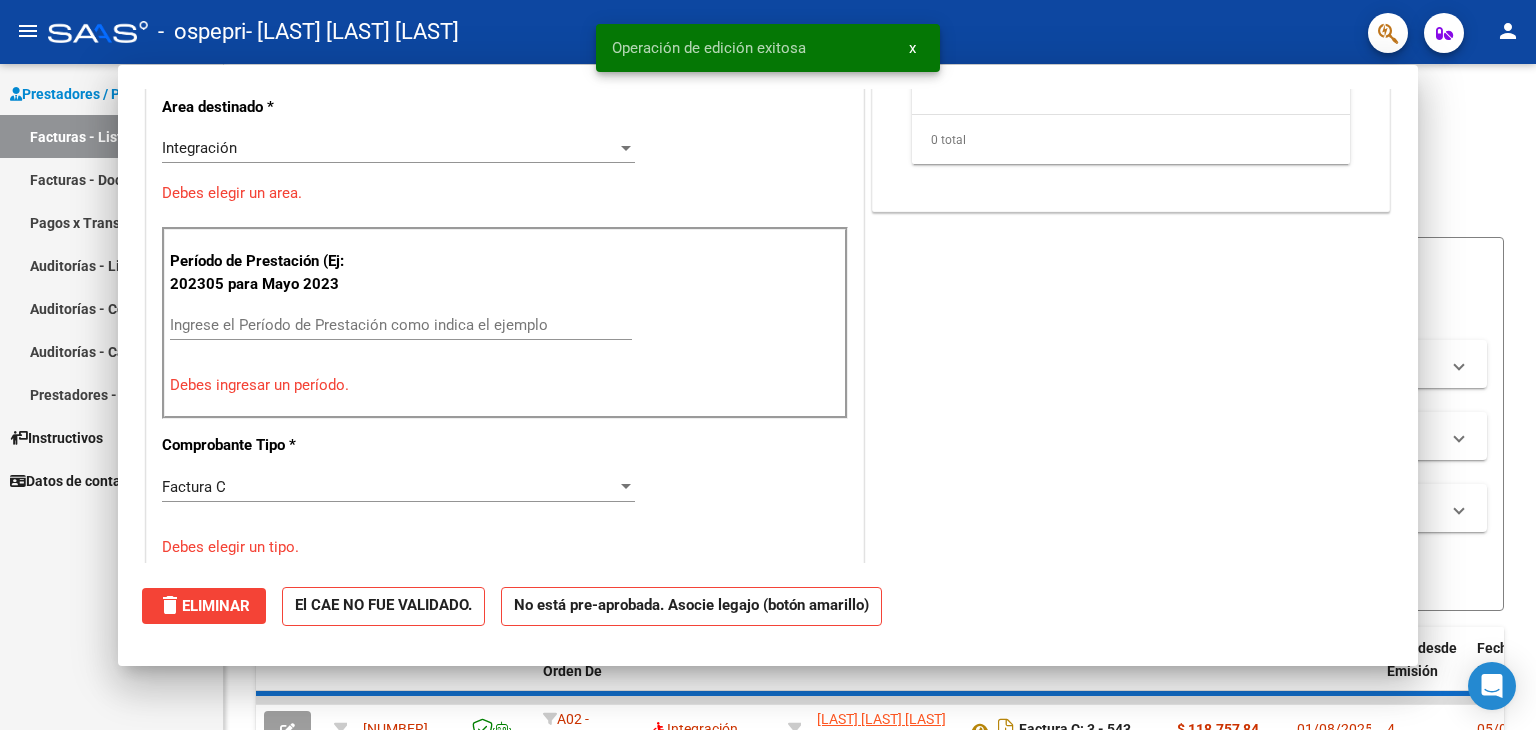 scroll, scrollTop: 0, scrollLeft: 0, axis: both 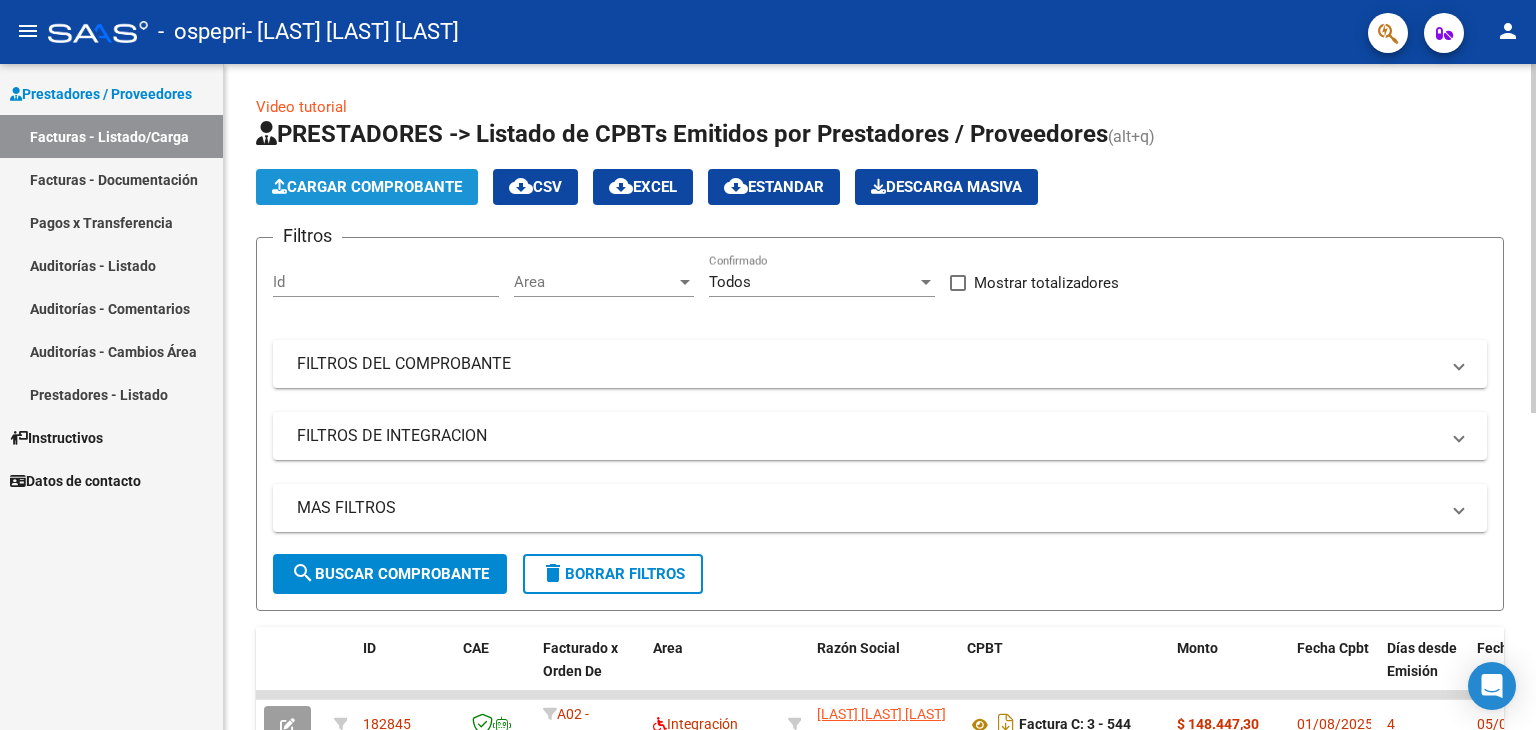 click on "Cargar Comprobante" 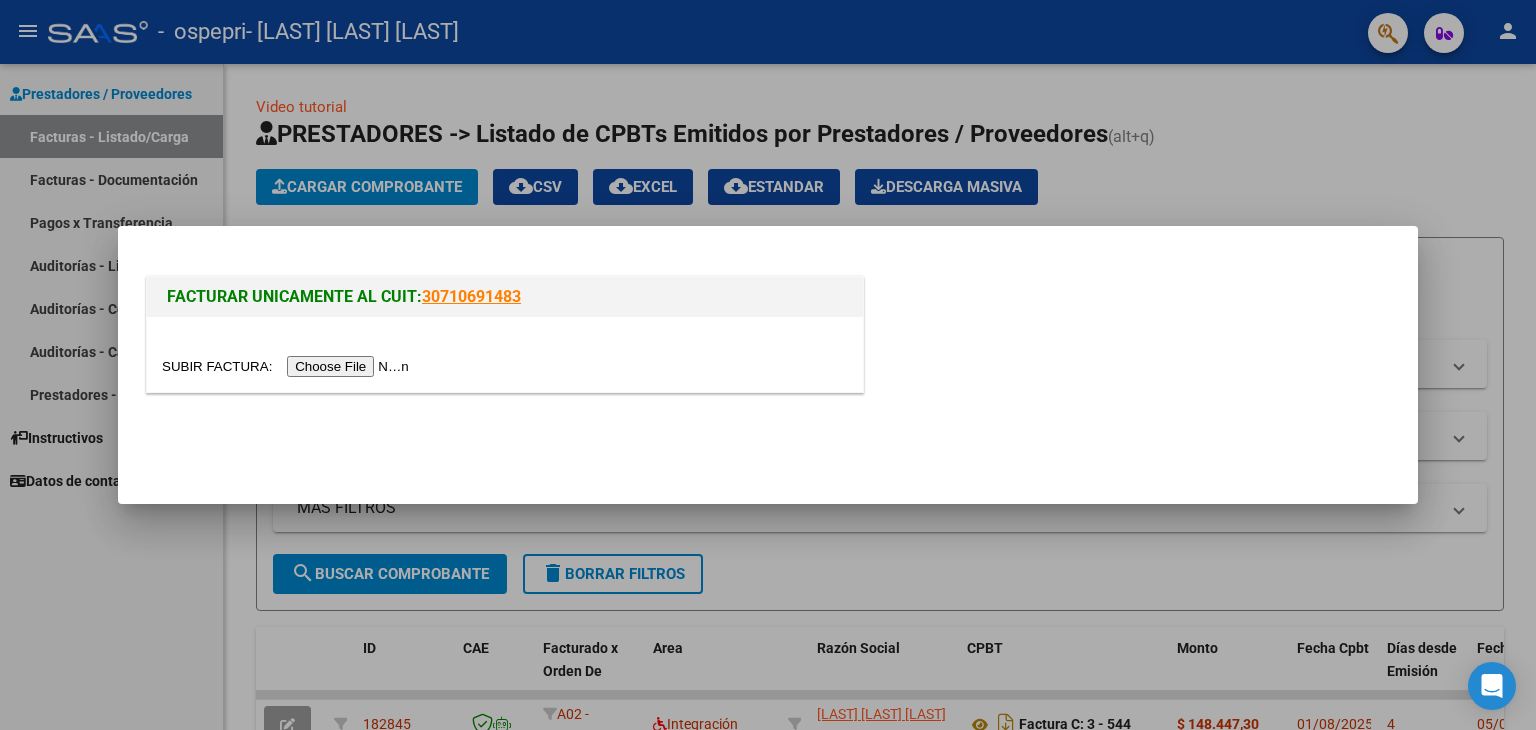click at bounding box center [288, 366] 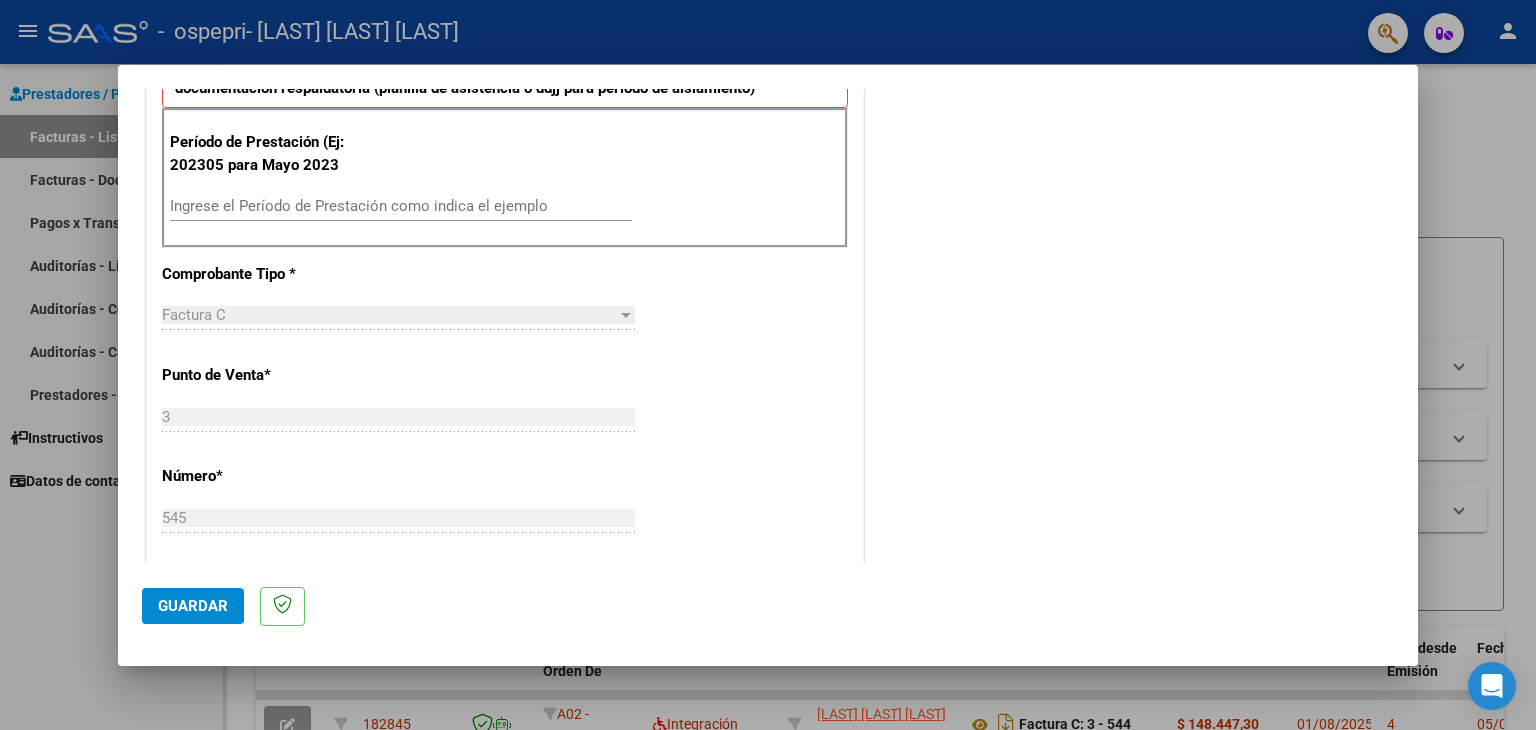 scroll, scrollTop: 536, scrollLeft: 0, axis: vertical 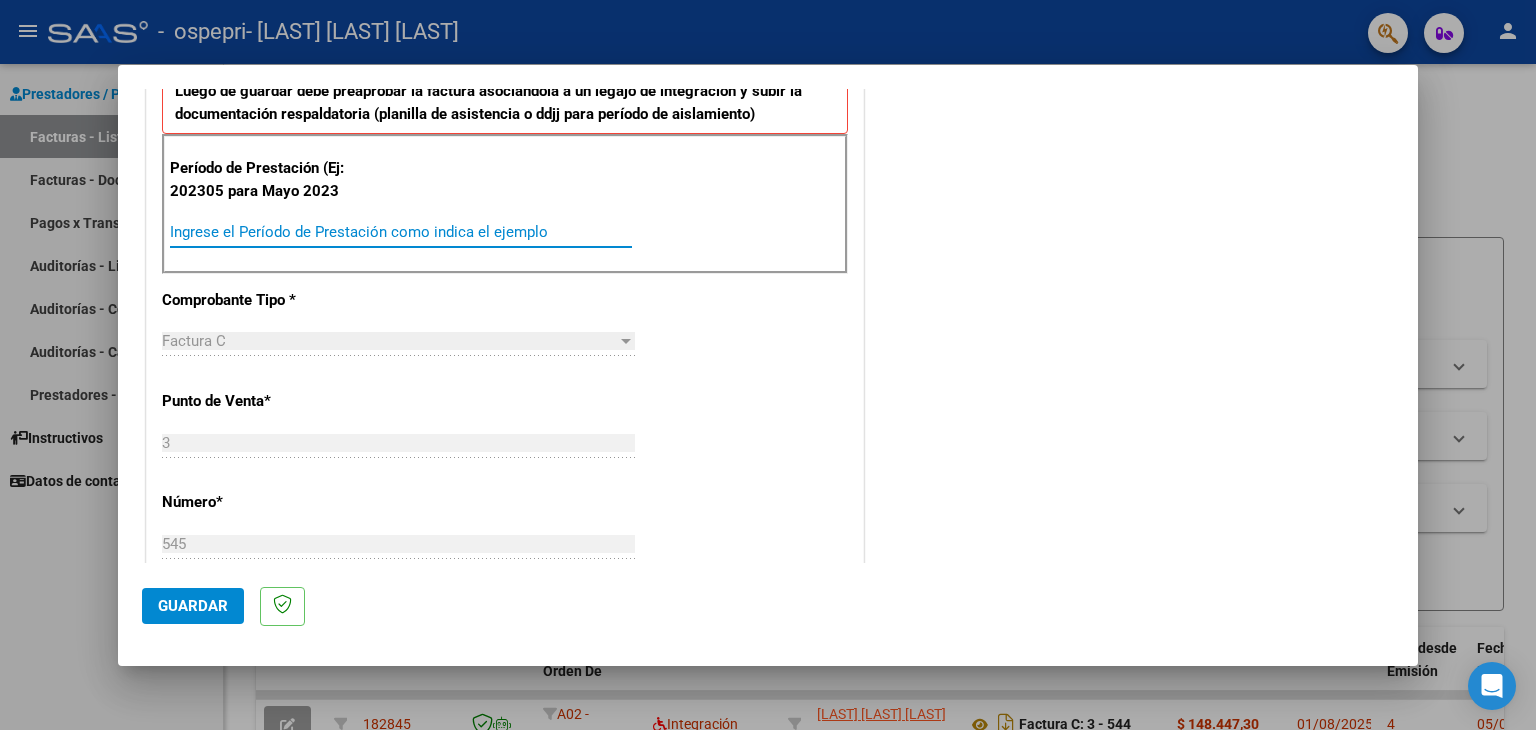 click on "Ingrese el Período de Prestación como indica el ejemplo" at bounding box center (401, 232) 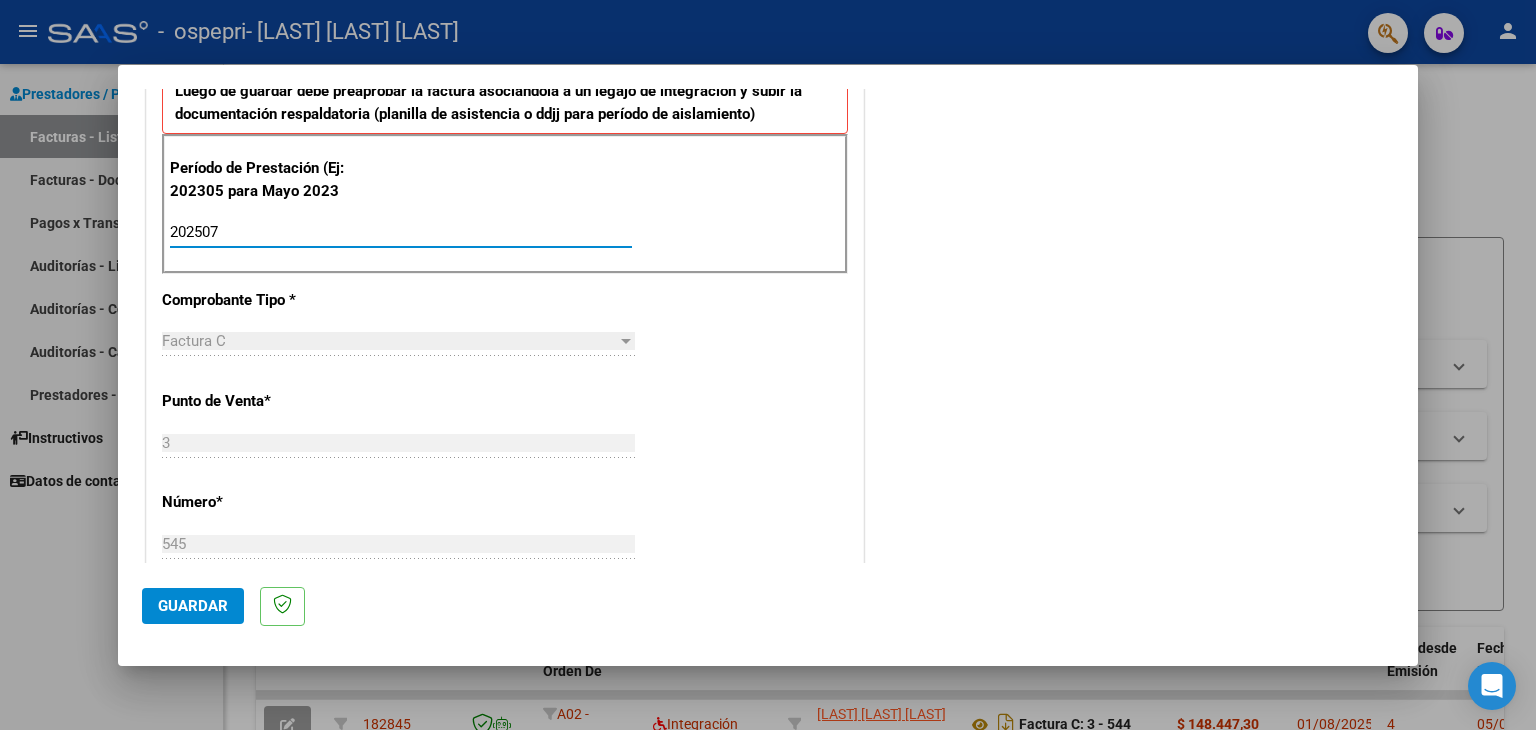 type on "202507" 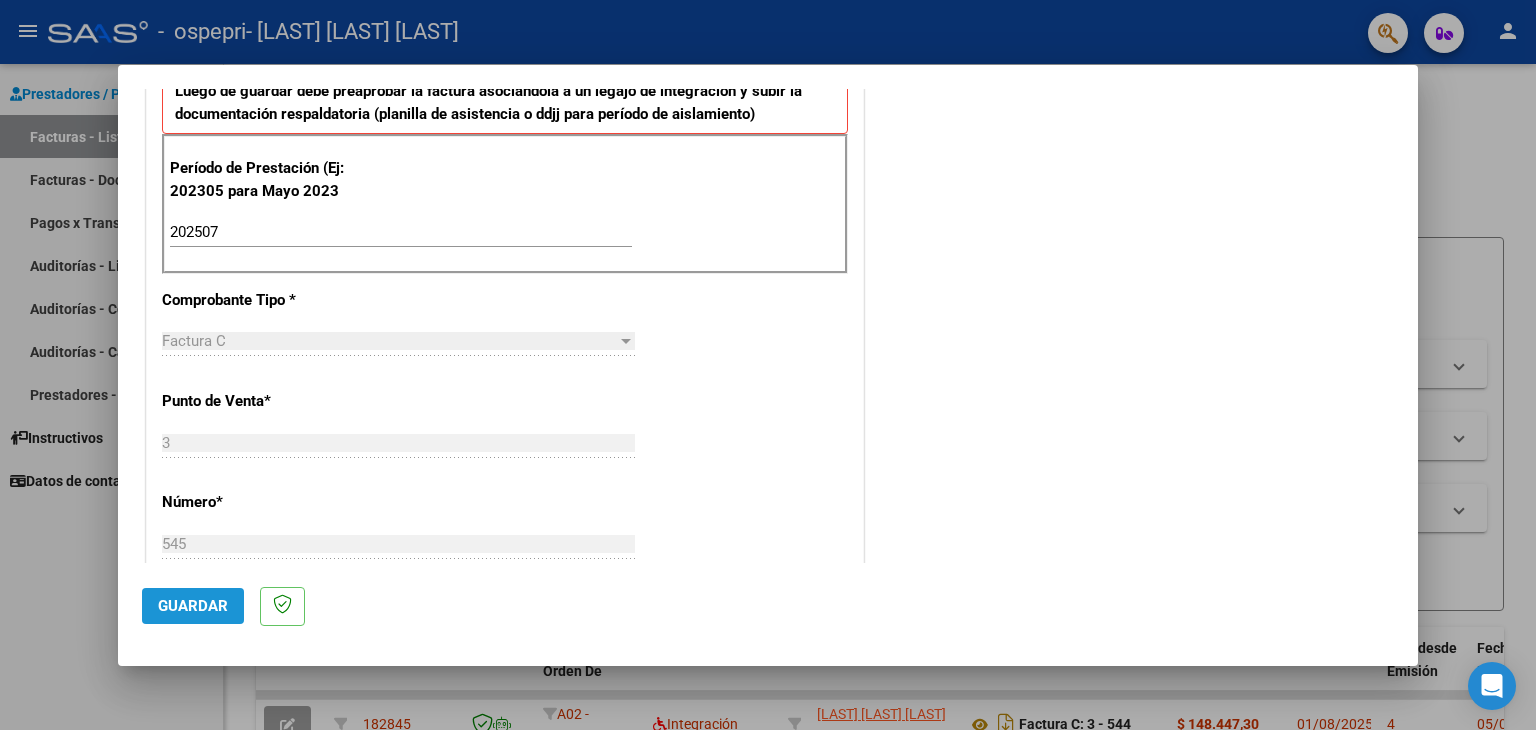 click on "Guardar" 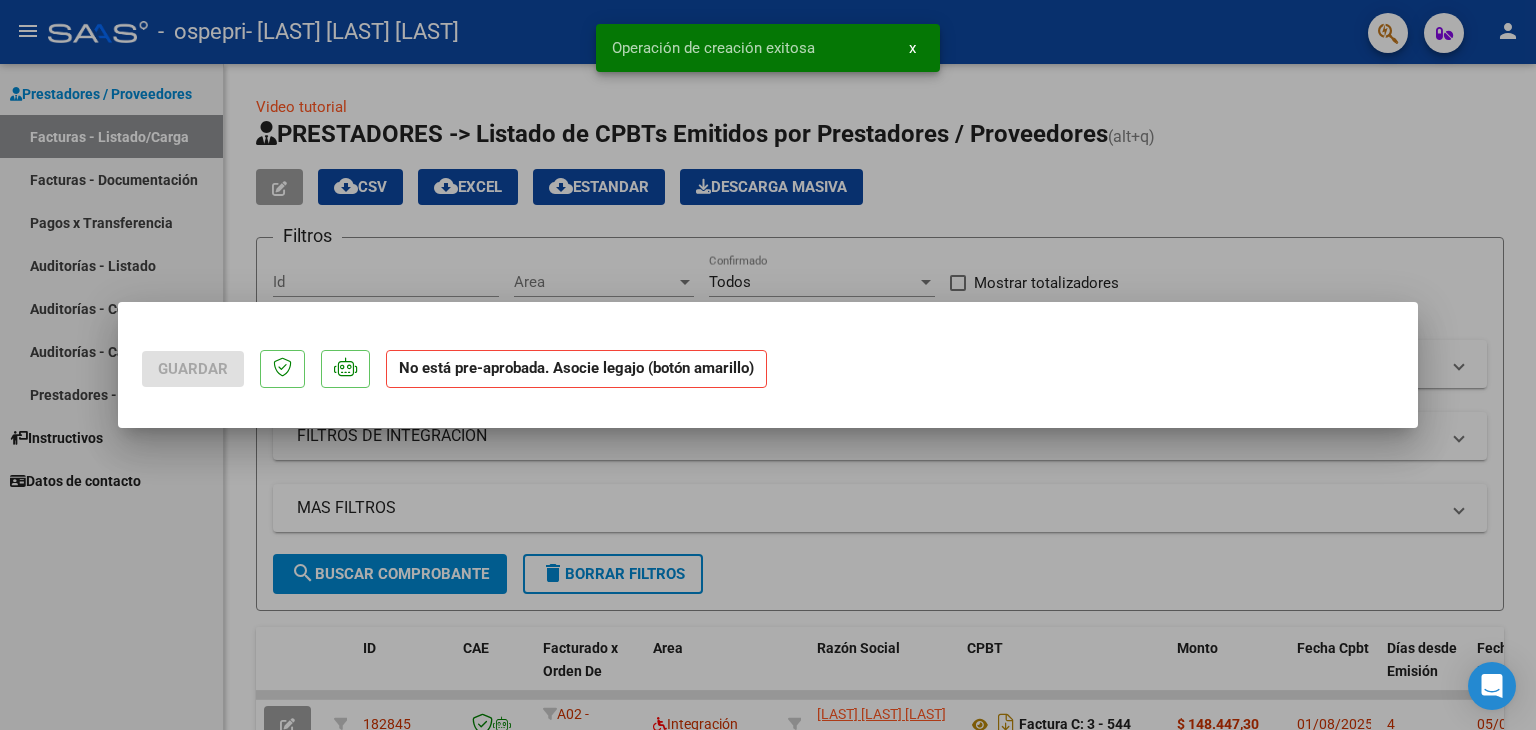 scroll, scrollTop: 0, scrollLeft: 0, axis: both 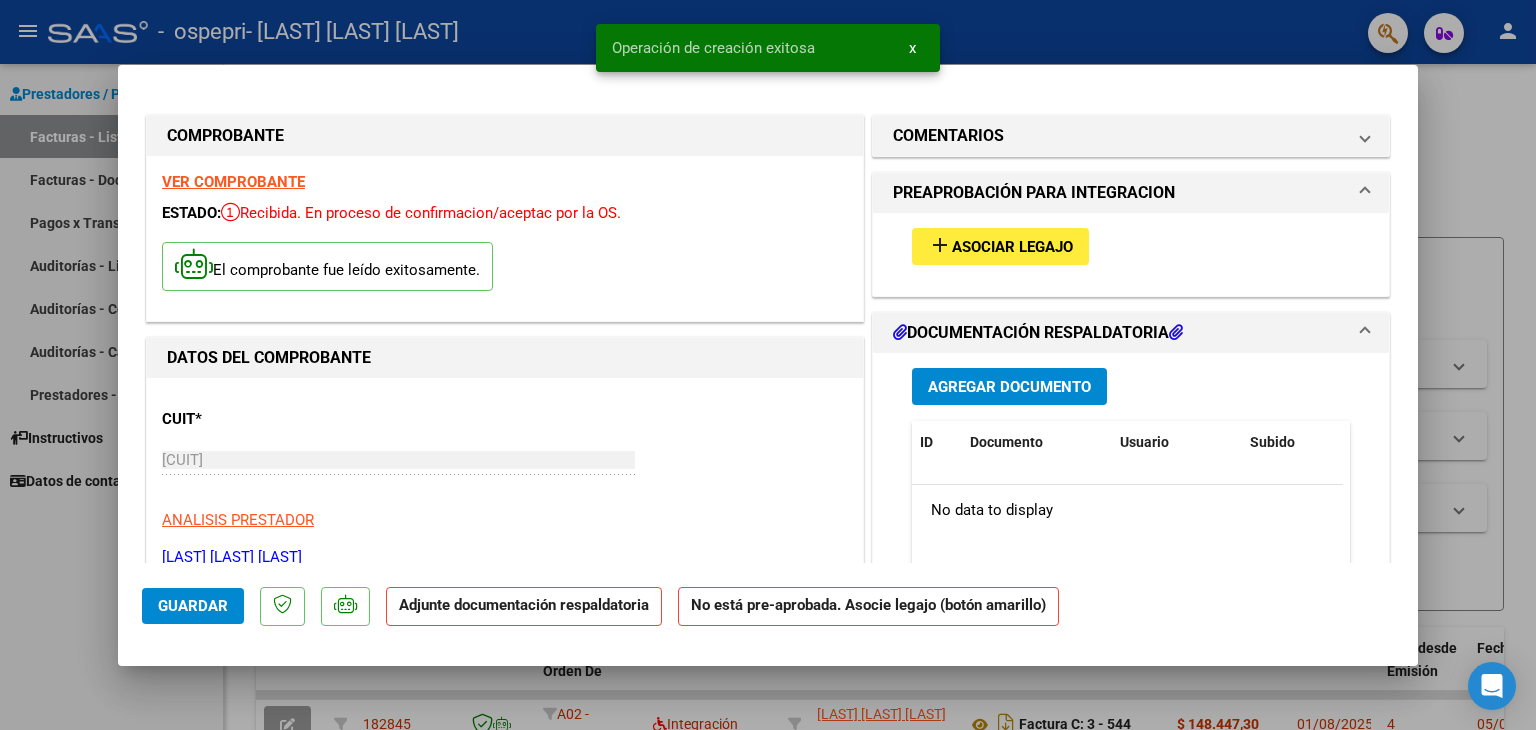 click on "Asociar Legajo" at bounding box center [1012, 247] 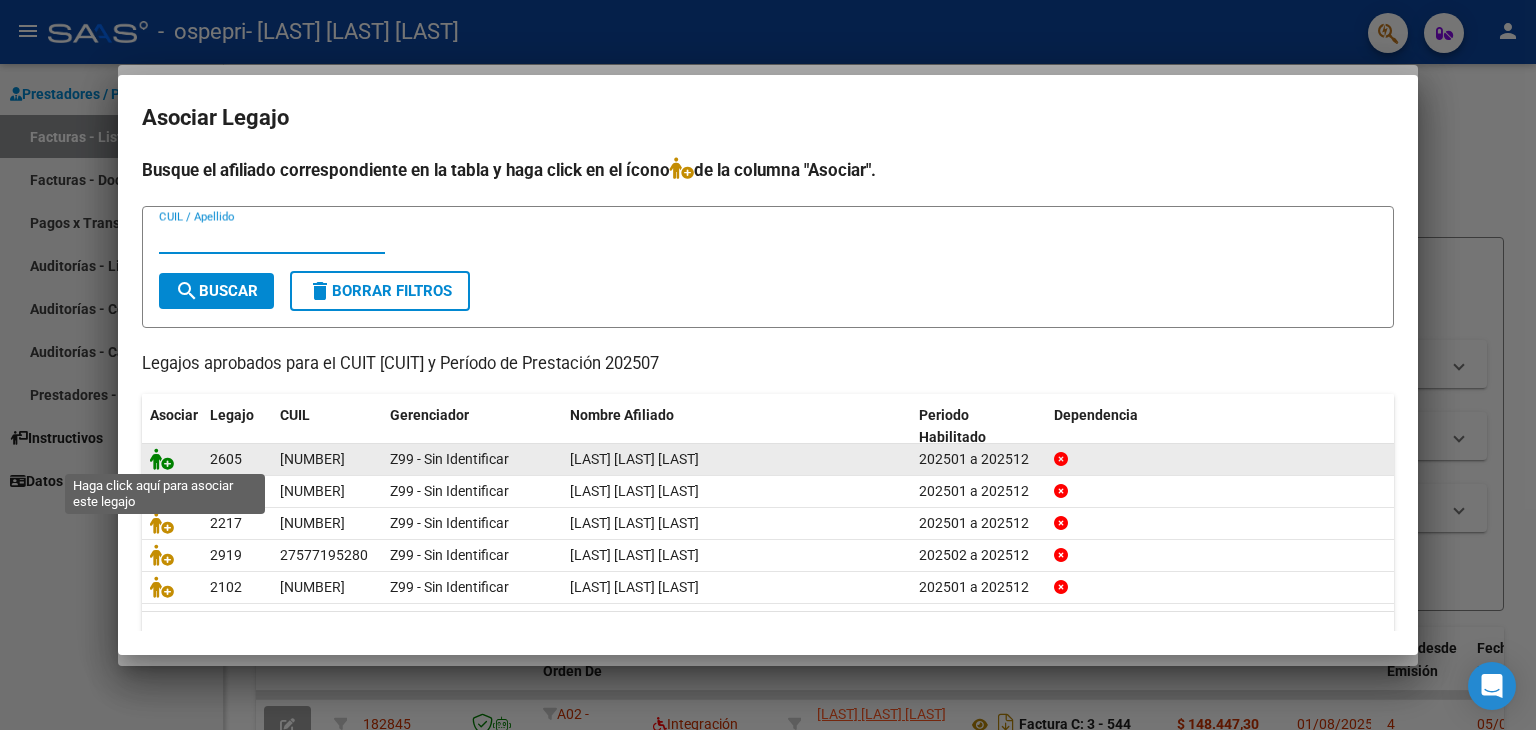 click 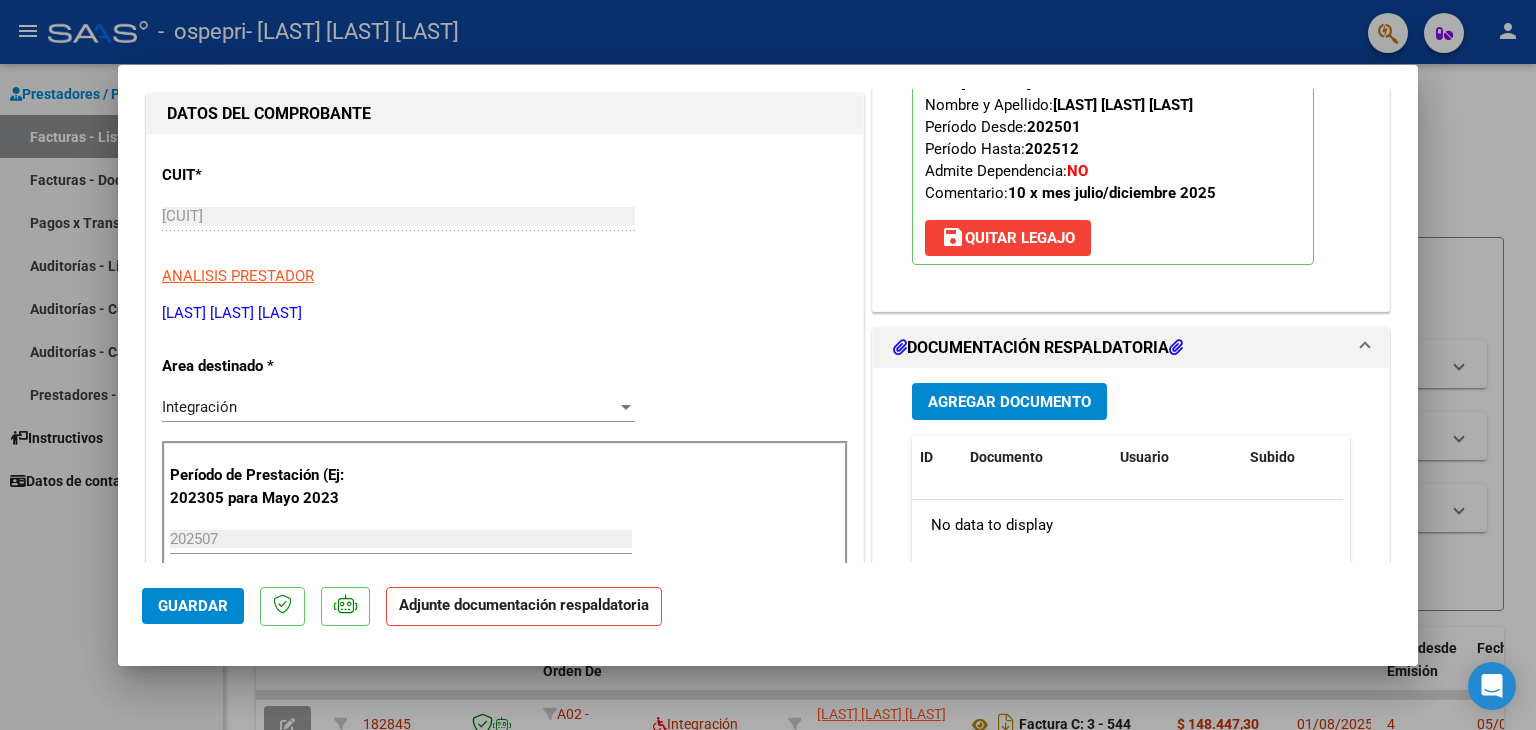 scroll, scrollTop: 240, scrollLeft: 0, axis: vertical 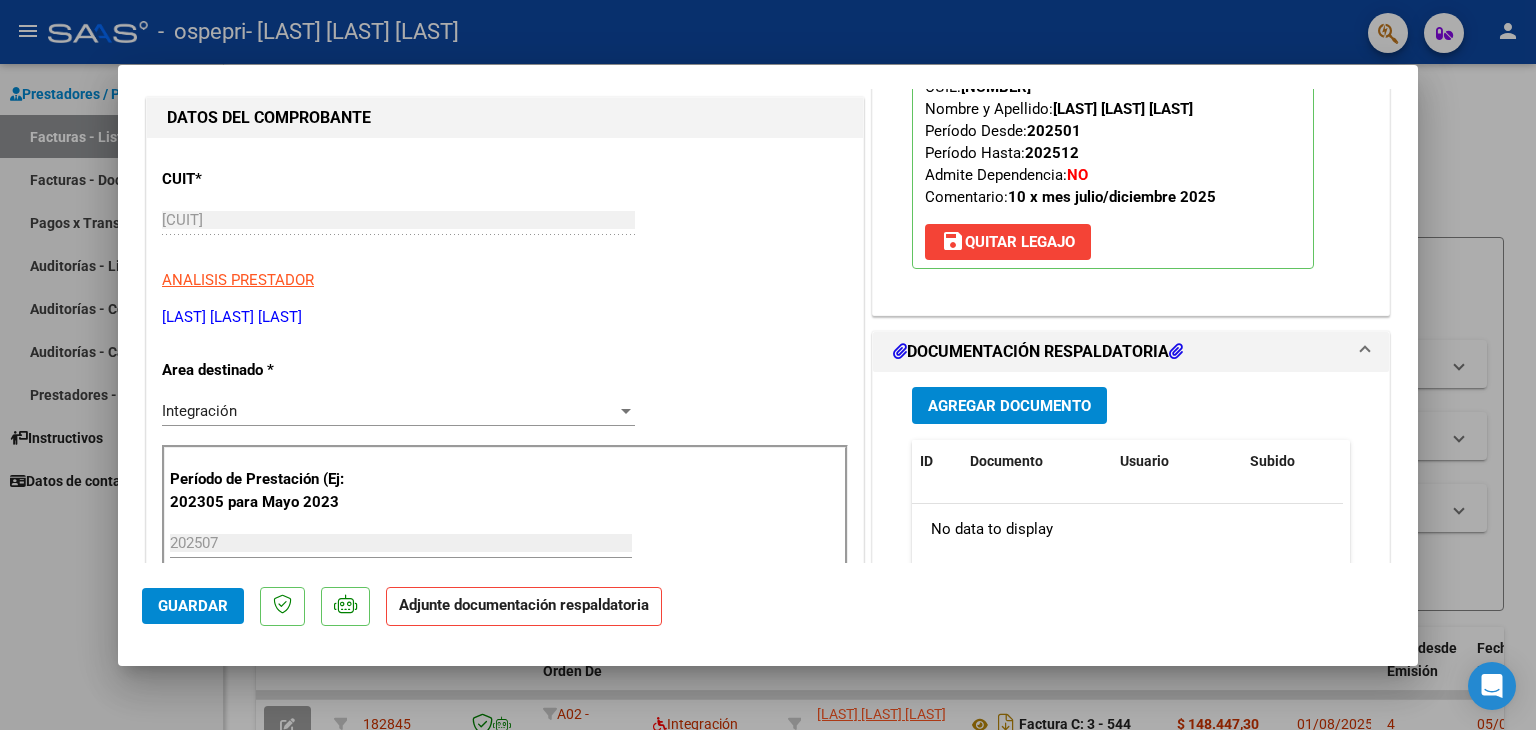click on "Agregar Documento" at bounding box center [1009, 406] 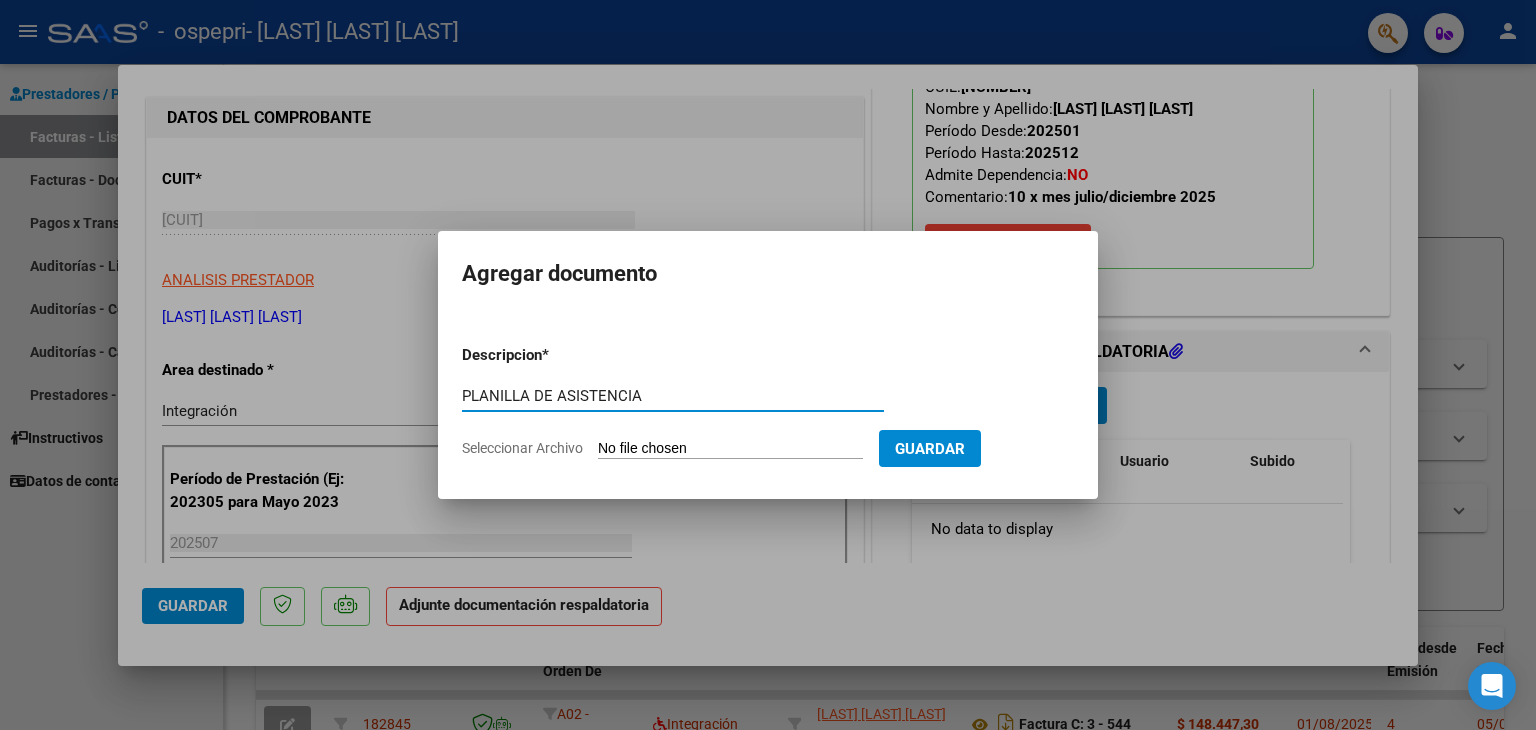 type on "PLANILLA DE ASISTENCIA" 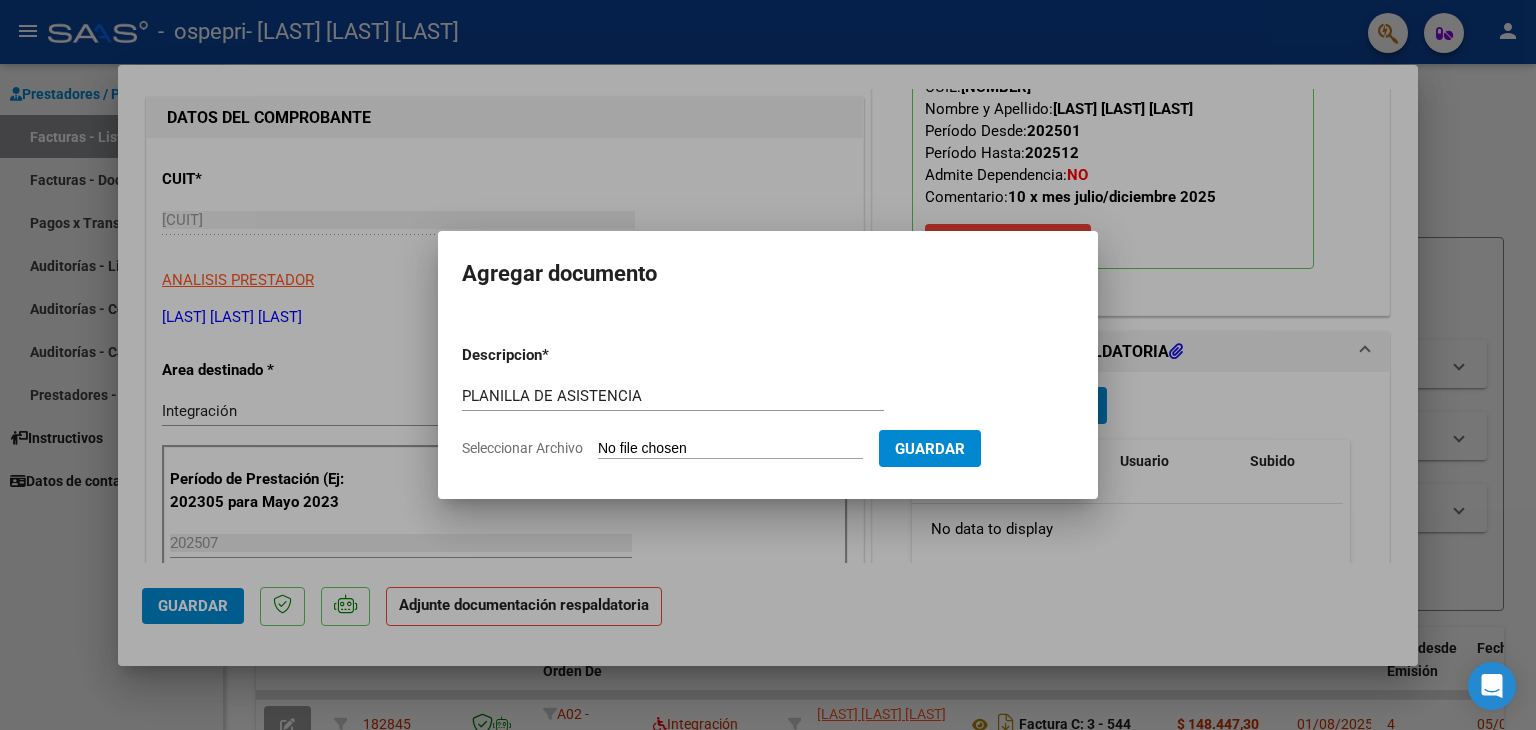 type on "C:\fakepath\[NAME] julio 2025.pdf" 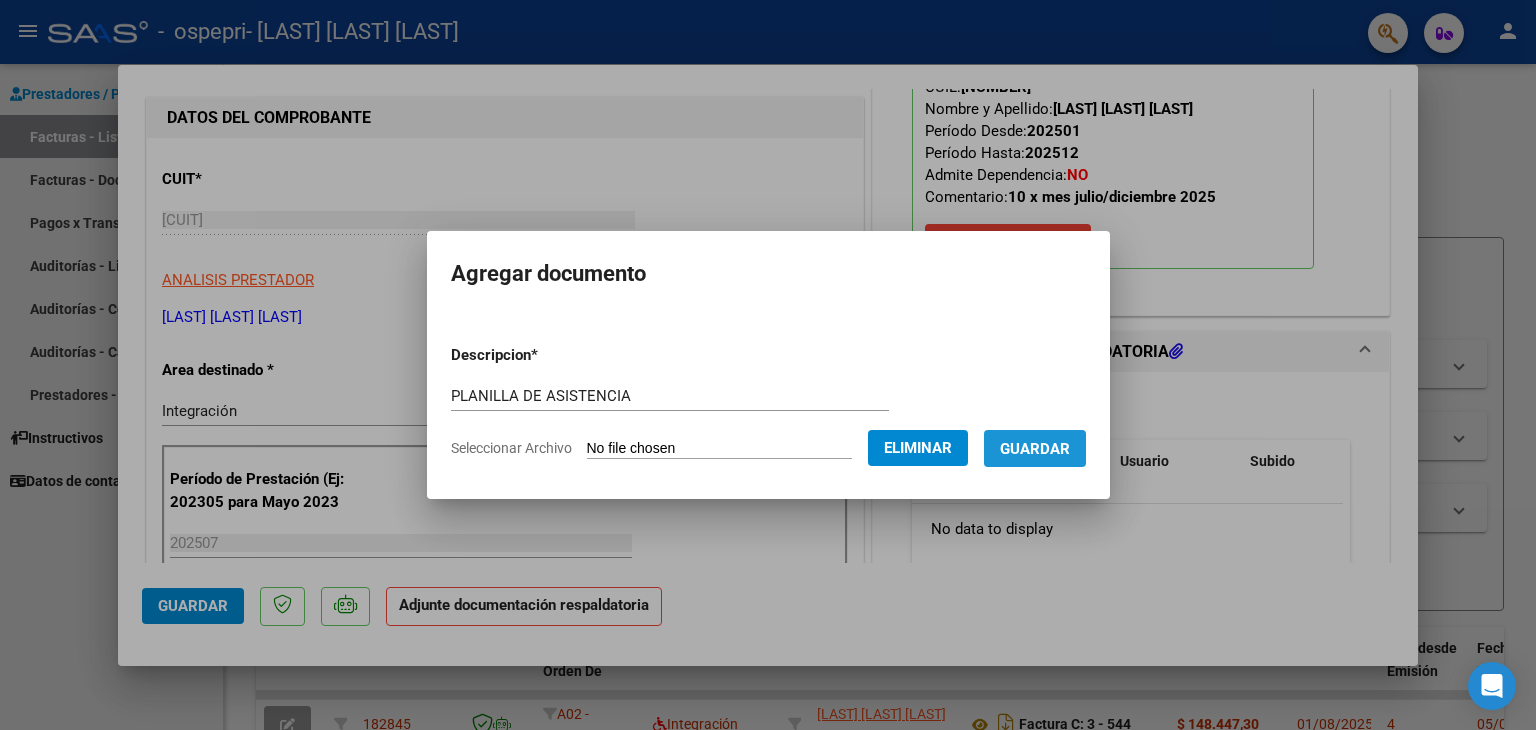 click on "Guardar" at bounding box center [1035, 449] 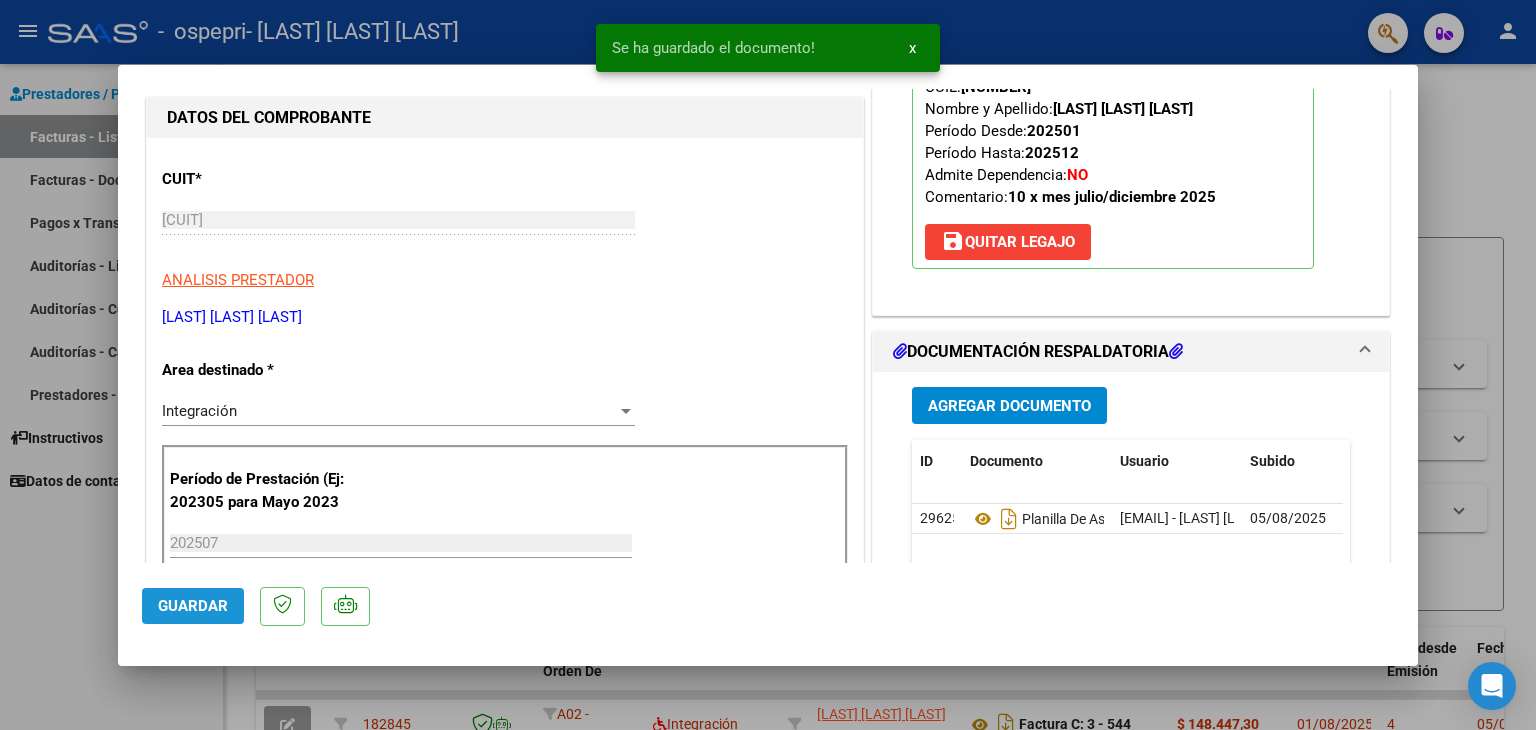 click on "Guardar" 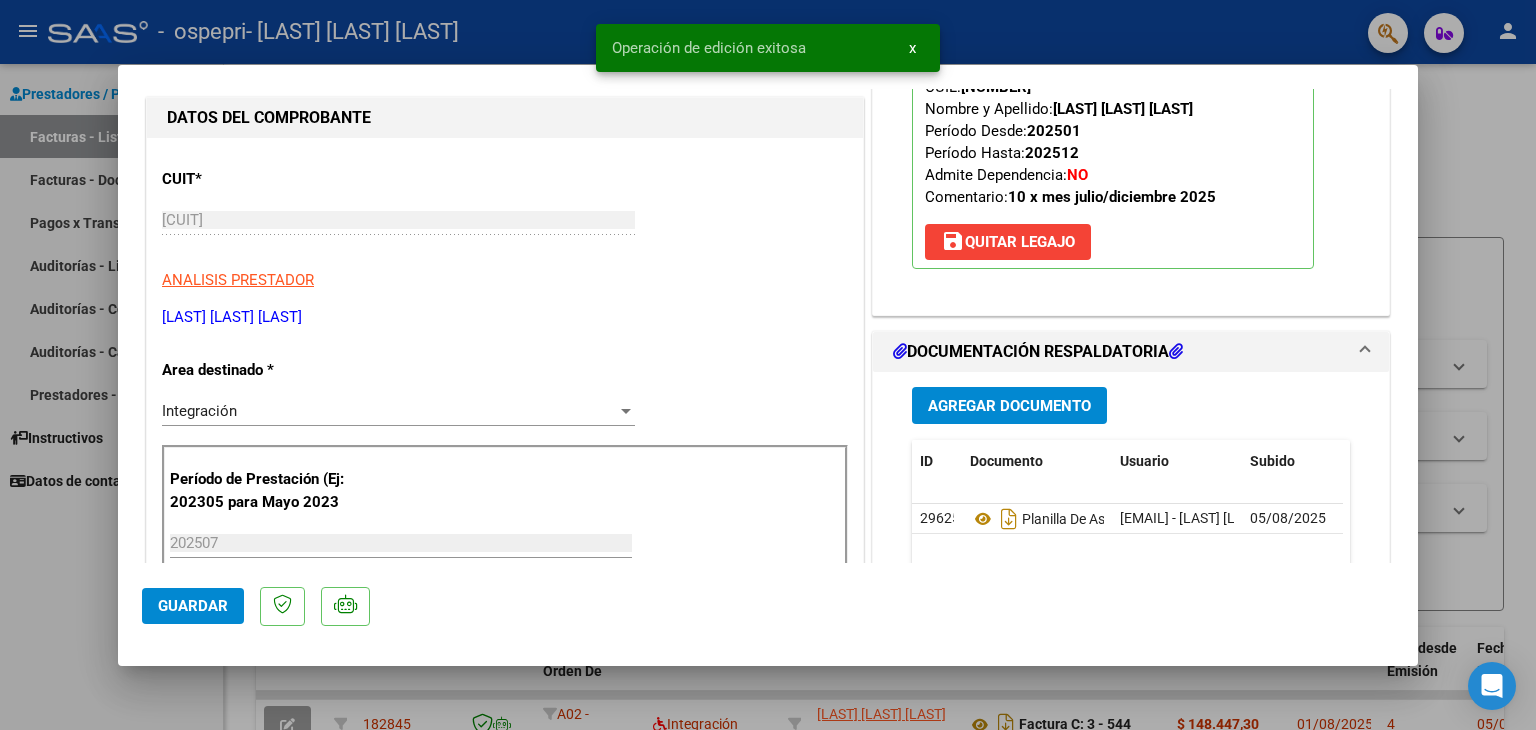click at bounding box center [768, 365] 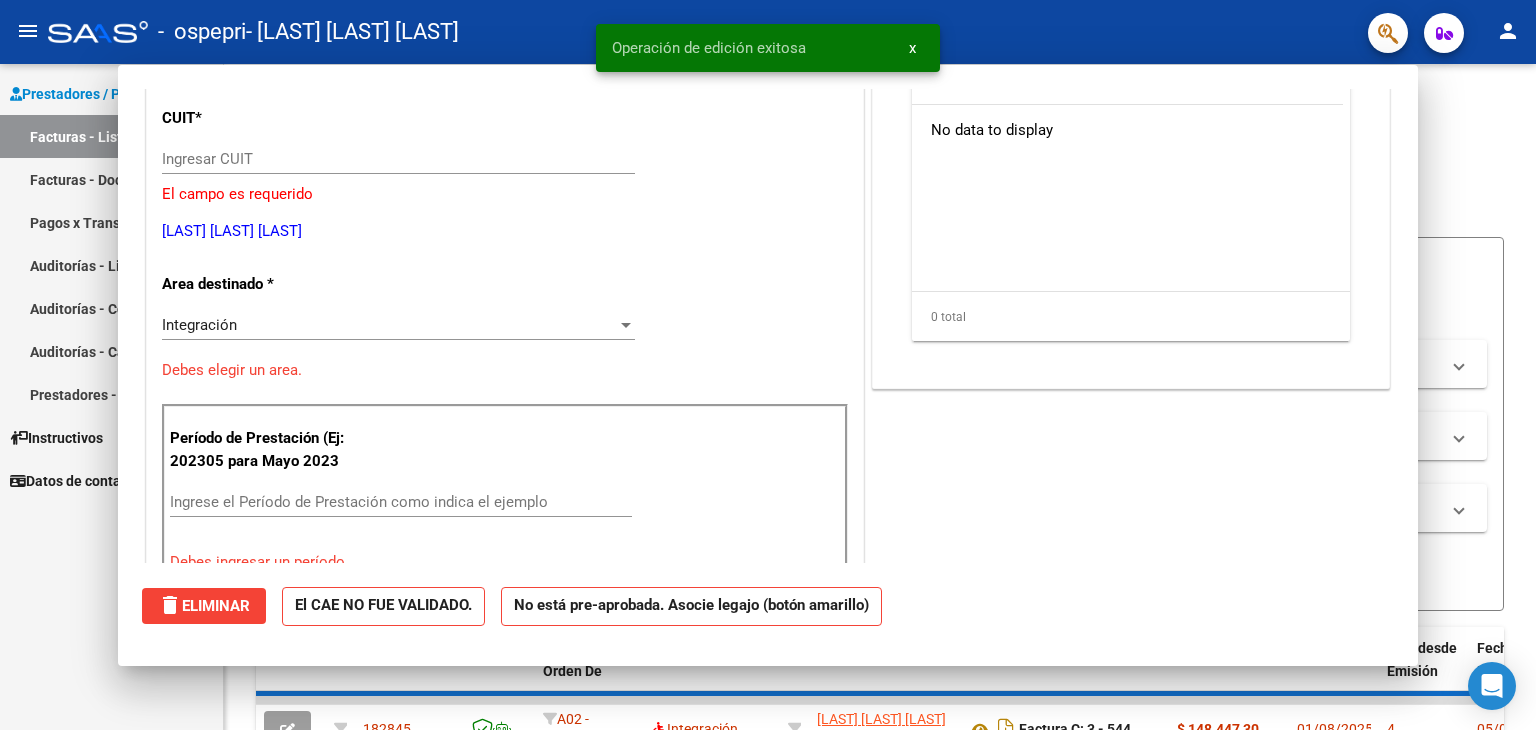 scroll, scrollTop: 179, scrollLeft: 0, axis: vertical 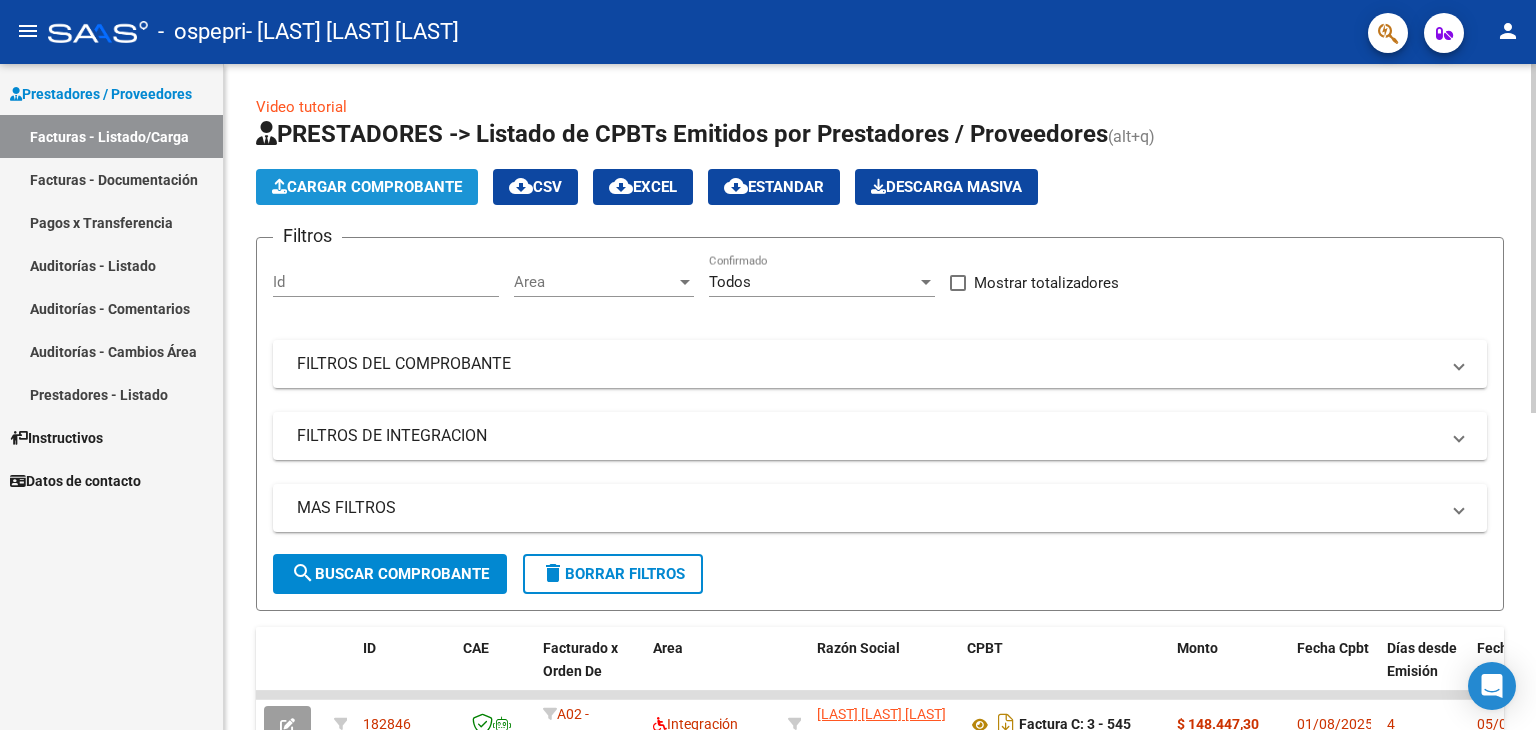 click on "Cargar Comprobante" 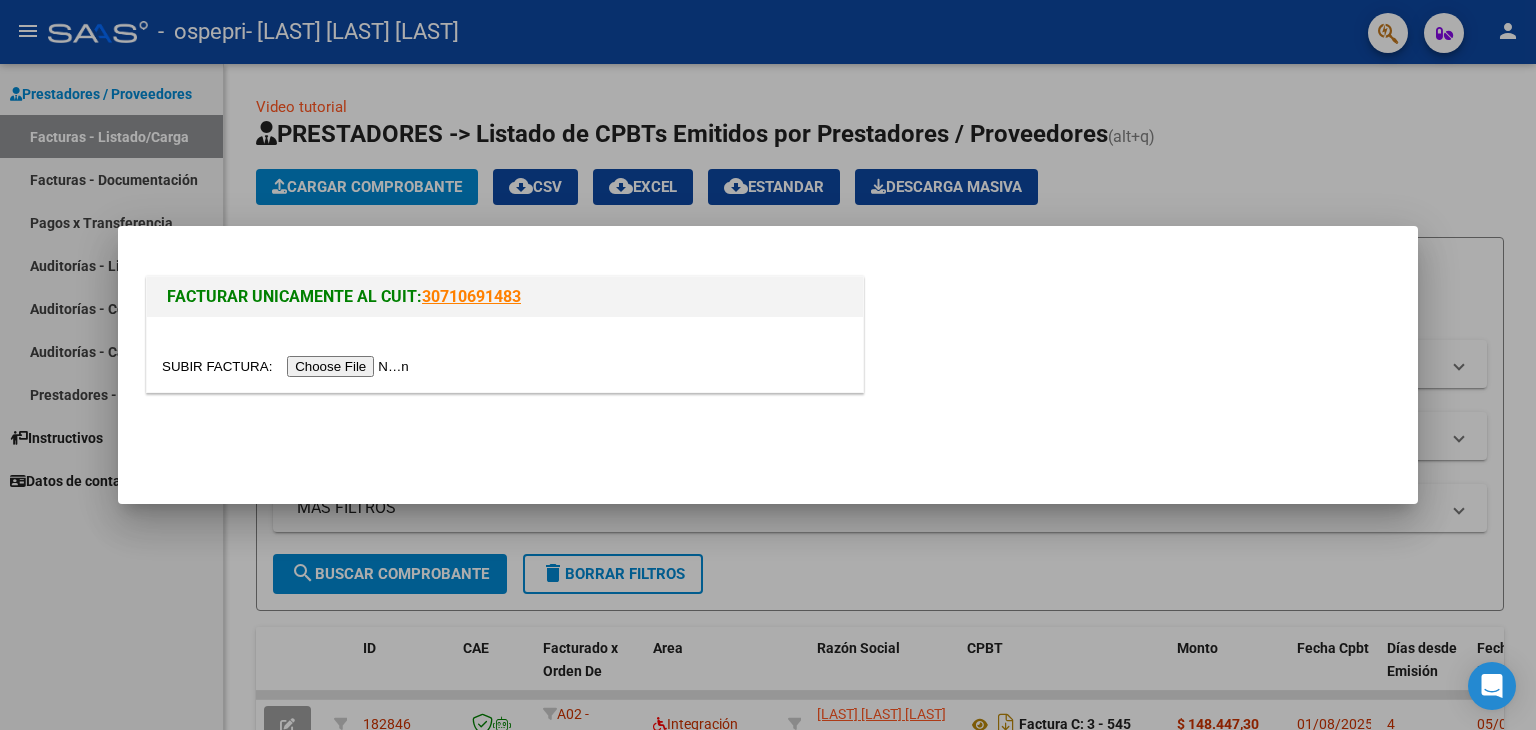 click at bounding box center [288, 366] 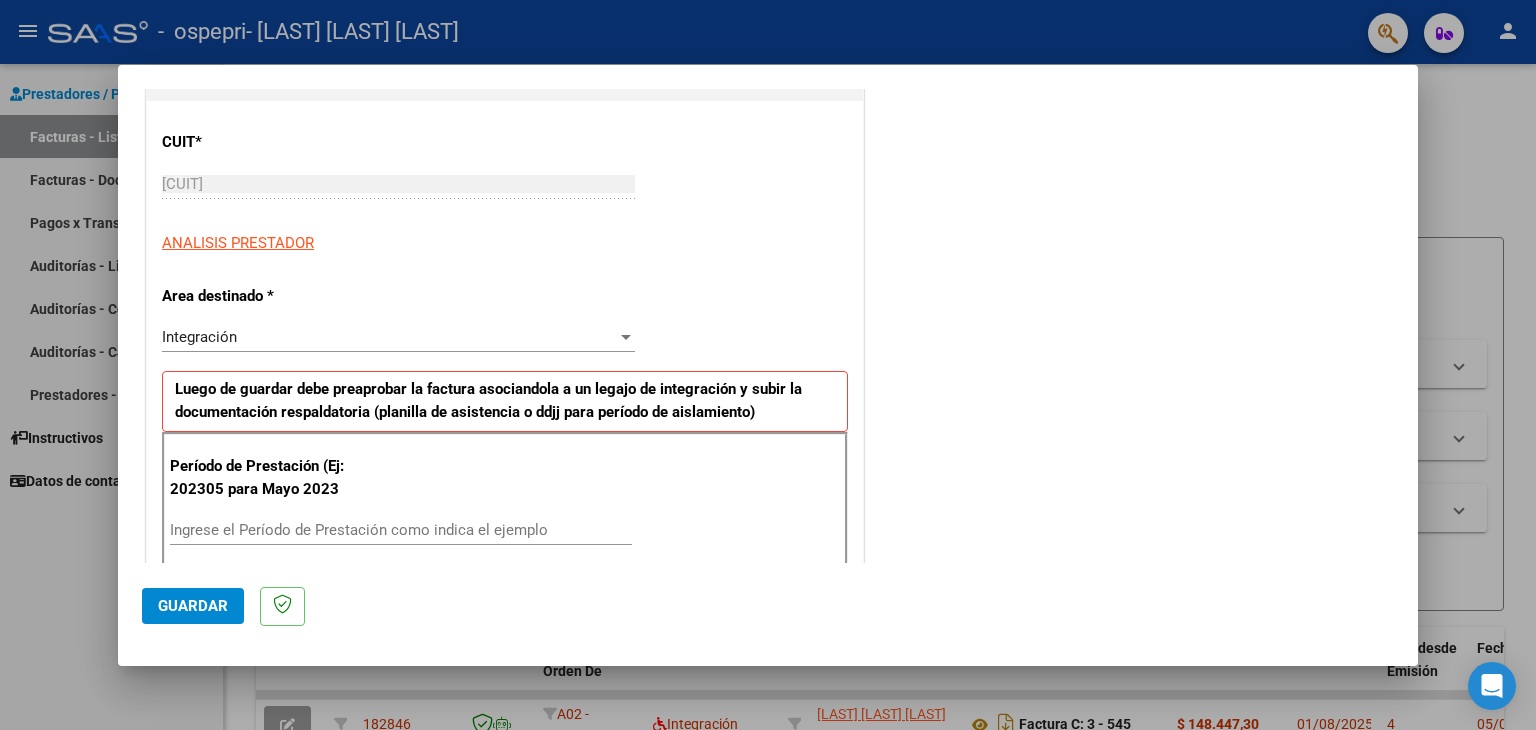 scroll, scrollTop: 244, scrollLeft: 0, axis: vertical 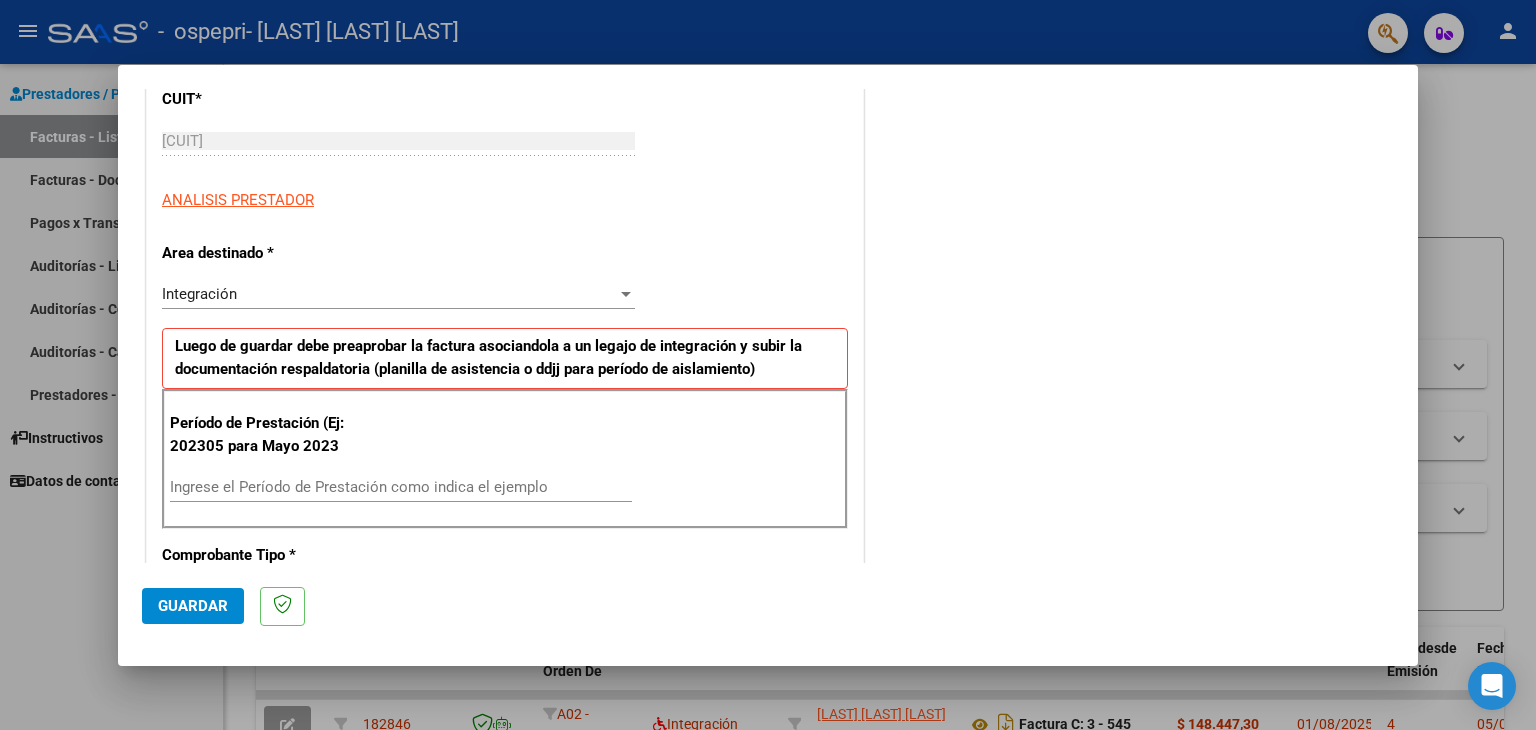 click on "Ingrese el Período de Prestación como indica el ejemplo" at bounding box center [401, 496] 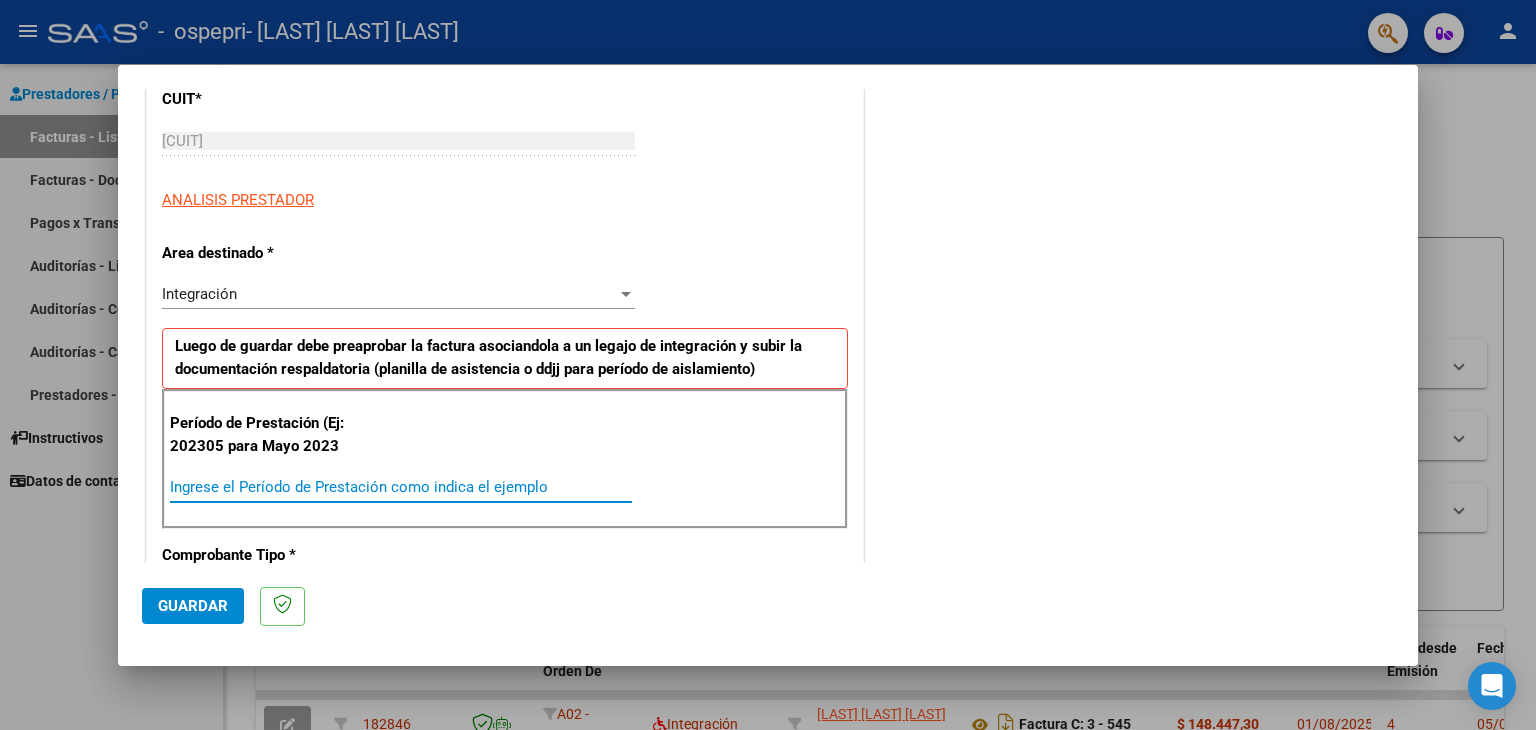 click on "Ingrese el Período de Prestación como indica el ejemplo" at bounding box center [401, 487] 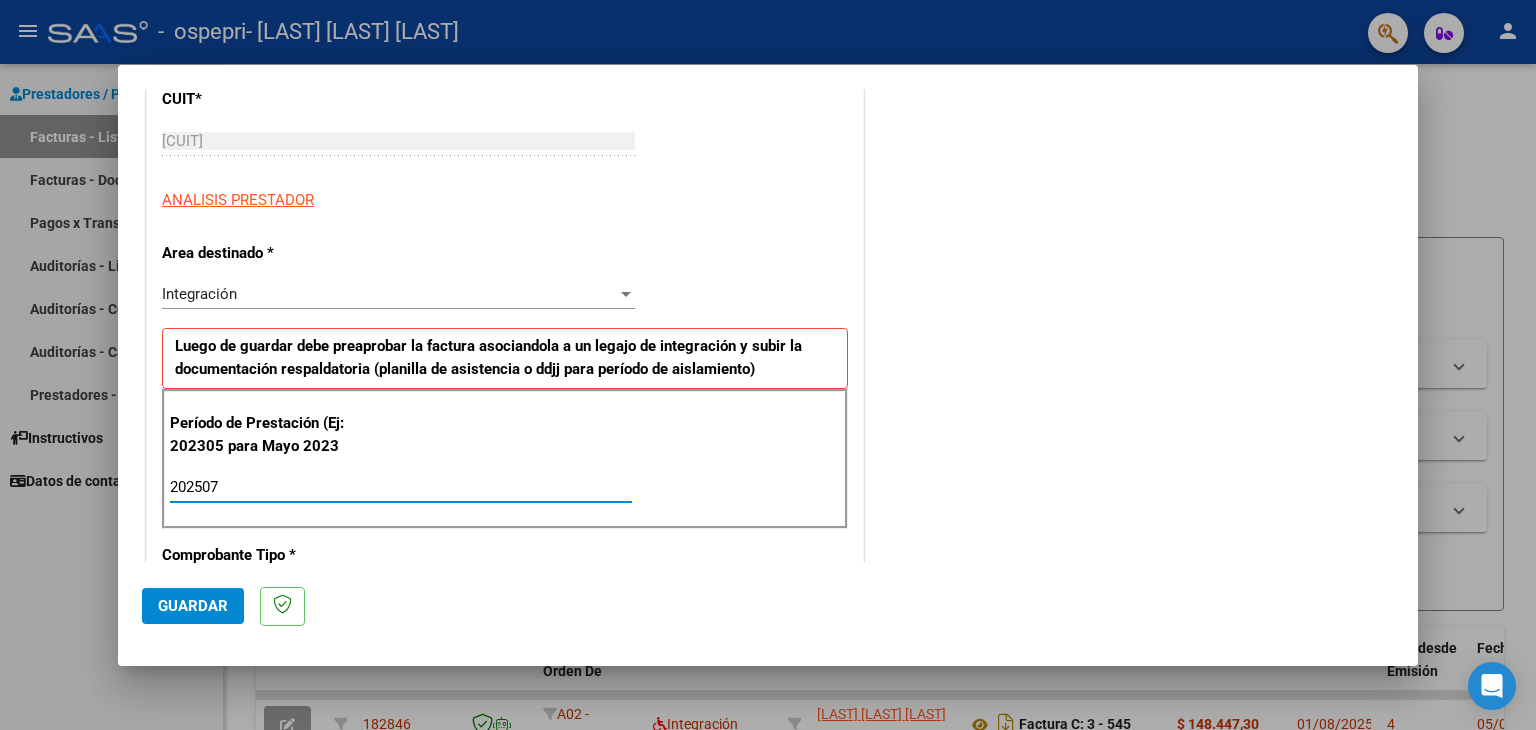 type on "202507" 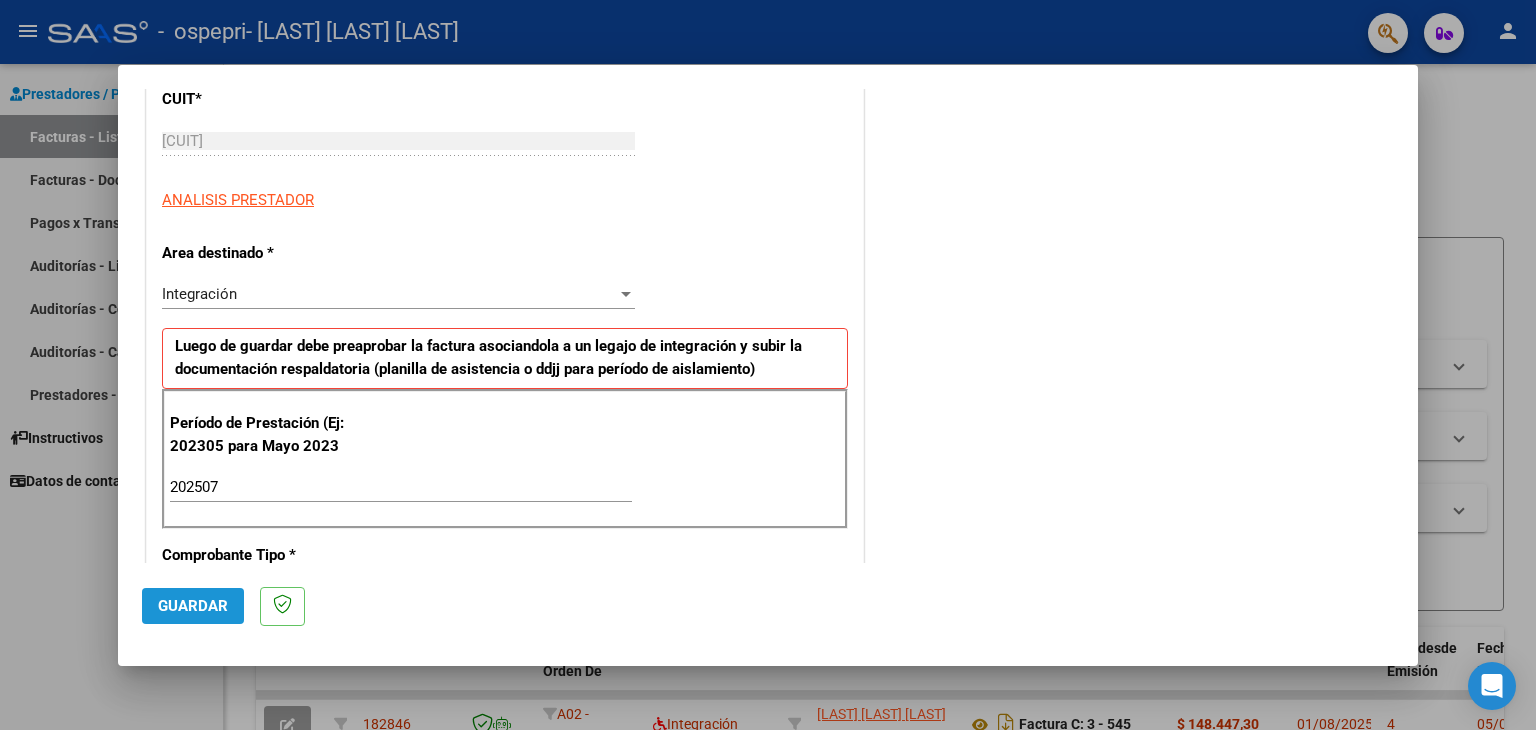 click on "Guardar" 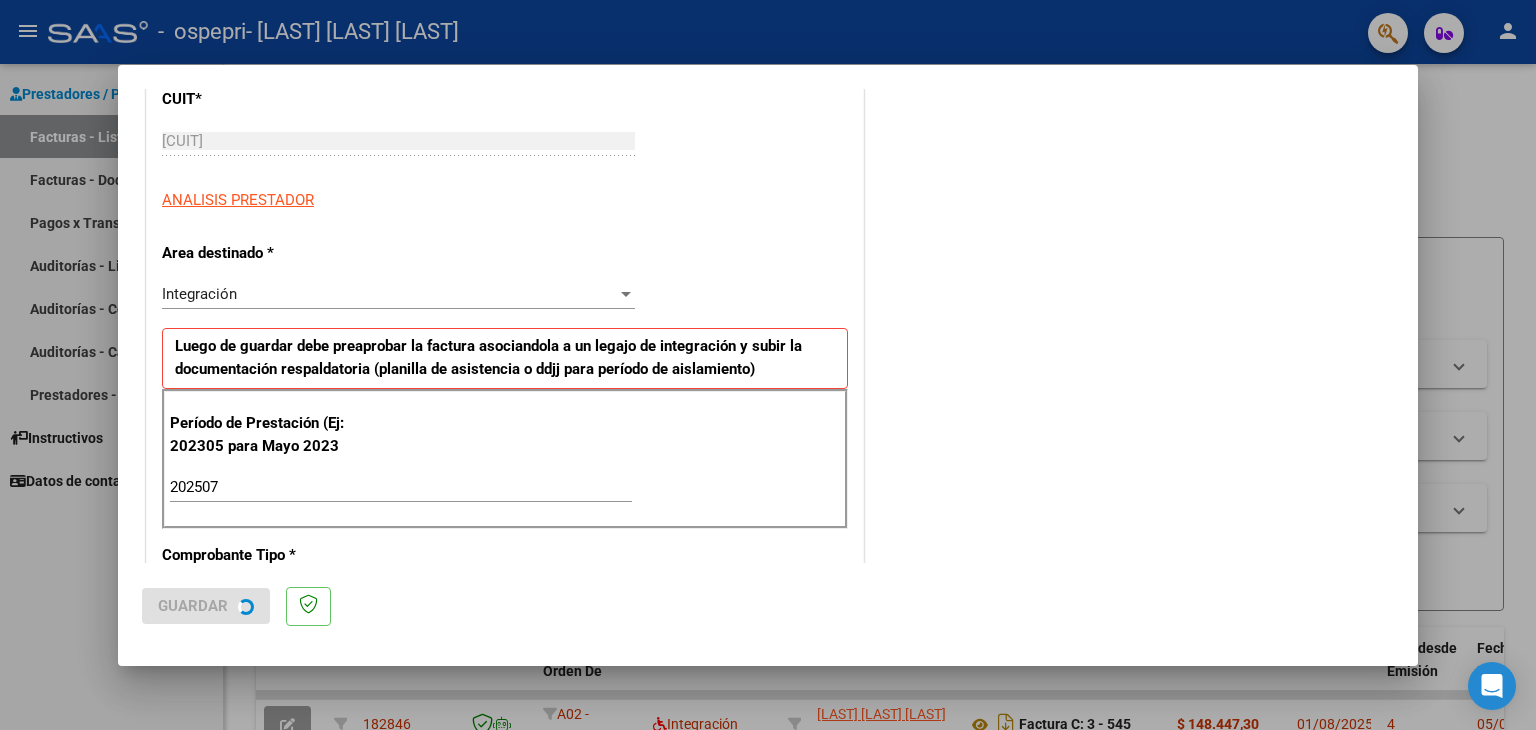 scroll, scrollTop: 0, scrollLeft: 0, axis: both 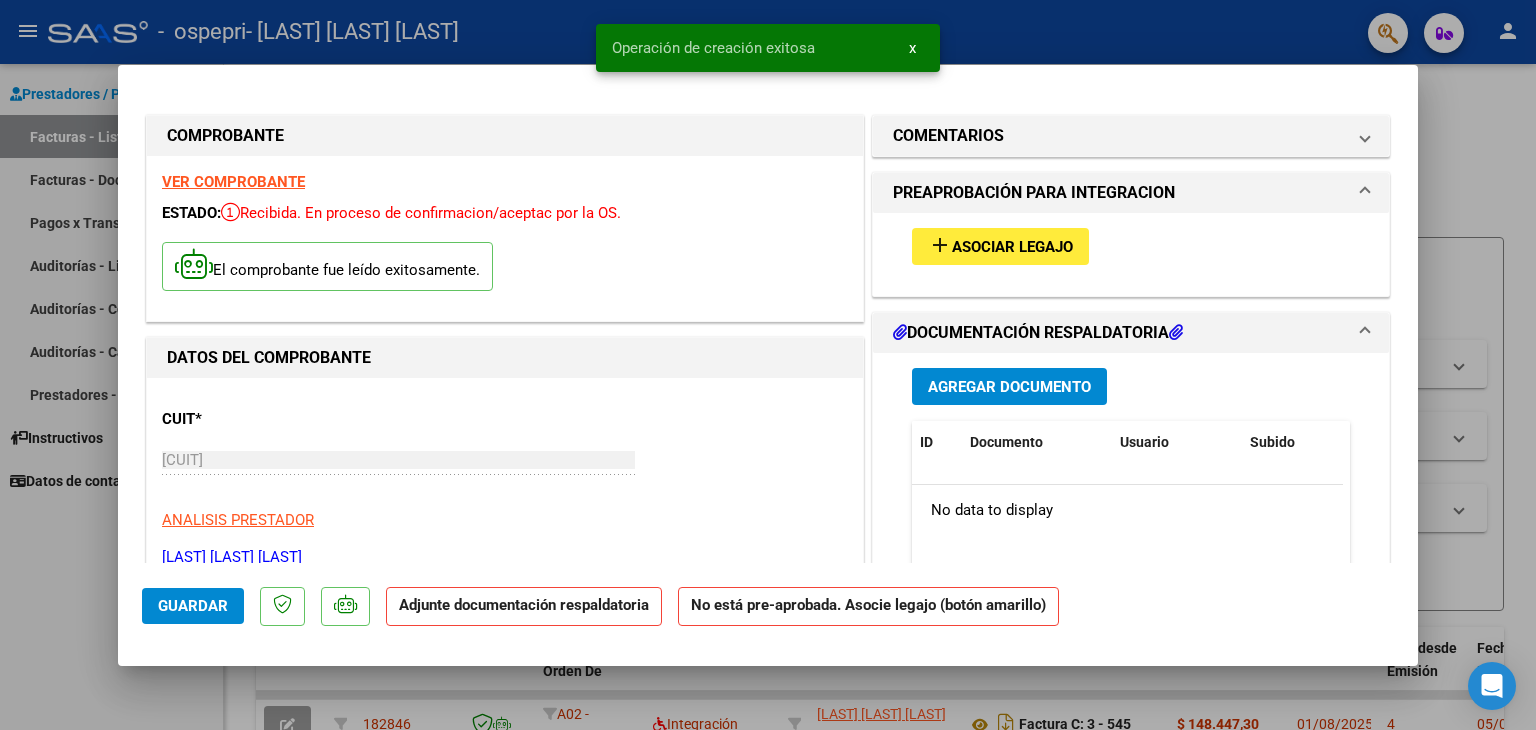 click on "Asociar Legajo" at bounding box center (1012, 247) 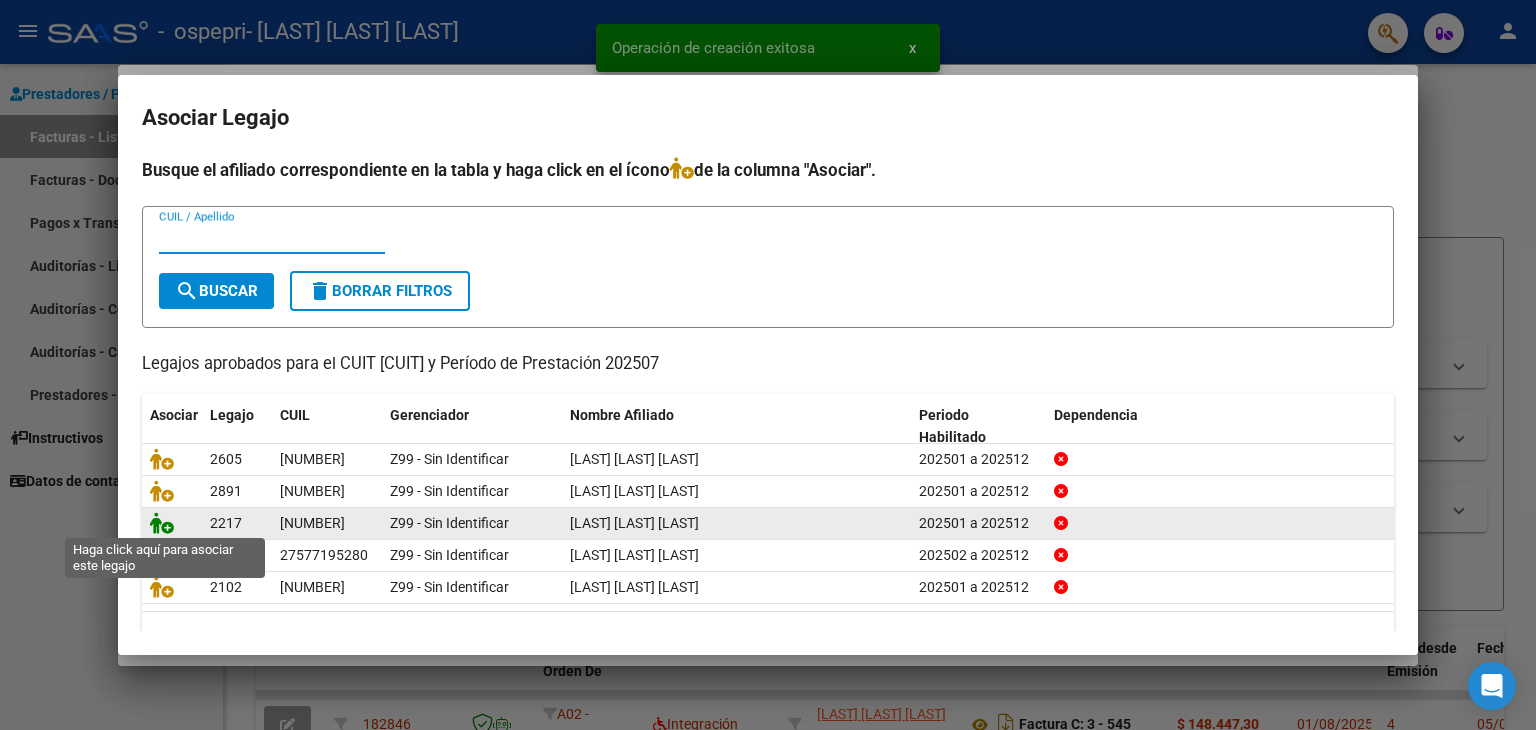 click 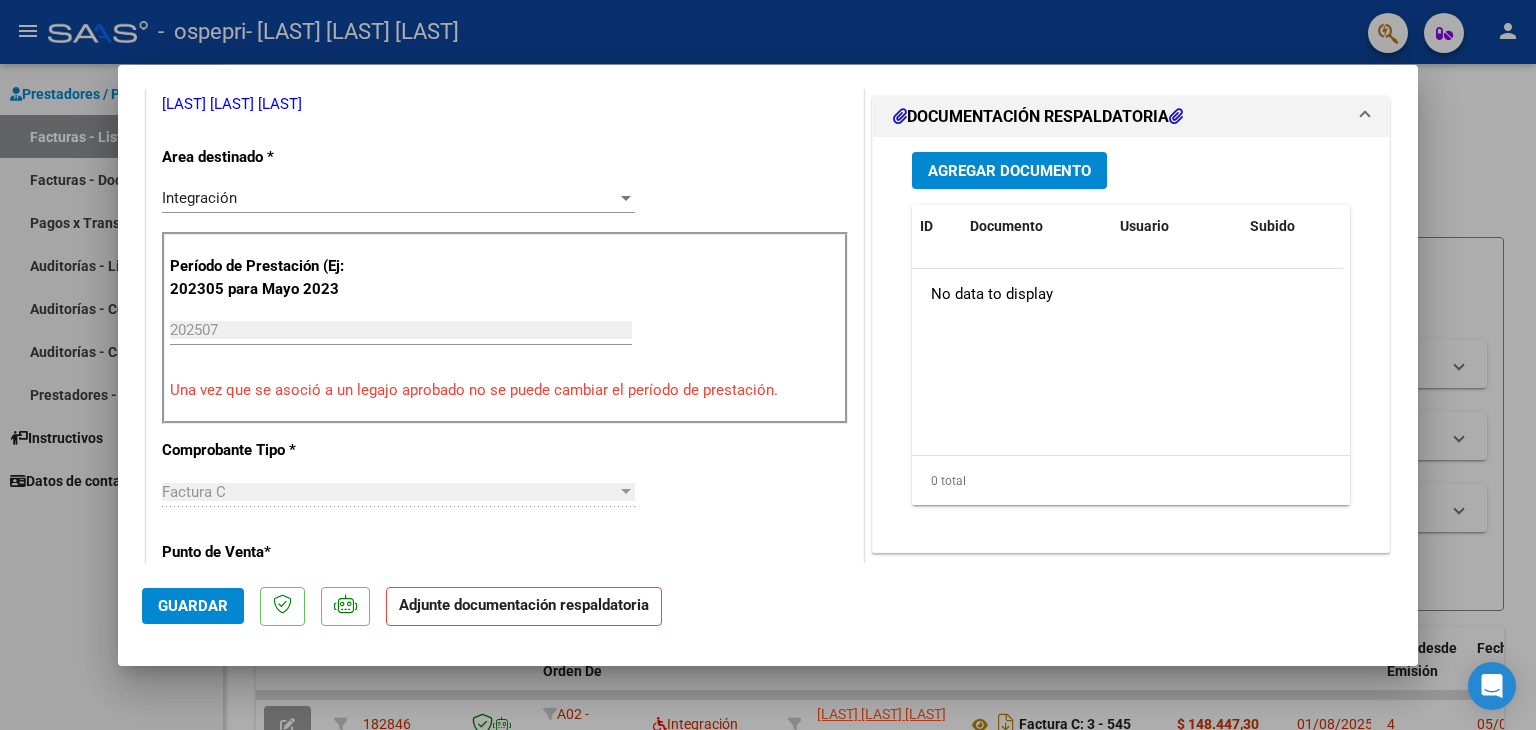 scroll, scrollTop: 460, scrollLeft: 0, axis: vertical 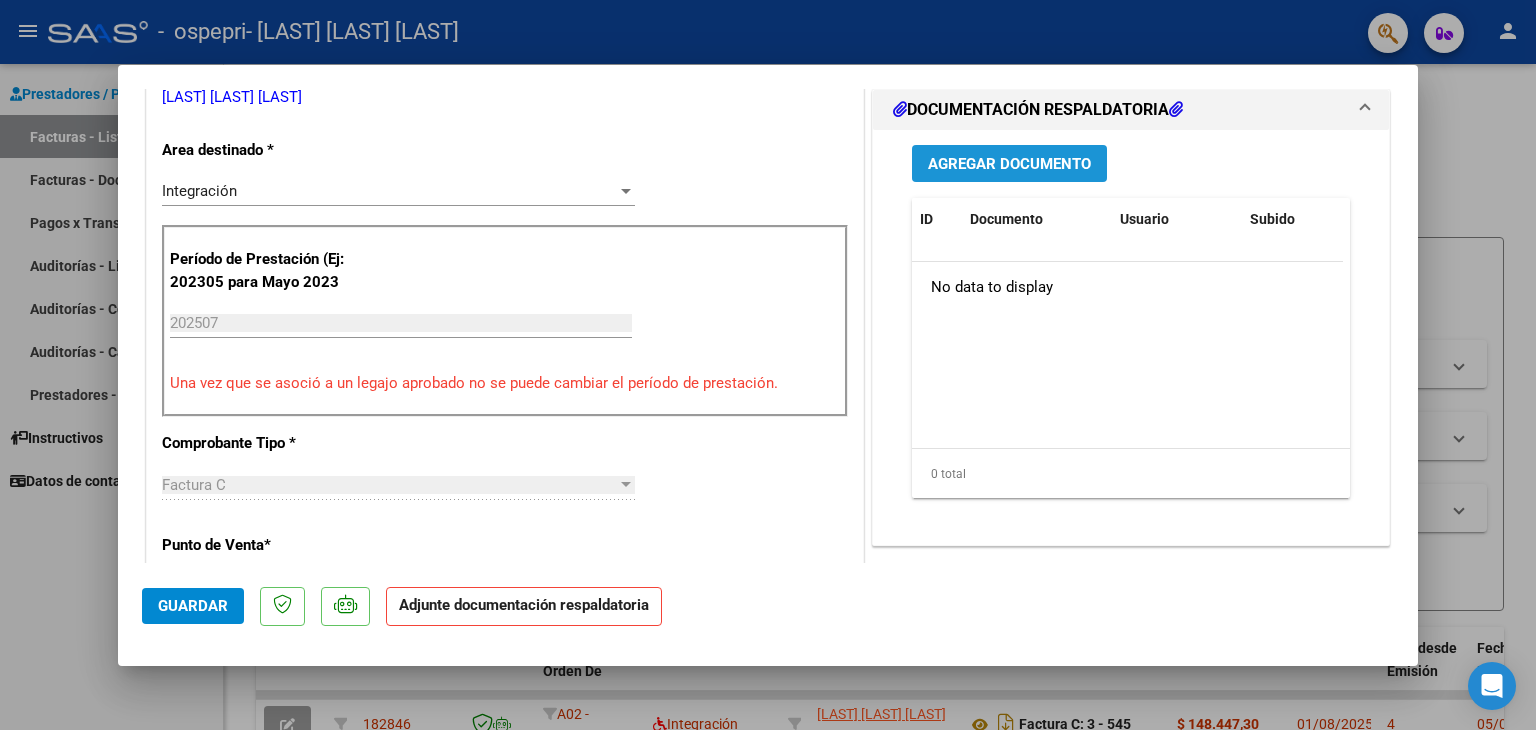 click on "Agregar Documento" at bounding box center (1009, 164) 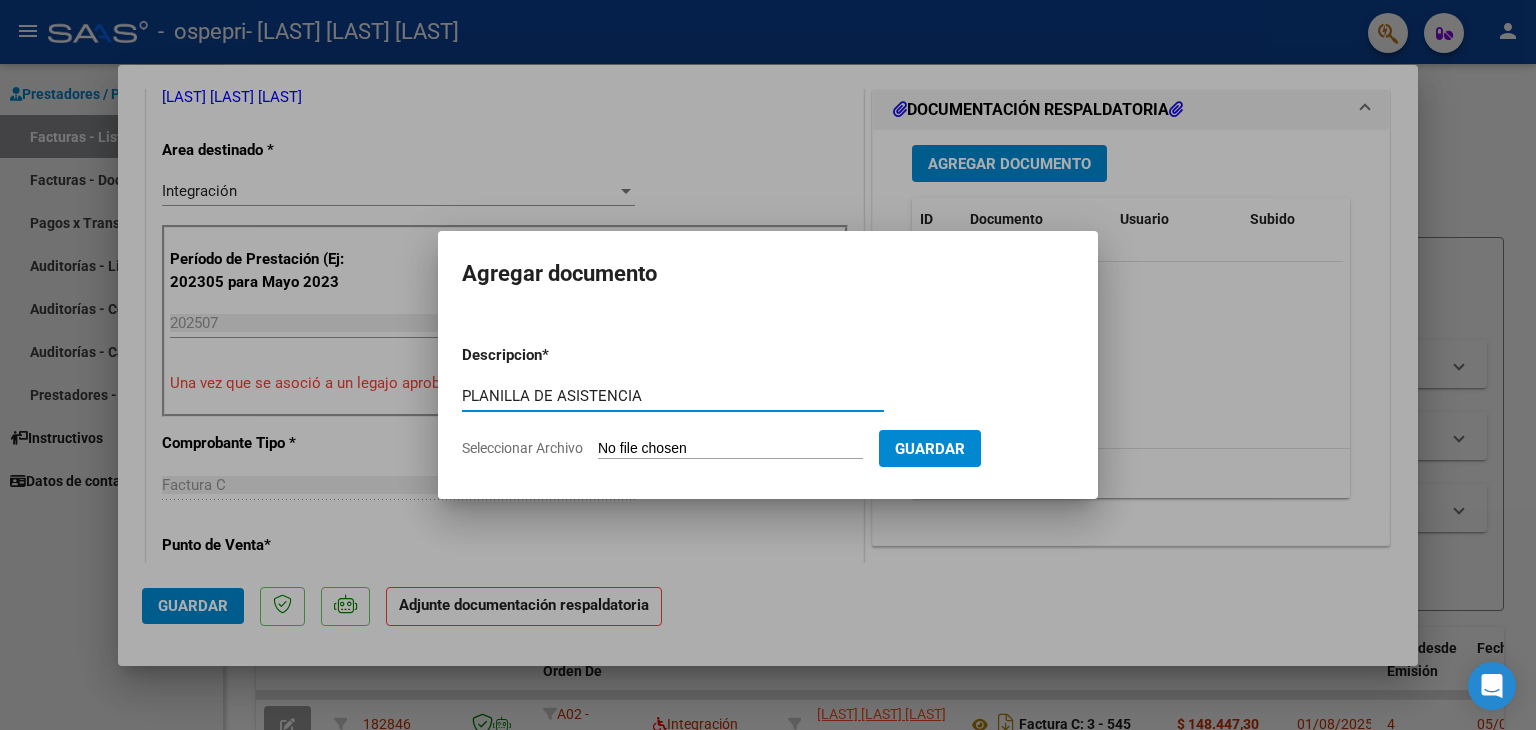 type on "PLANILLA DE ASISTENCIA" 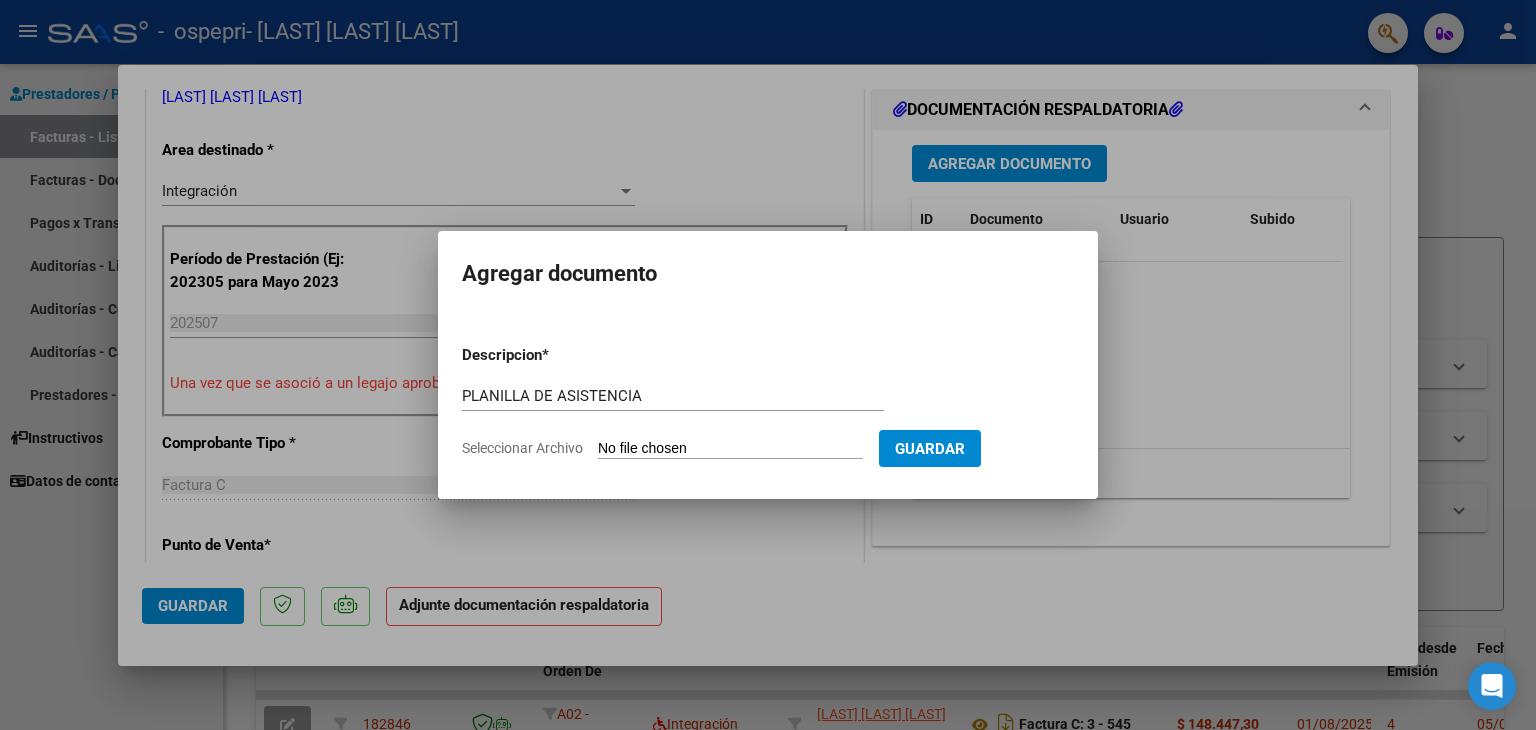 click on "Seleccionar Archivo" at bounding box center (730, 449) 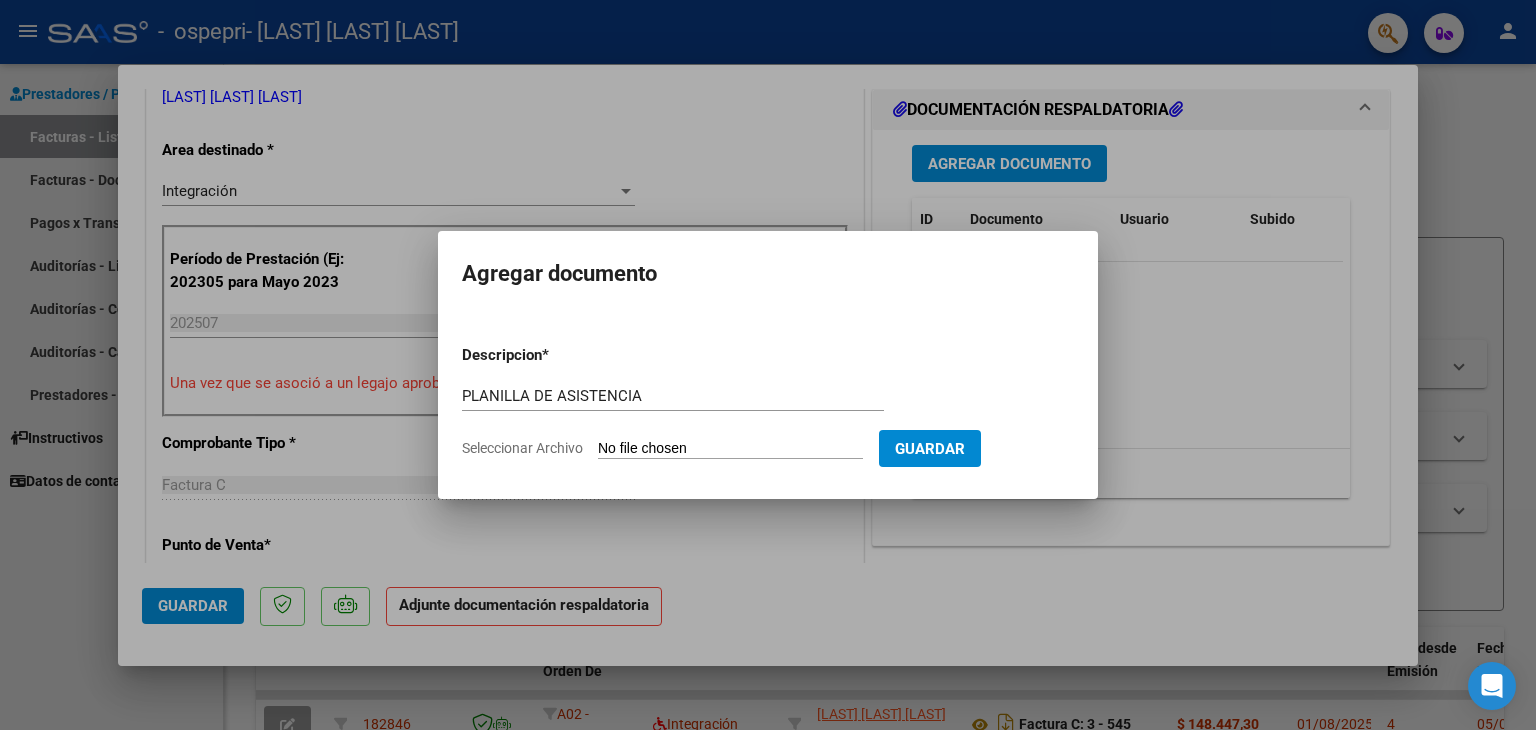 type on "C:\fakepath\[NAME] julio 2025.pdf" 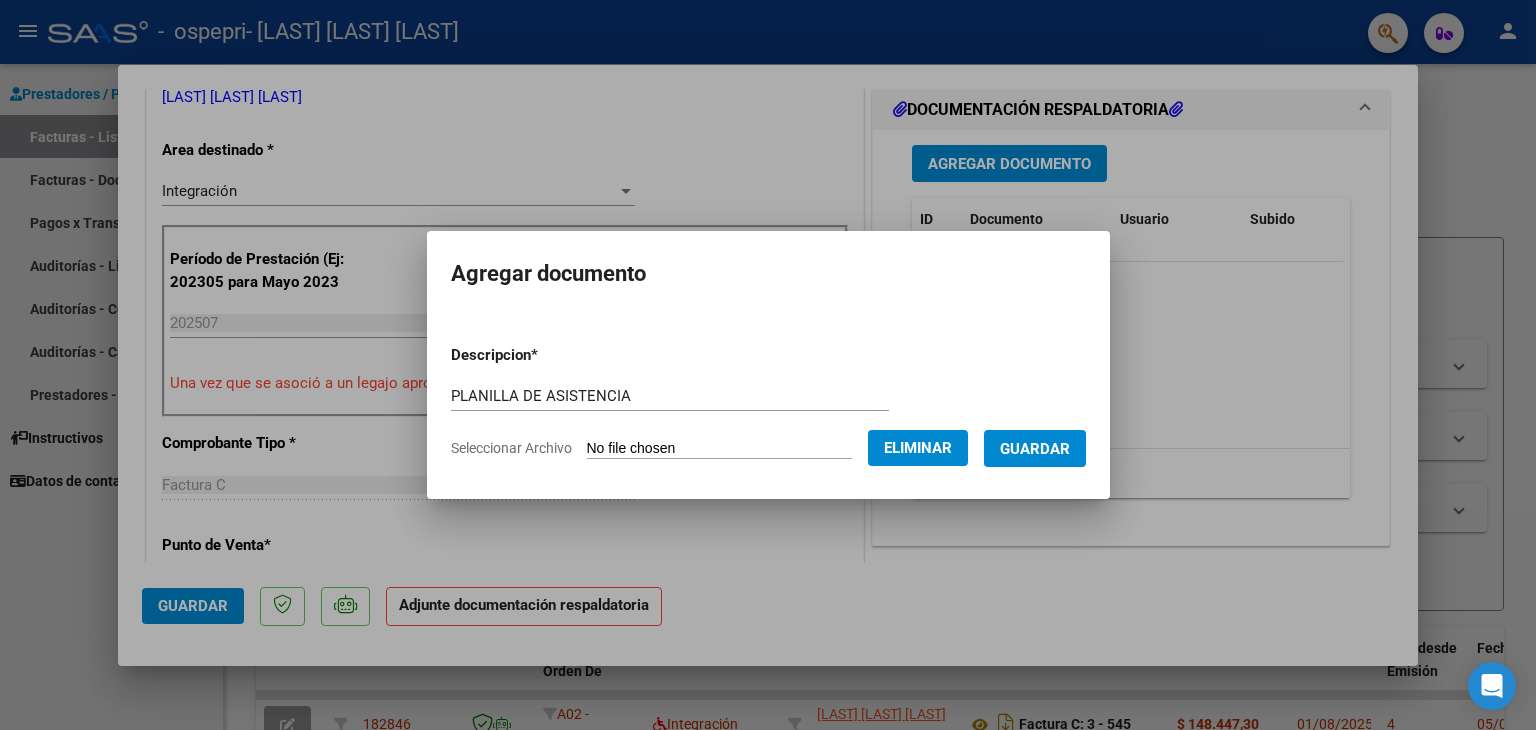 click on "Guardar" at bounding box center [1035, 449] 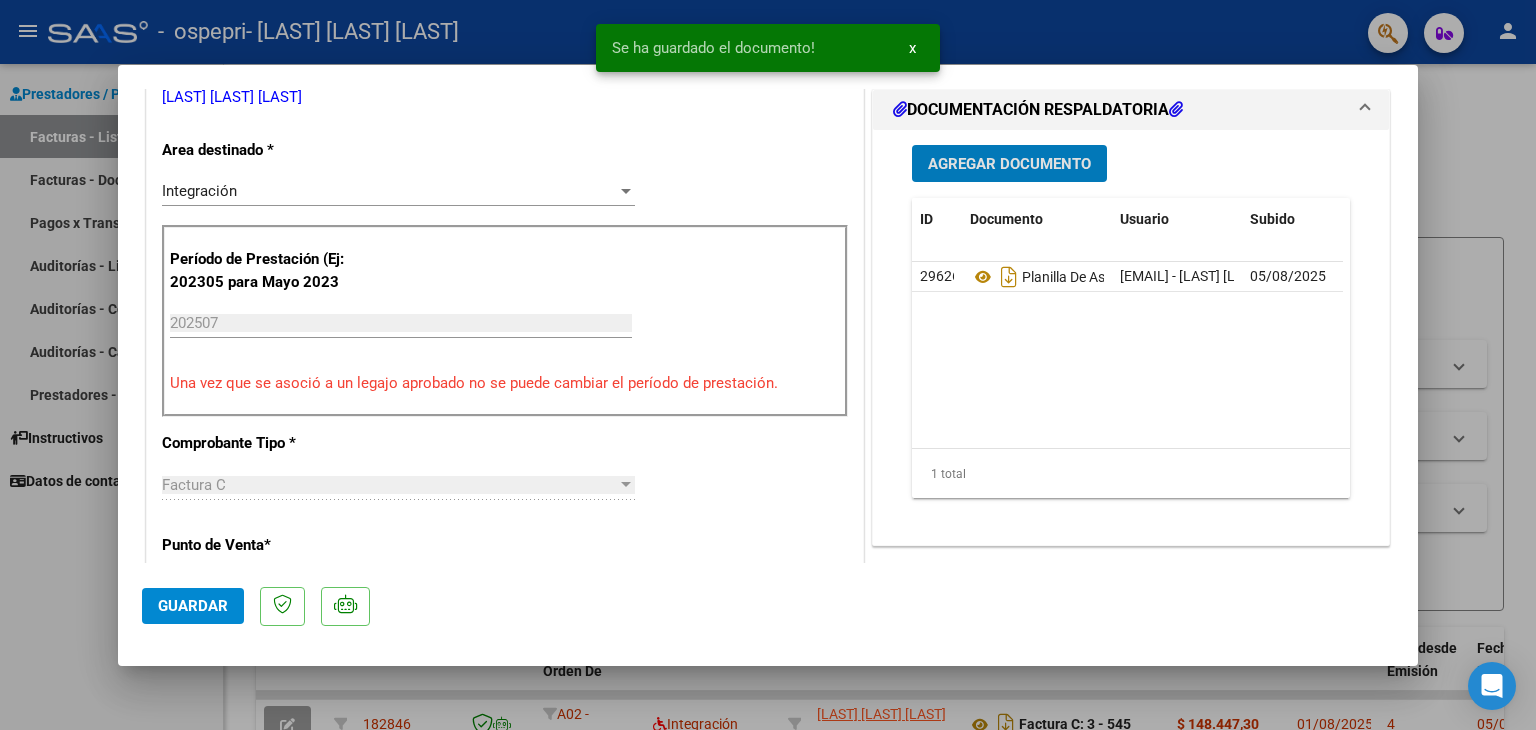 click on "Guardar" 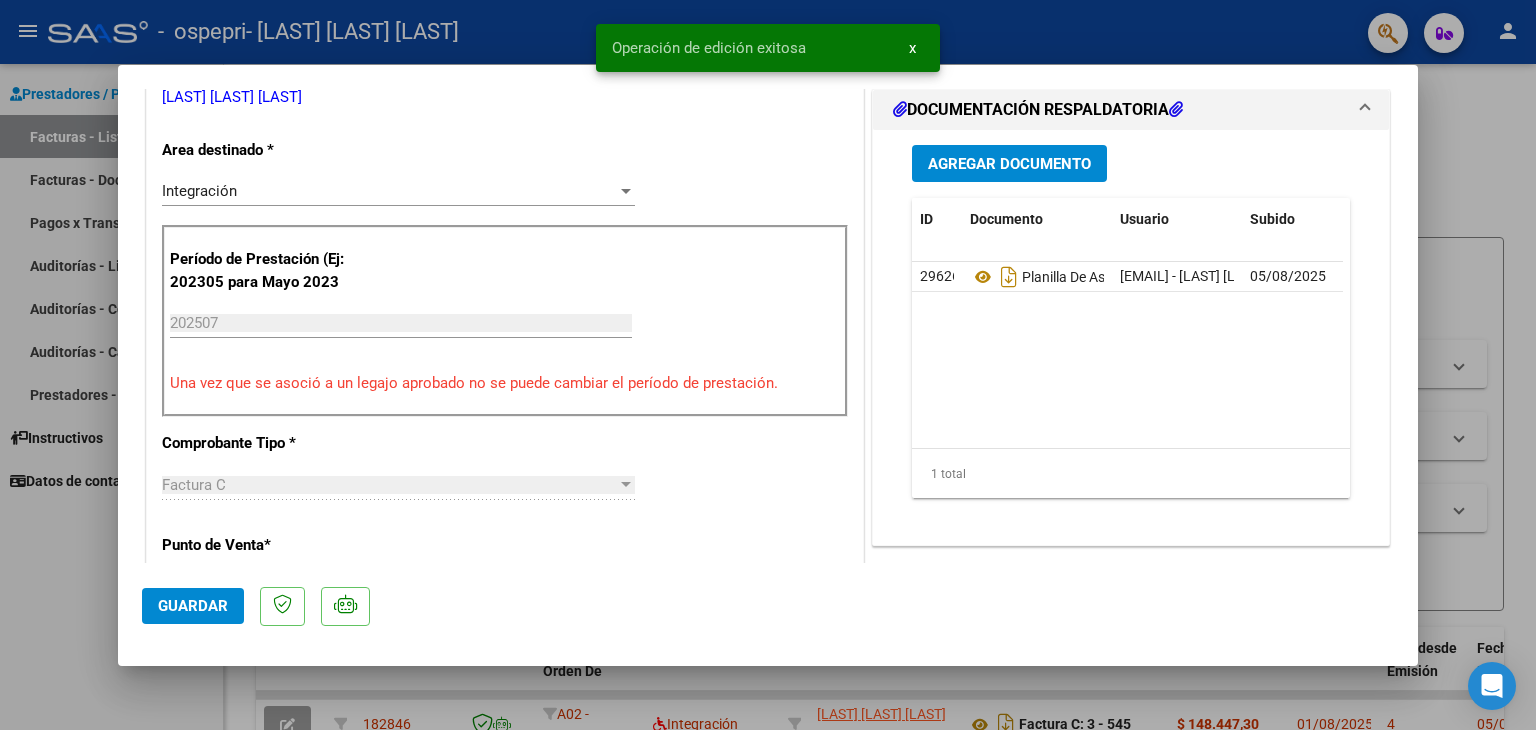 click at bounding box center [768, 365] 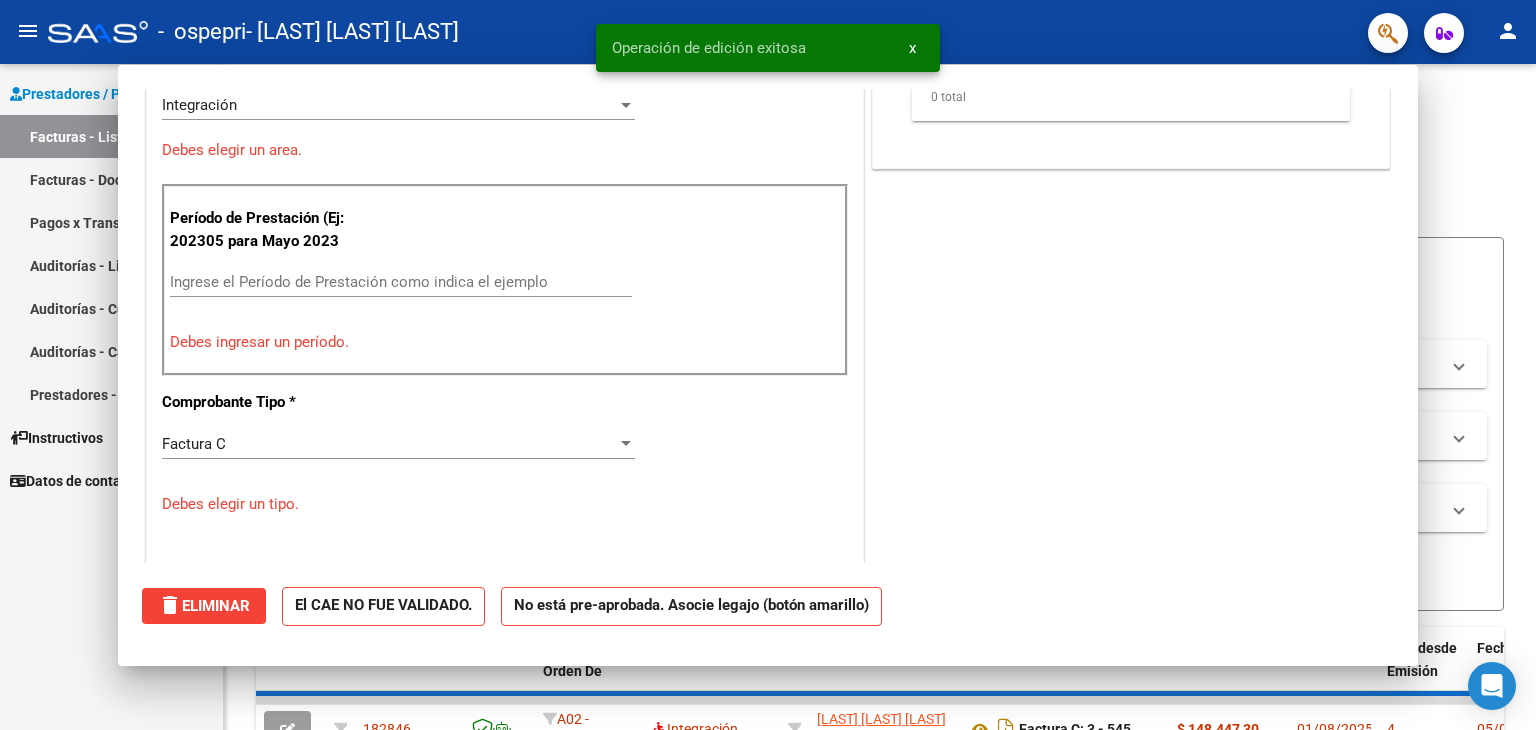 scroll, scrollTop: 0, scrollLeft: 0, axis: both 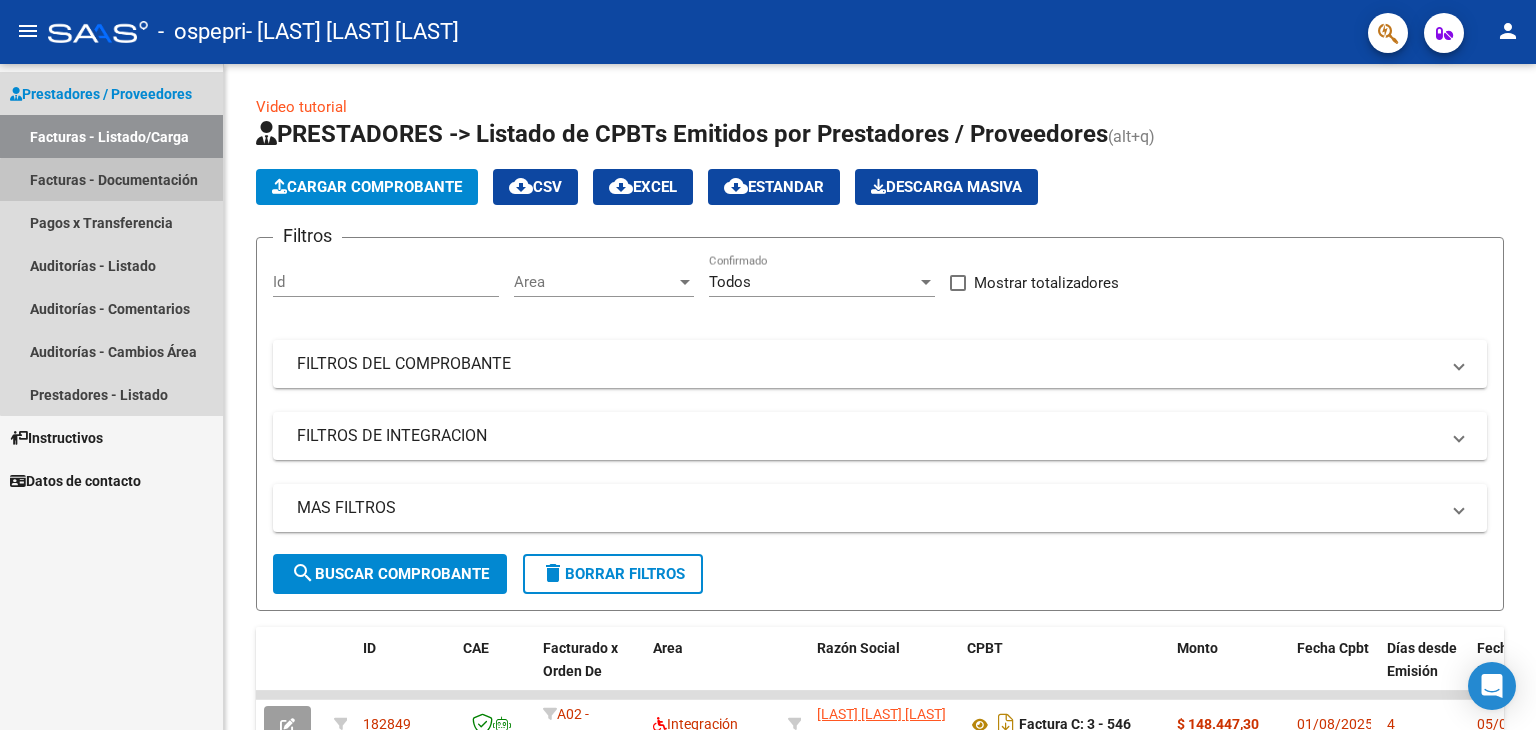 click on "Facturas - Documentación" at bounding box center (111, 179) 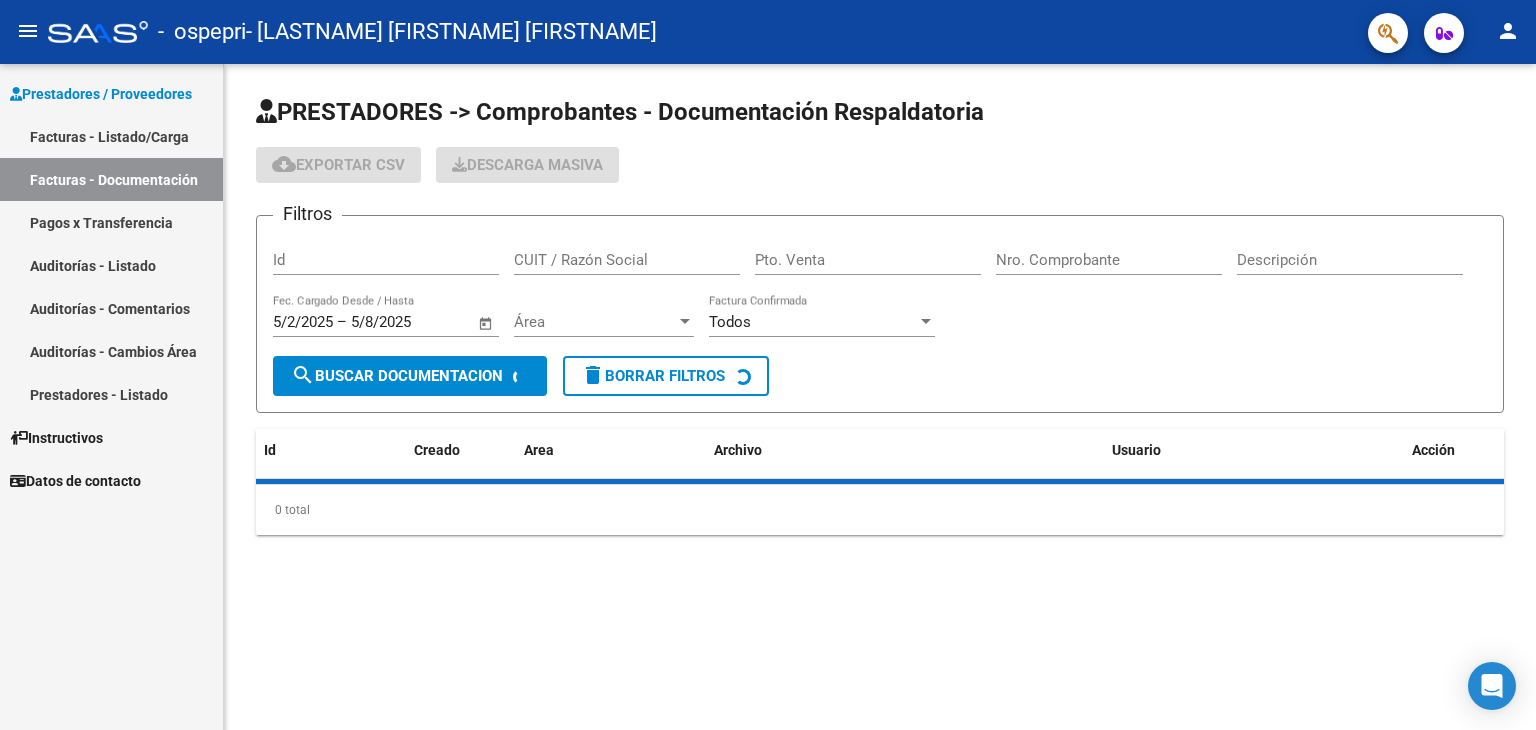 scroll, scrollTop: 0, scrollLeft: 0, axis: both 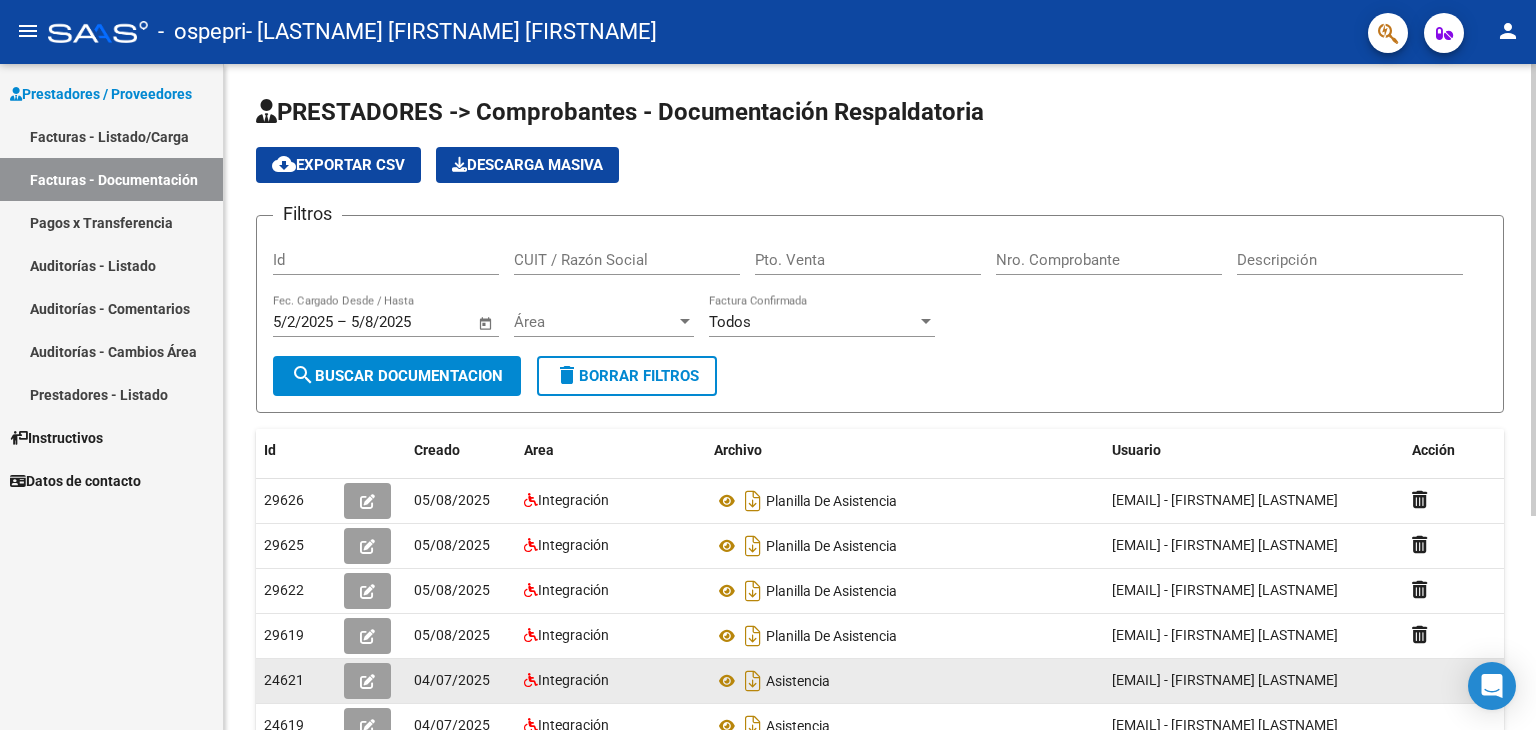 click on "[EMAIL] - [LAST]  [LAST]" 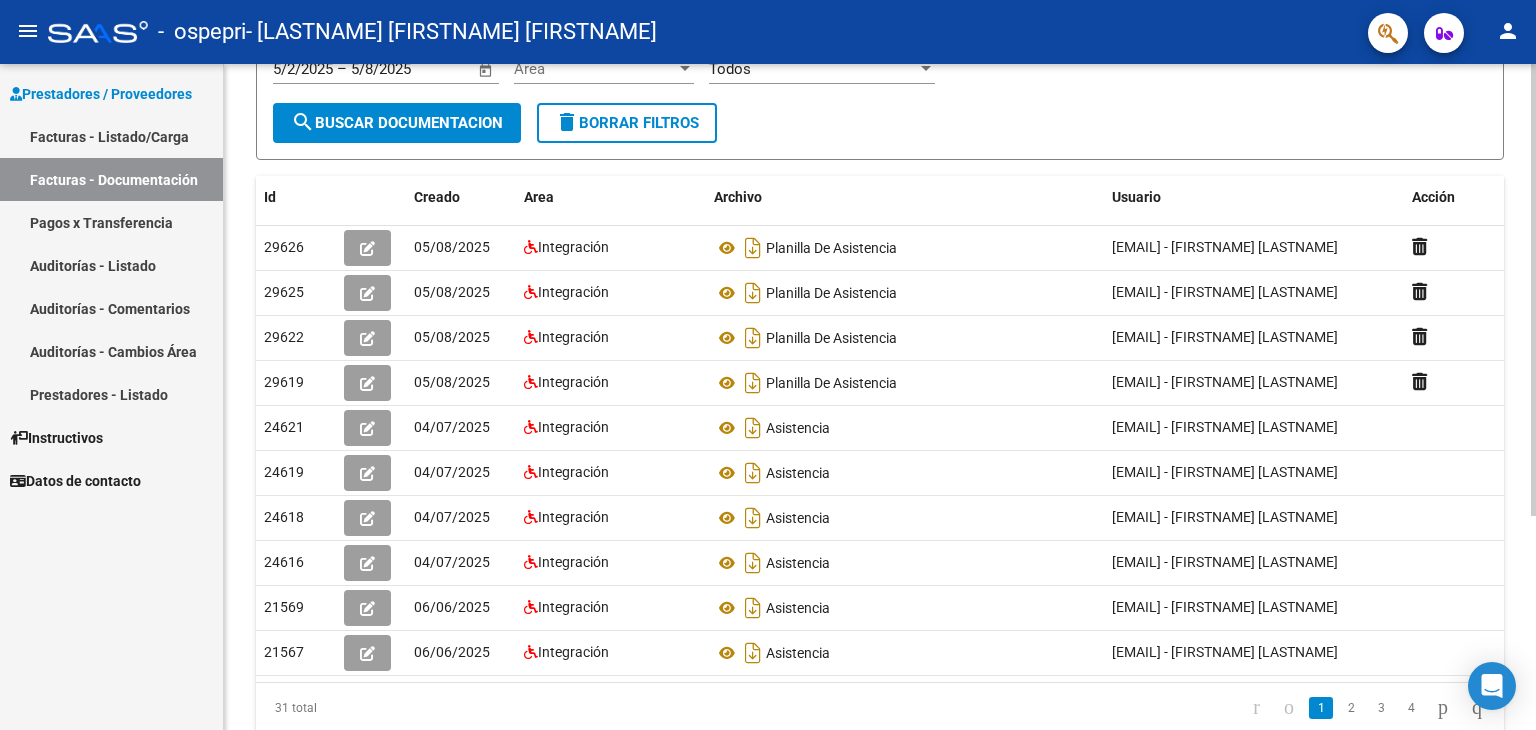 scroll, scrollTop: 254, scrollLeft: 0, axis: vertical 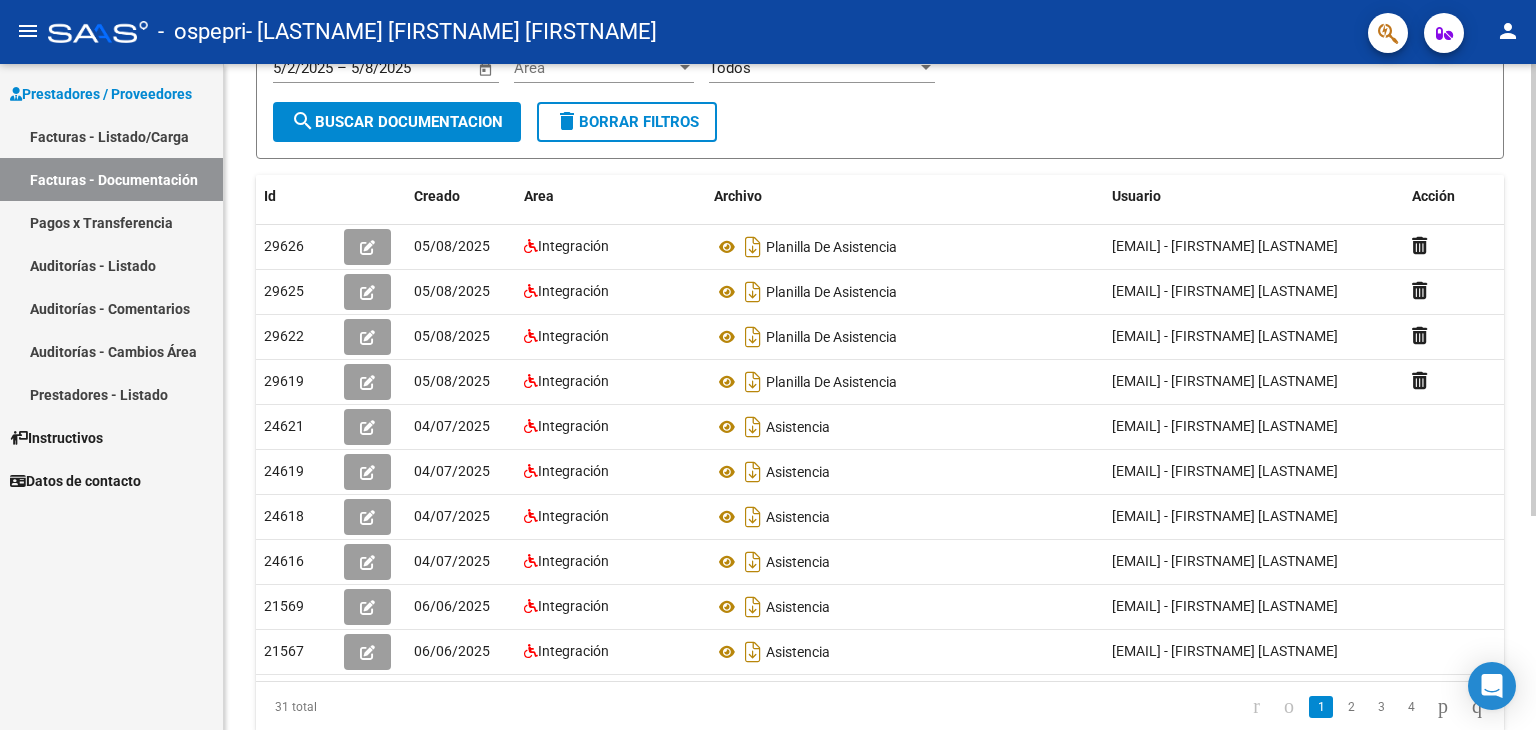 click 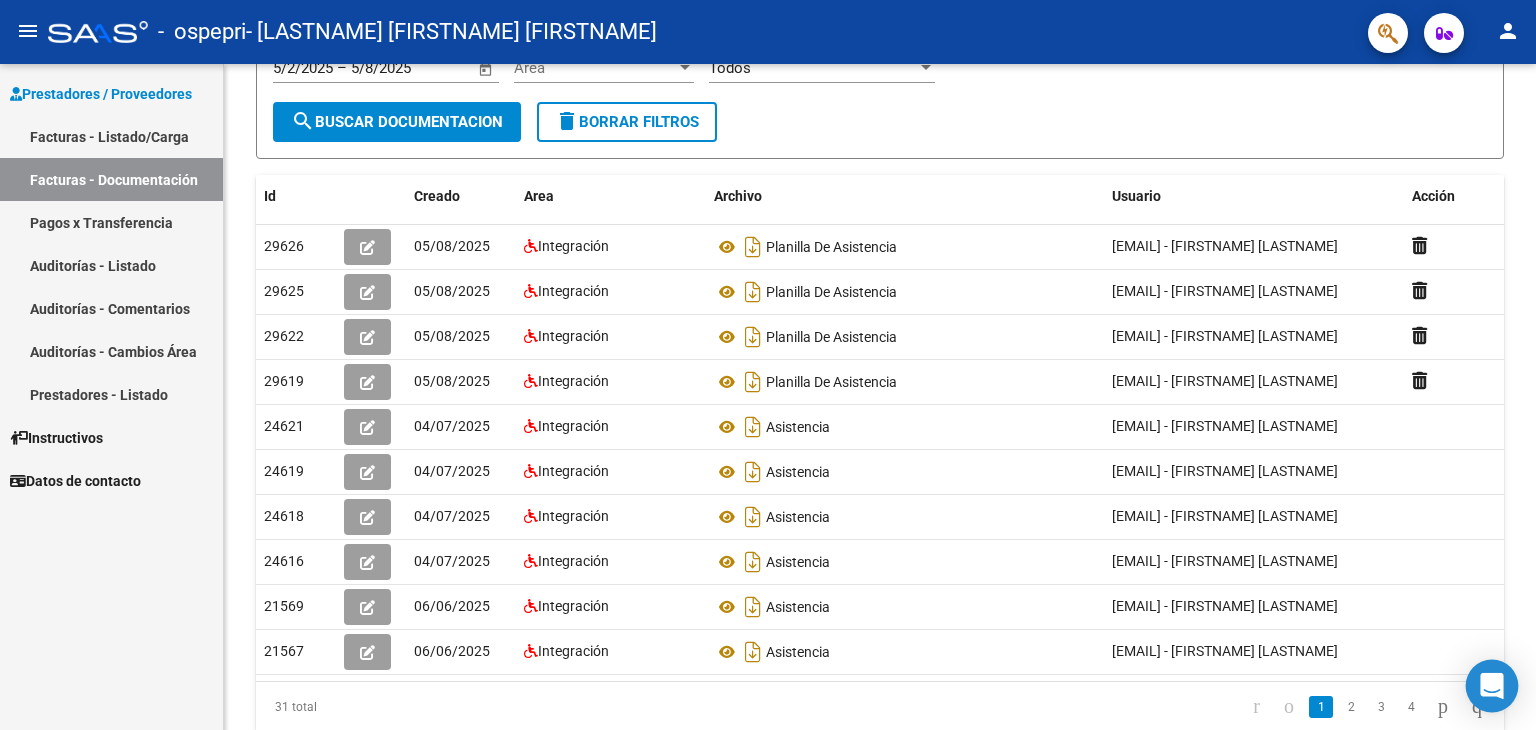 click on "menu -   ospepri   - REIBOLD CARLA NADIA person    Prestadores / Proveedores Facturas - Listado/Carga Facturas - Documentación Pagos x Transferencia Auditorías - Listado Auditorías - Comentarios Auditorías - Cambios Área Prestadores - Listado    Instructivos    Datos de contacto  PRESTADORES -> Comprobantes - Documentación Respaldatoria cloud_download  Exportar CSV   Descarga Masiva
Filtros Id CUIT / Razón Social Pto. Venta Nro. Comprobante Descripción 5/2/2025 5/2/2025 – 5/8/2025 5/8/2025 Fec. Cargado Desde / Hasta Área Área Todos Factura Confirmada search  Buscar Documentacion  delete  Borrar Filtros  Id Creado Area Archivo Usuario Acción 29626
05/08/2025 Integración Planilla De Asistencia  car.reibold@hotmail.es - CARLA  REIBOLD  29625
05/08/2025 Integración Planilla De Asistencia  car.reibold@hotmail.es - CARLA  REIBOLD  29622
05/08/2025 Integración Planilla De Asistencia  car.reibold@hotmail.es - CARLA  REIBOLD  29619
05/08/2025 Integración Planilla De Asistencia" at bounding box center [768, 365] 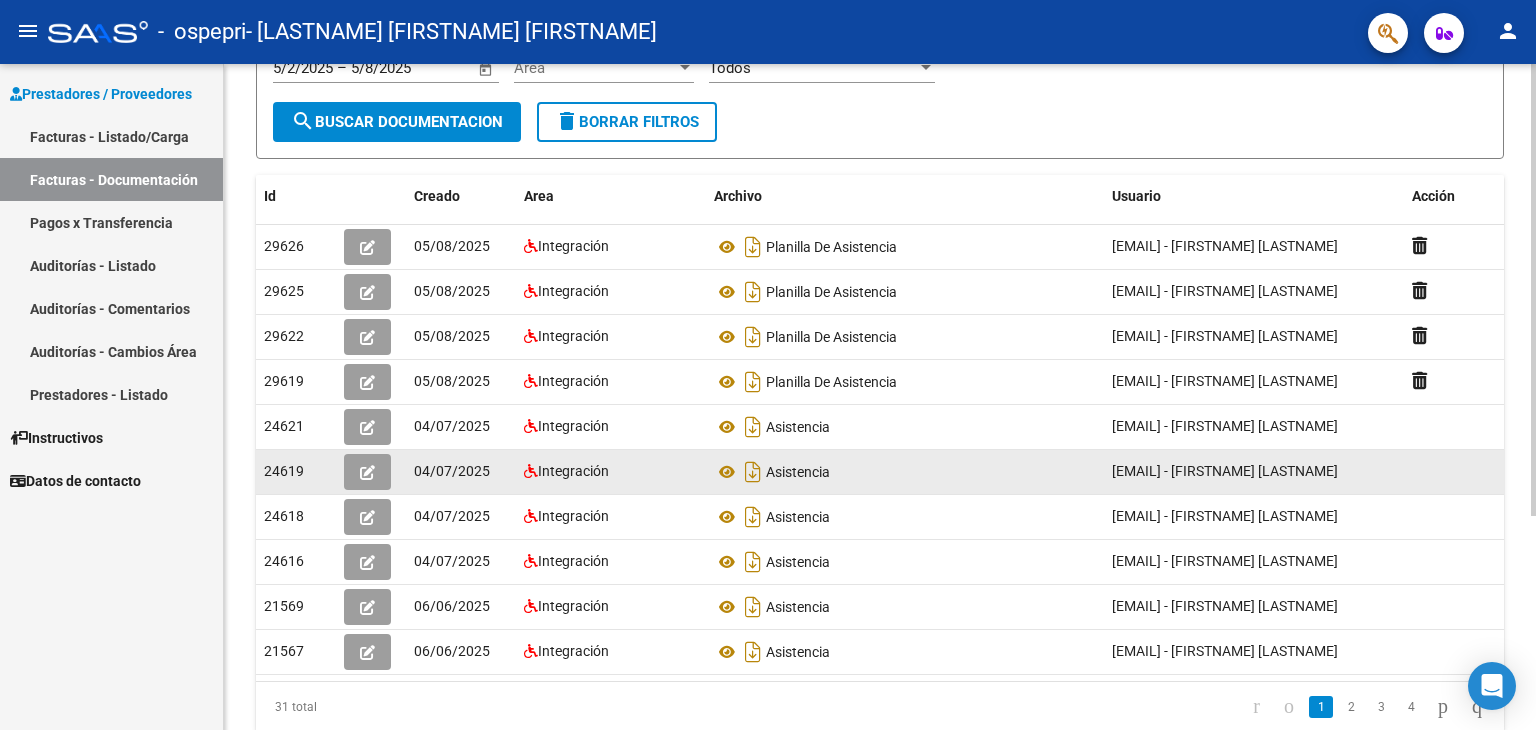 click on "[EMAIL] - [LAST]  [LAST]" 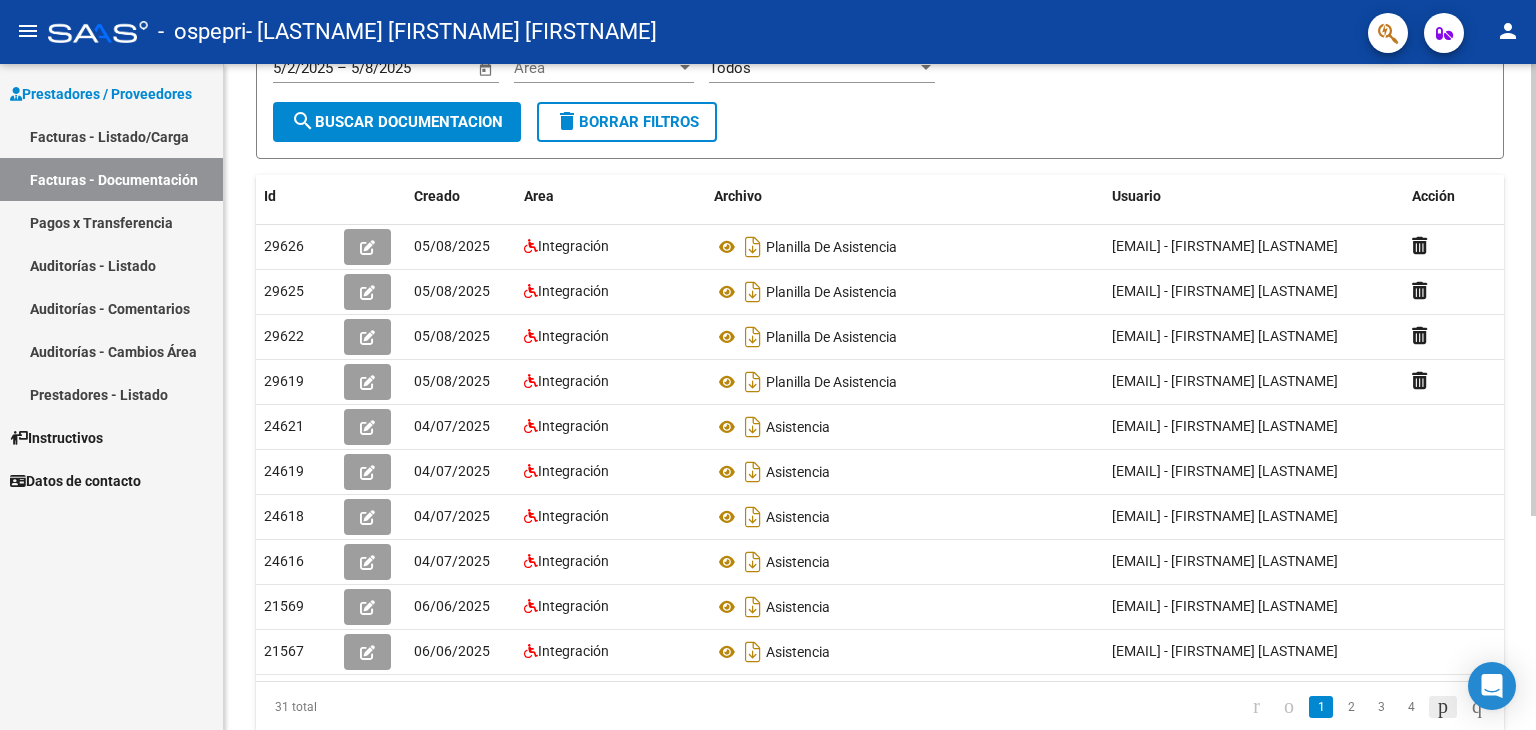 click 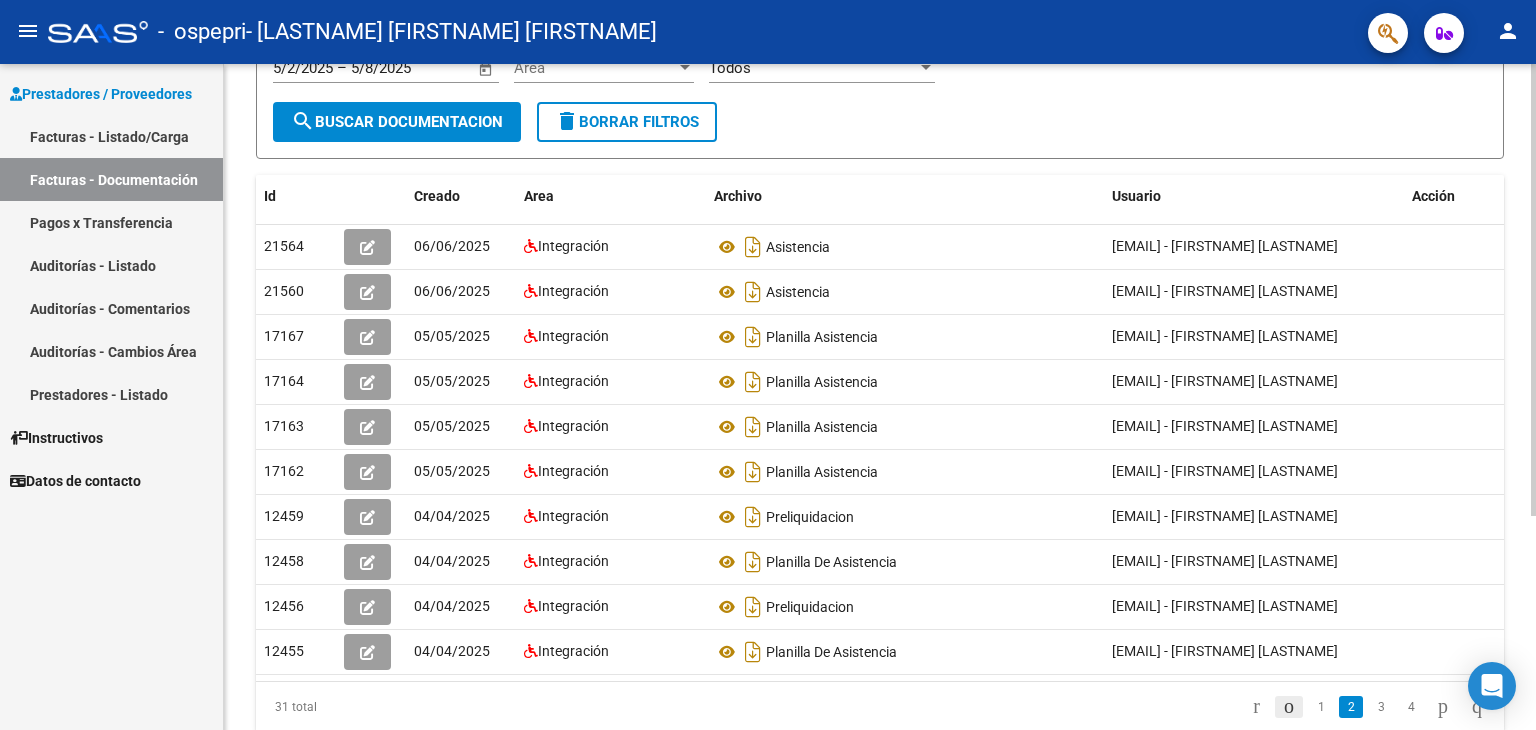 click 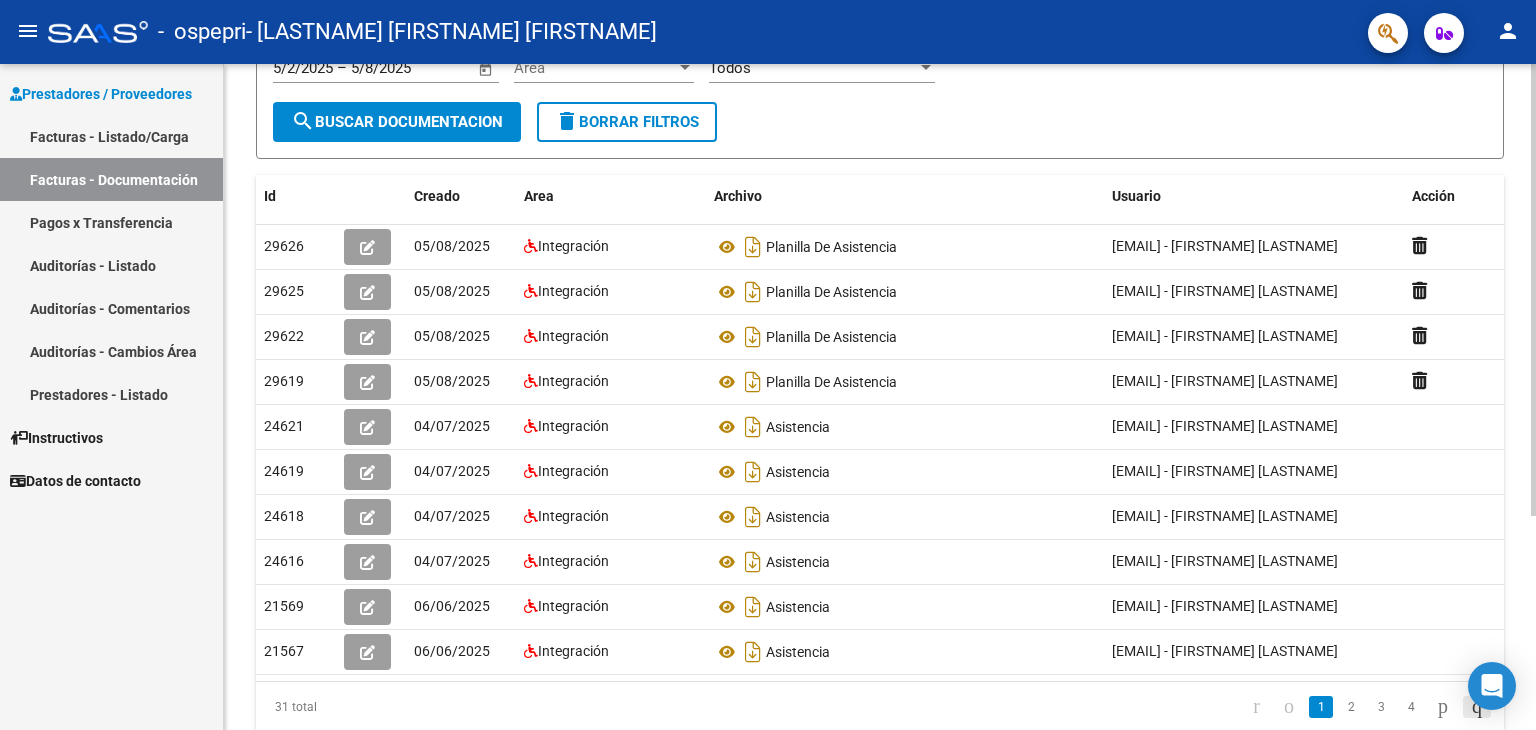 click 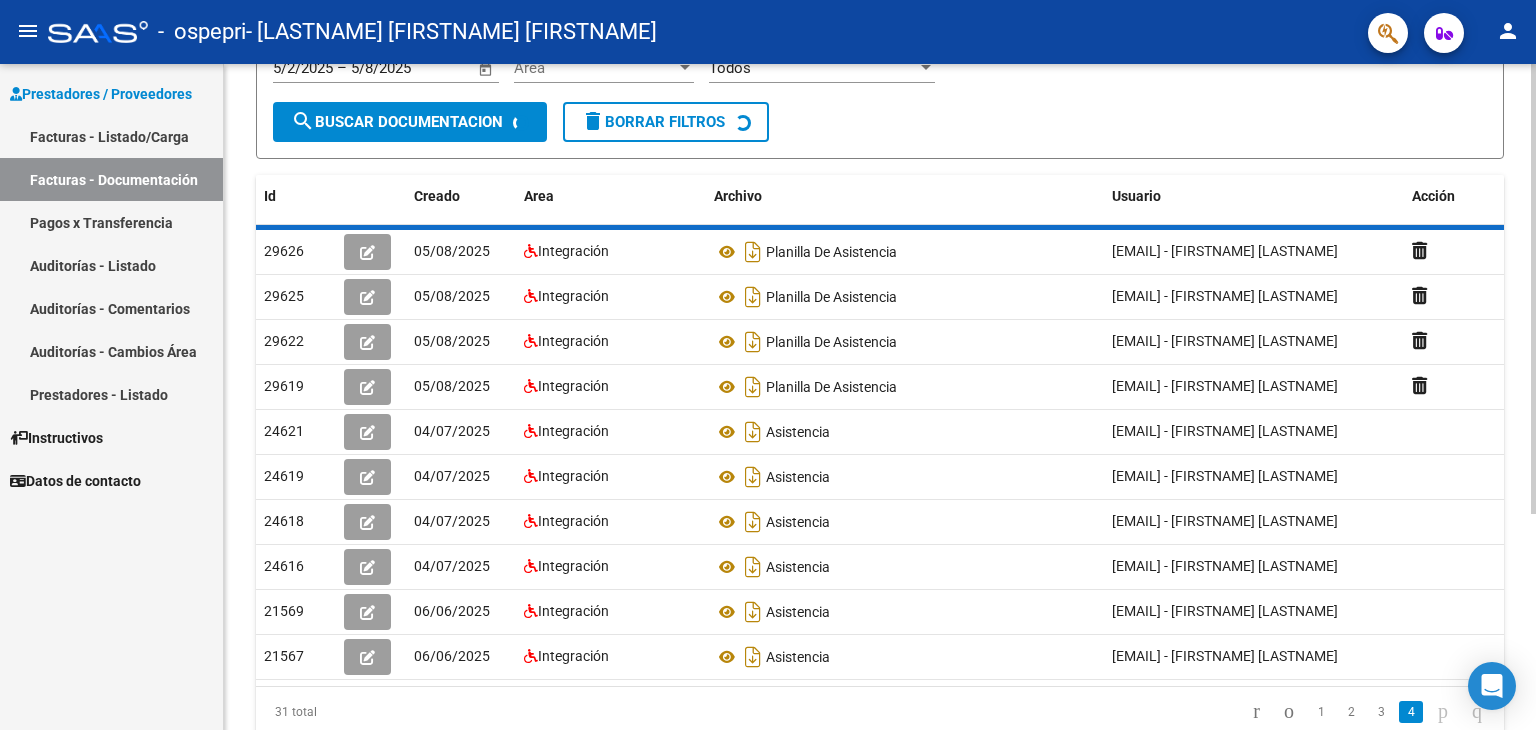scroll, scrollTop: 0, scrollLeft: 0, axis: both 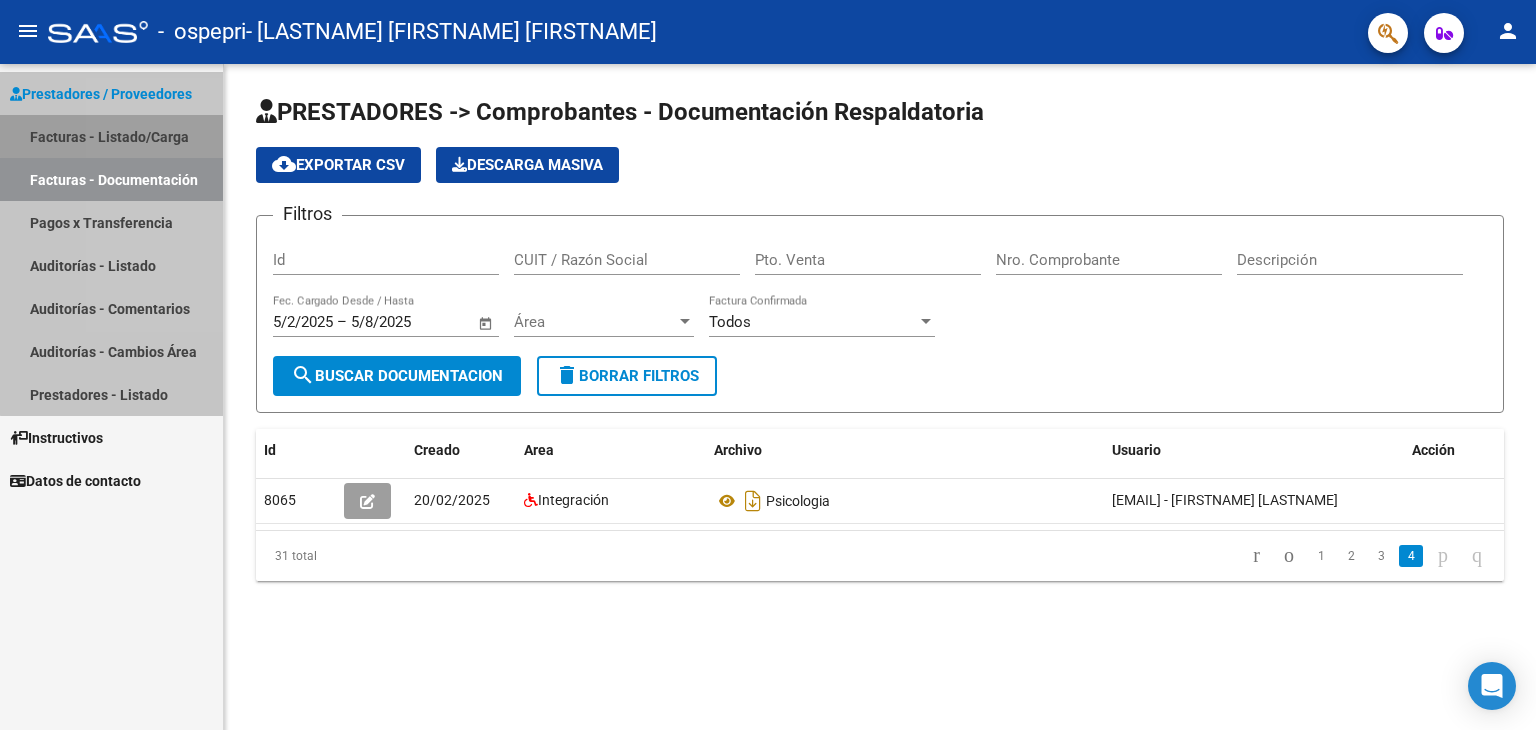 click on "Facturas - Listado/Carga" at bounding box center (111, 136) 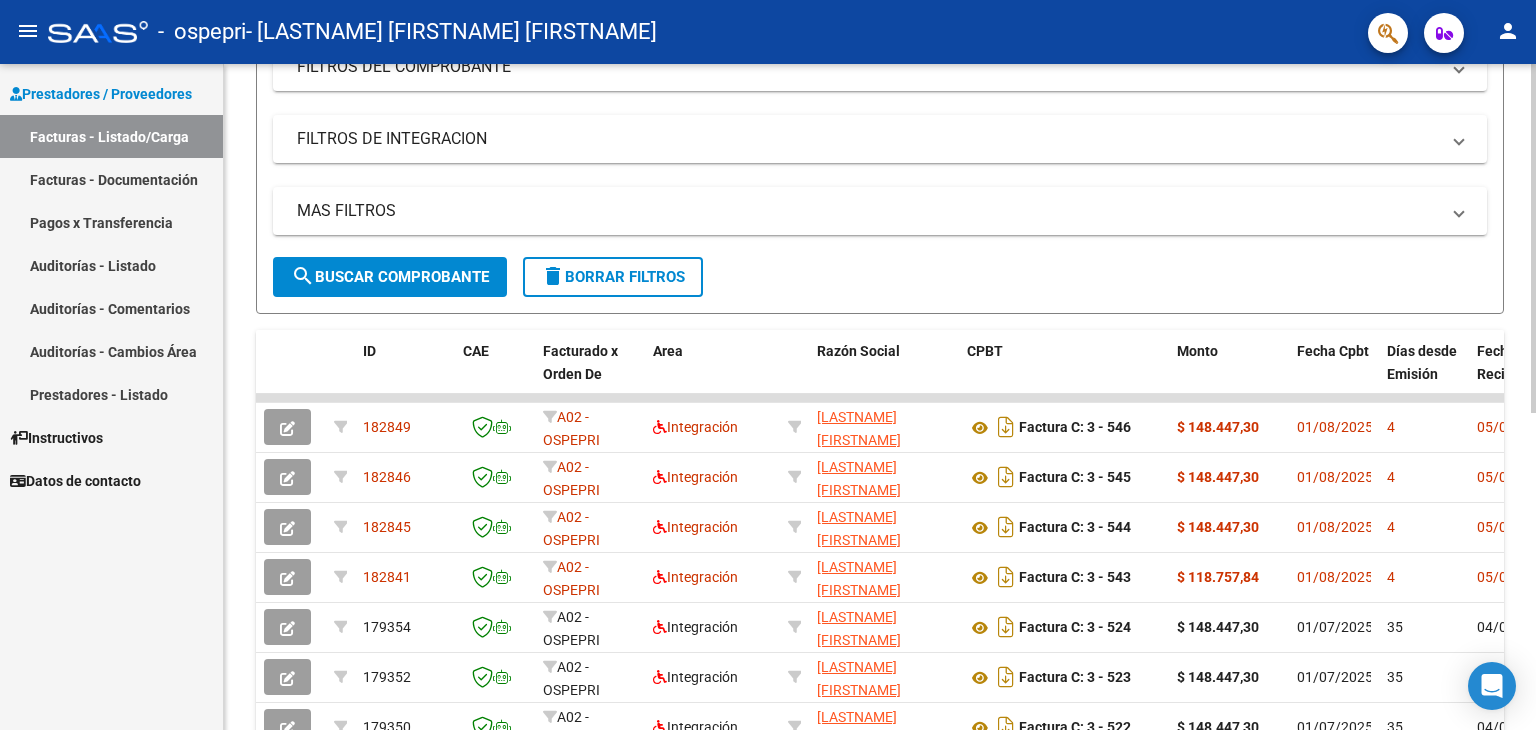 scroll, scrollTop: 0, scrollLeft: 0, axis: both 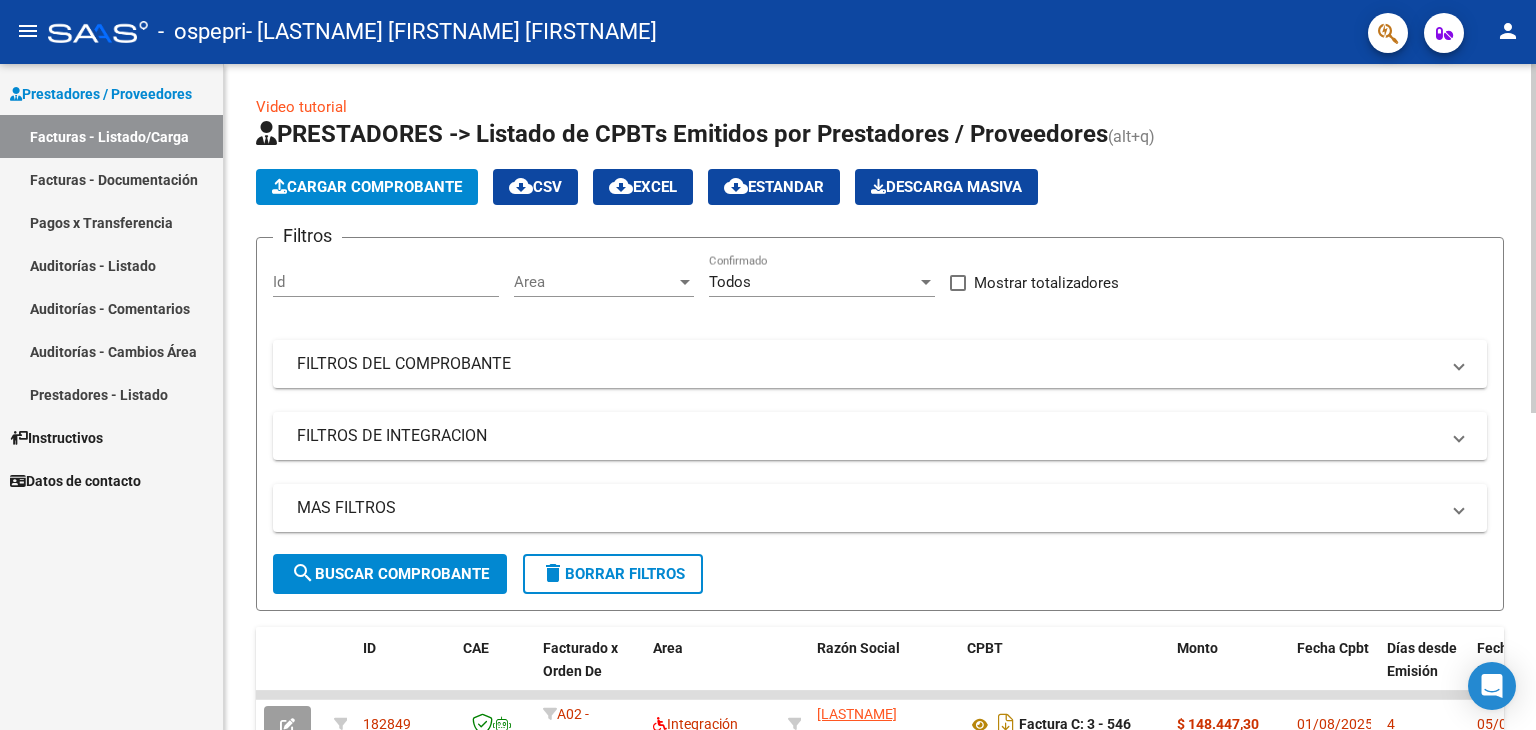 click 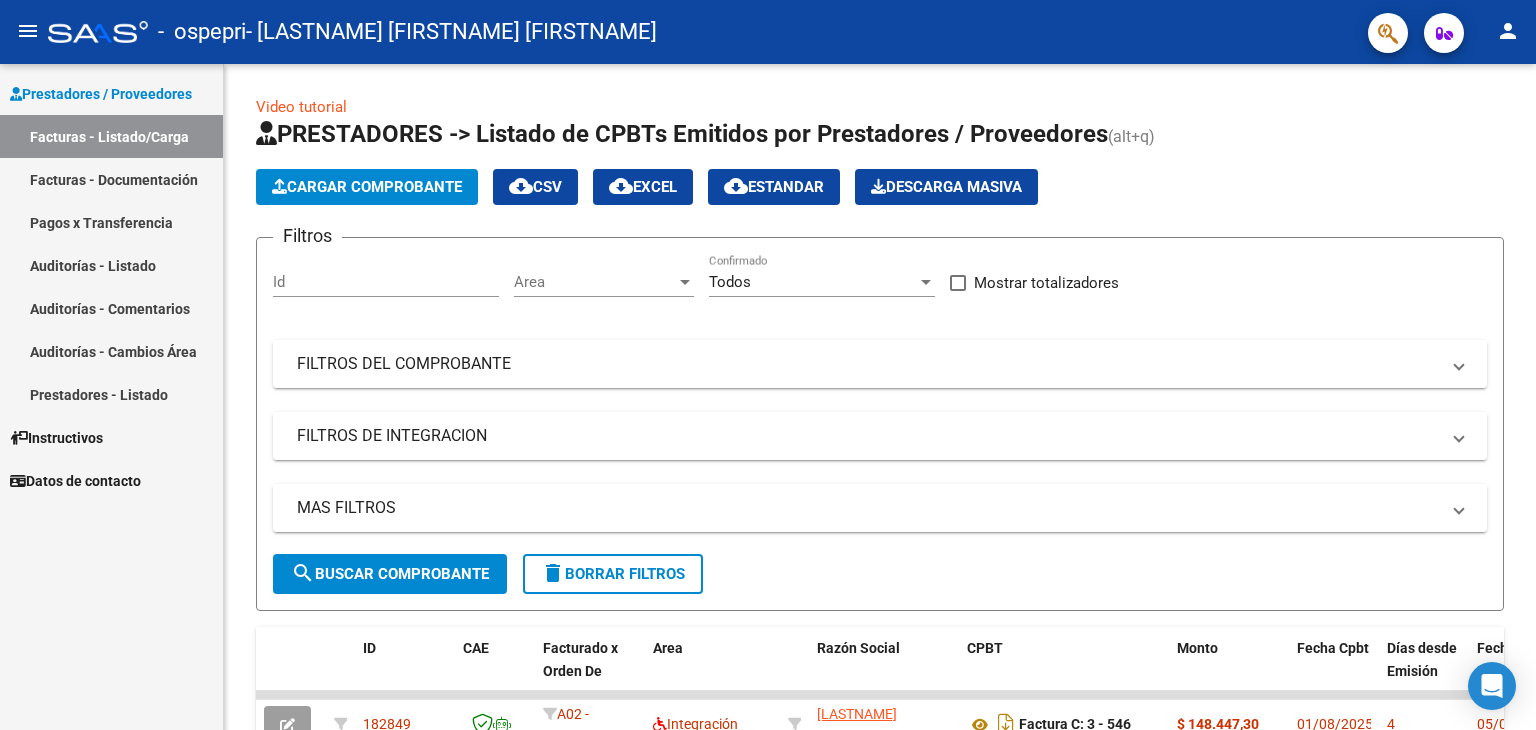 click on "person" 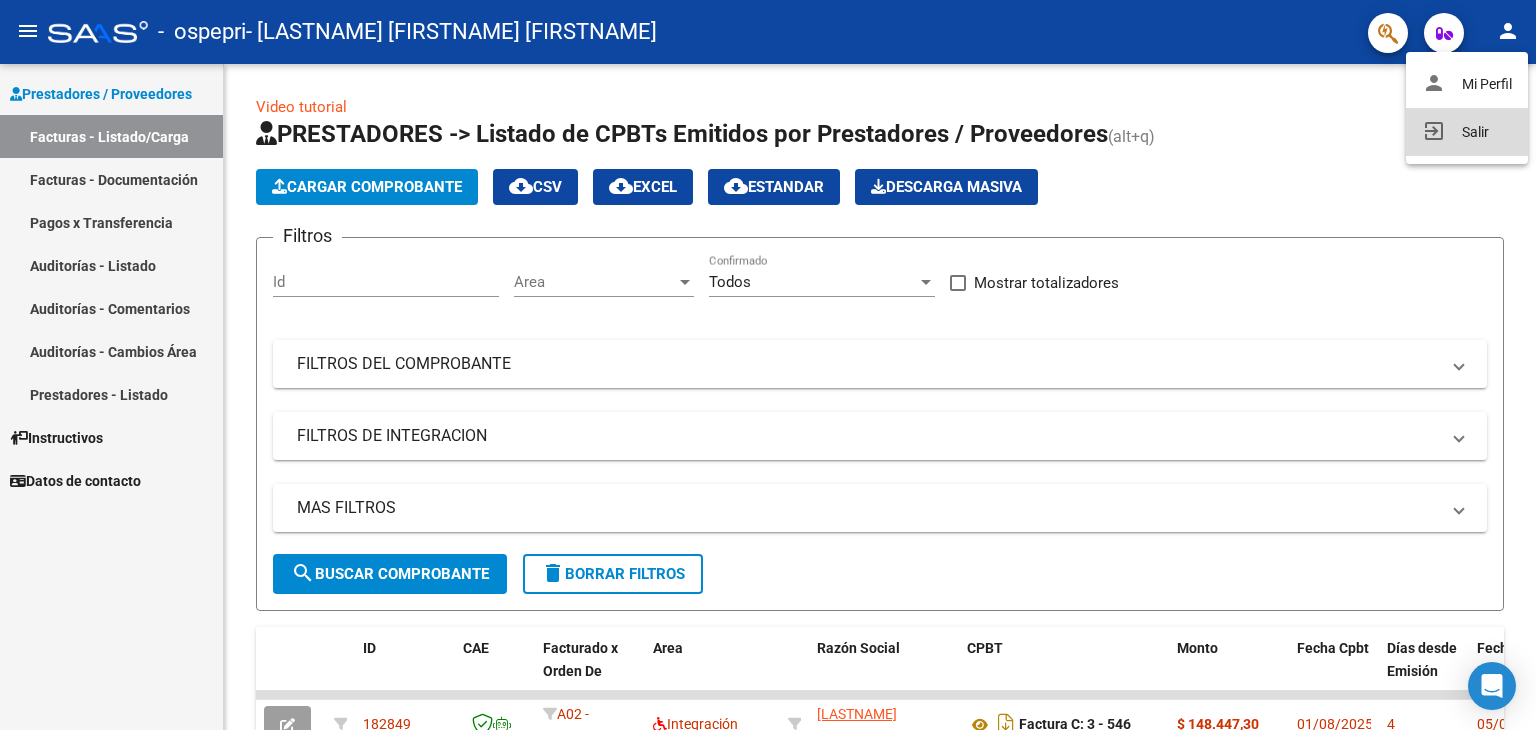 click on "exit_to_app  Salir" at bounding box center (1467, 132) 